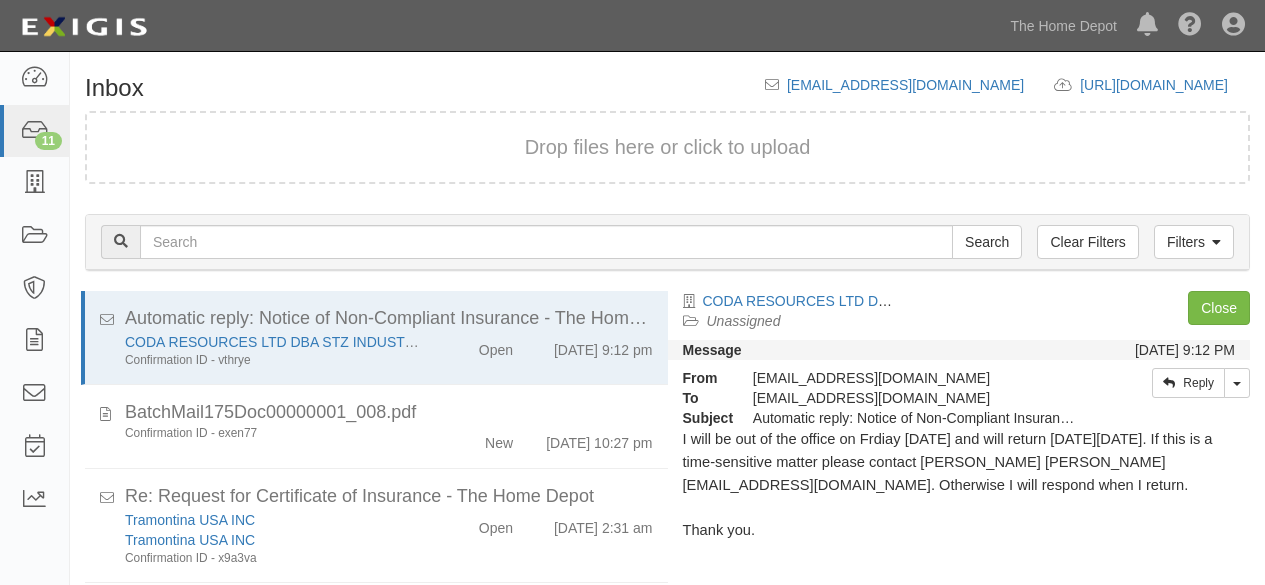 scroll, scrollTop: 76, scrollLeft: 0, axis: vertical 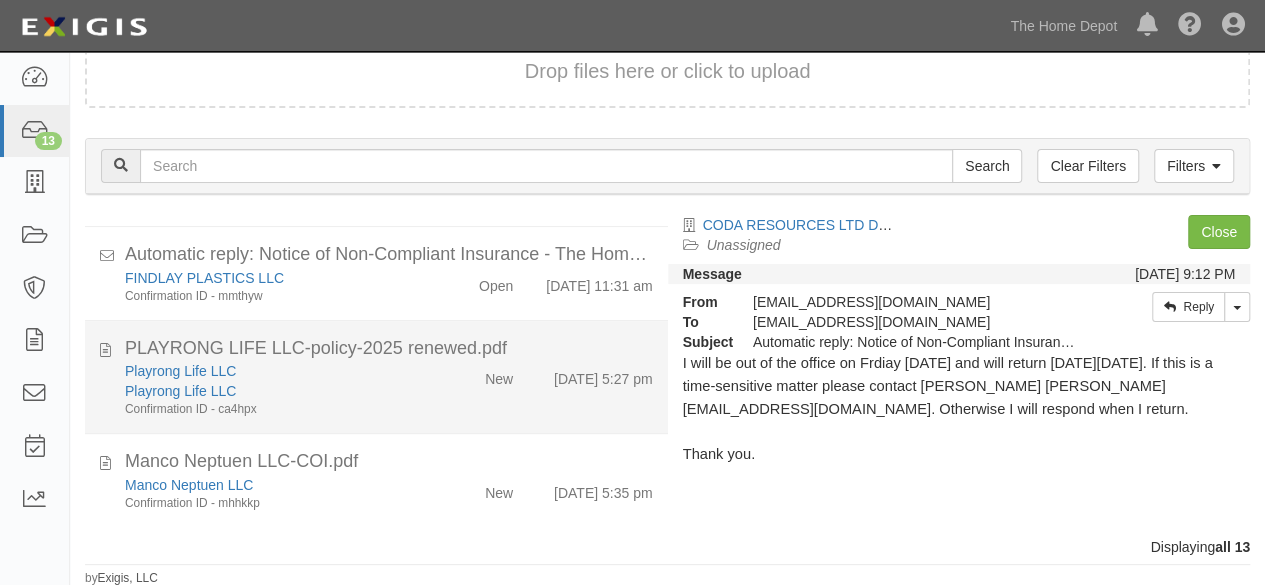 click on "Playrong Life LLC
Playrong Life LLC
Confirmation ID - ca4hpx" 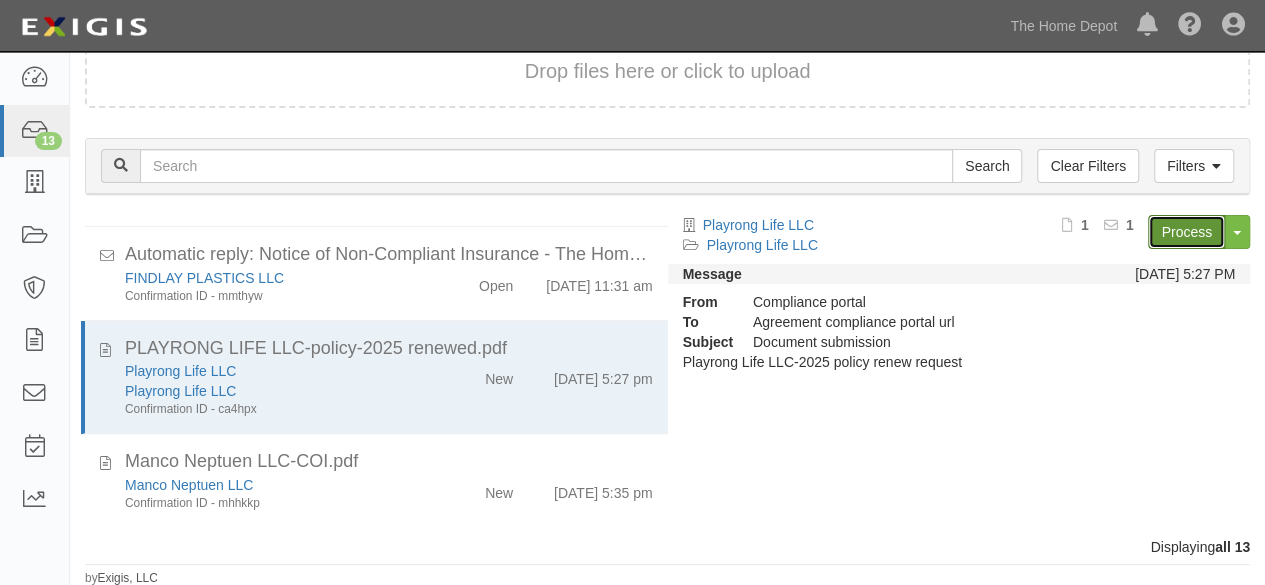 click on "Process" at bounding box center [1186, 232] 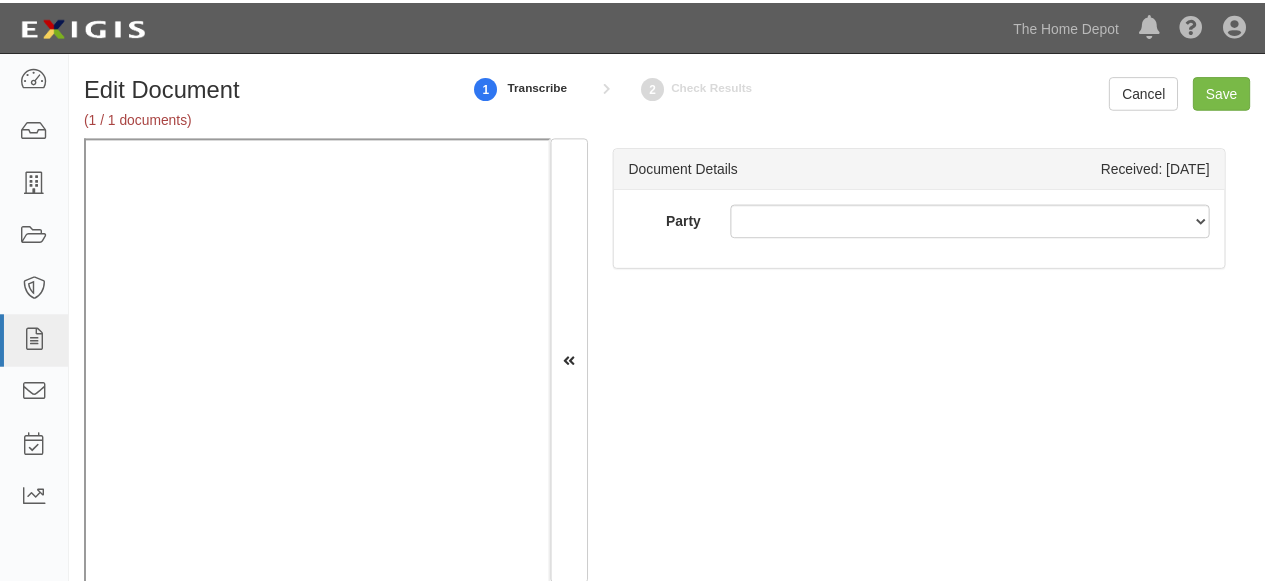 scroll, scrollTop: 0, scrollLeft: 0, axis: both 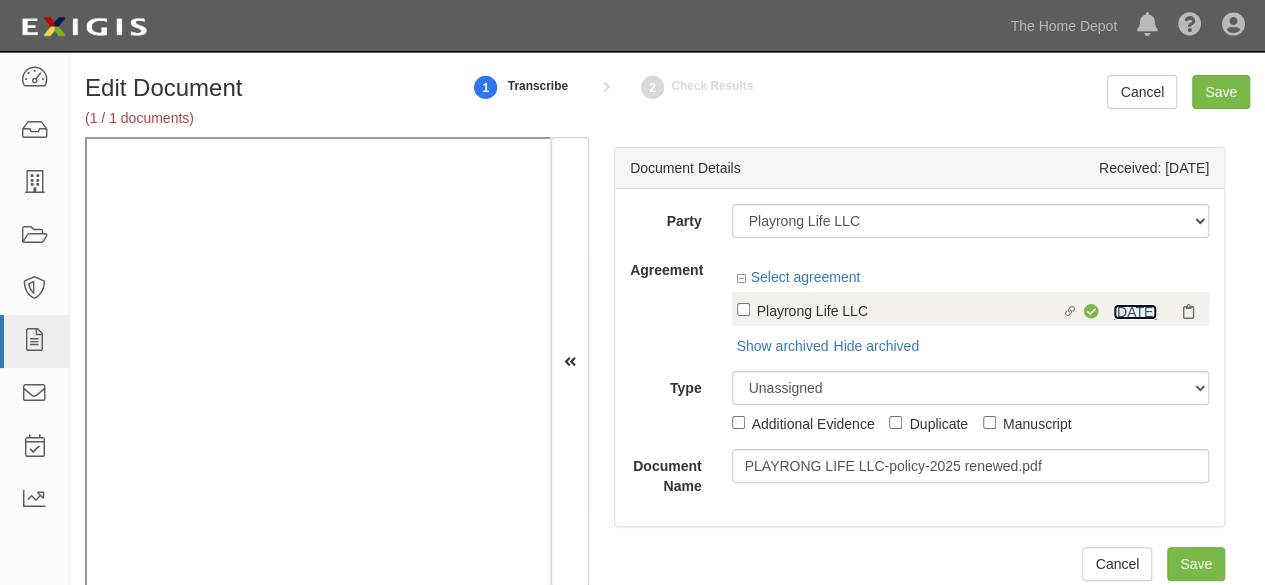 click on "7/19/25" at bounding box center [1135, 312] 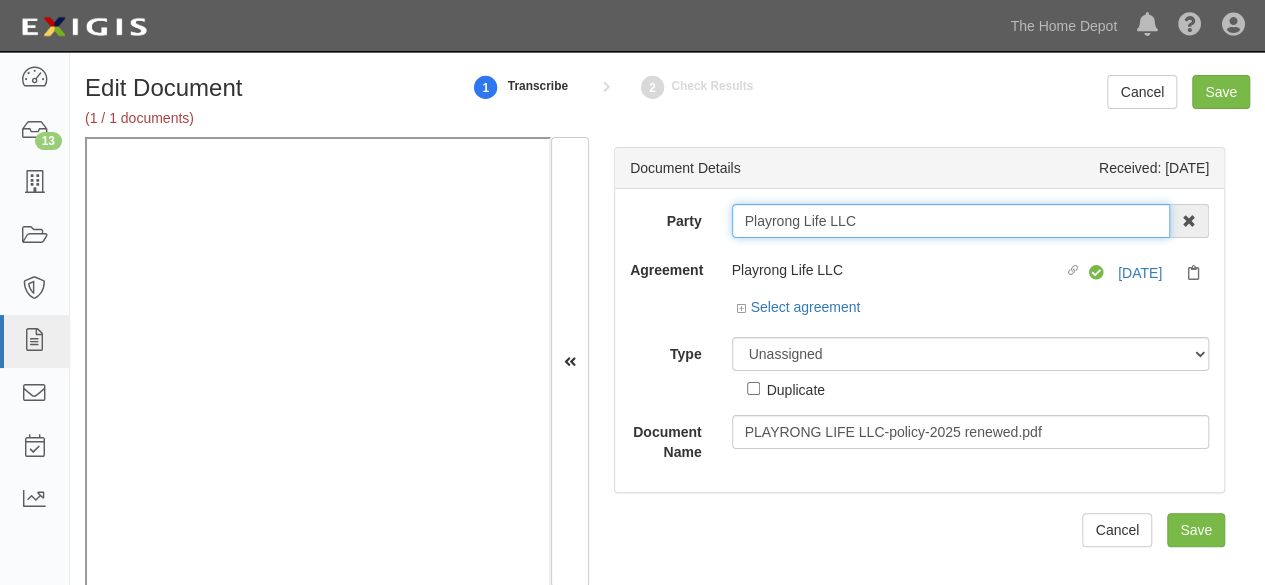 click on "Playrong Life LLC" at bounding box center [951, 221] 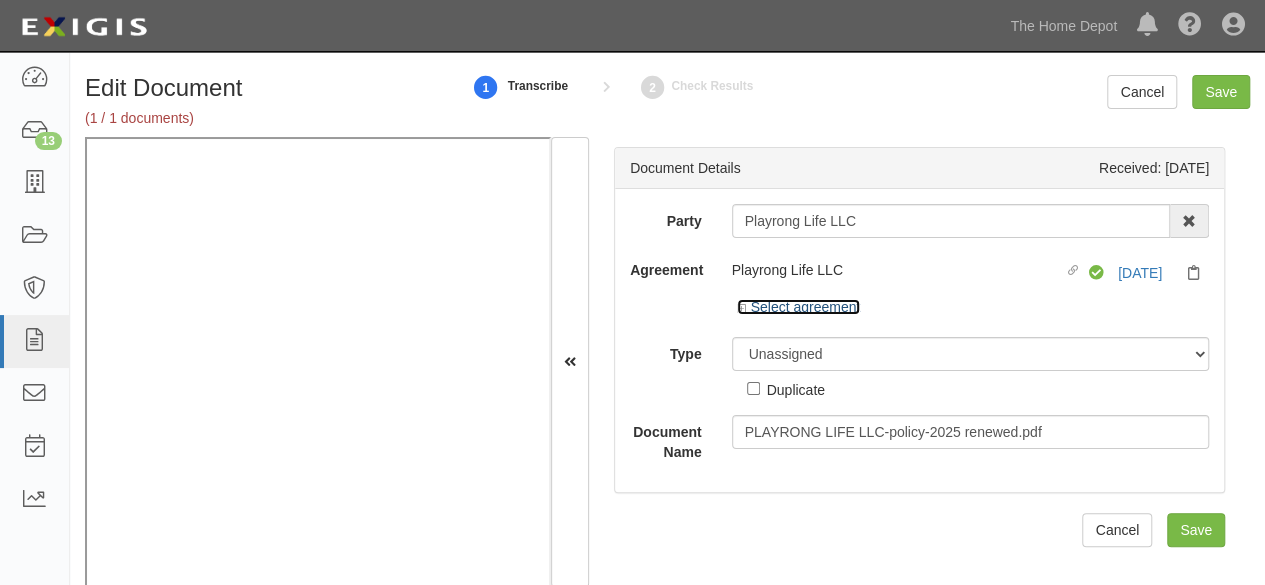 click on "Select agreement" at bounding box center (799, 307) 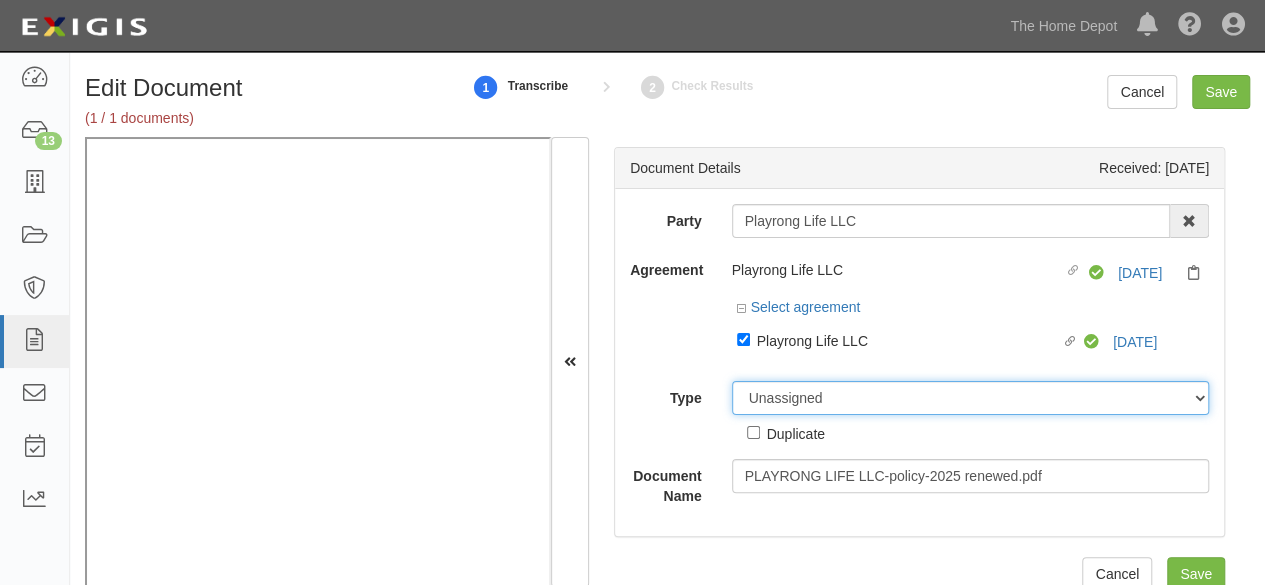 drag, startPoint x: 790, startPoint y: 397, endPoint x: 792, endPoint y: 385, distance: 12.165525 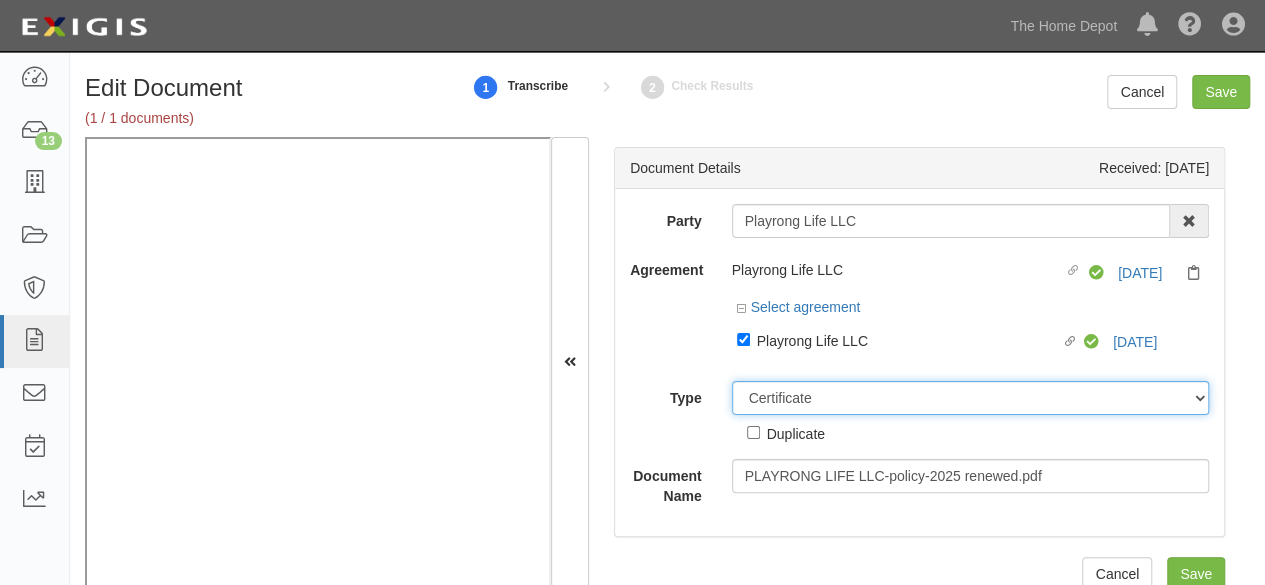 click on "Unassigned
Binder
Cancellation Notice
Certificate
Contract
Endorsement
Insurance Policy
Junk
Other Document
Policy Declarations
Reinstatement Notice
Requirements
Waiver Request" at bounding box center [971, 398] 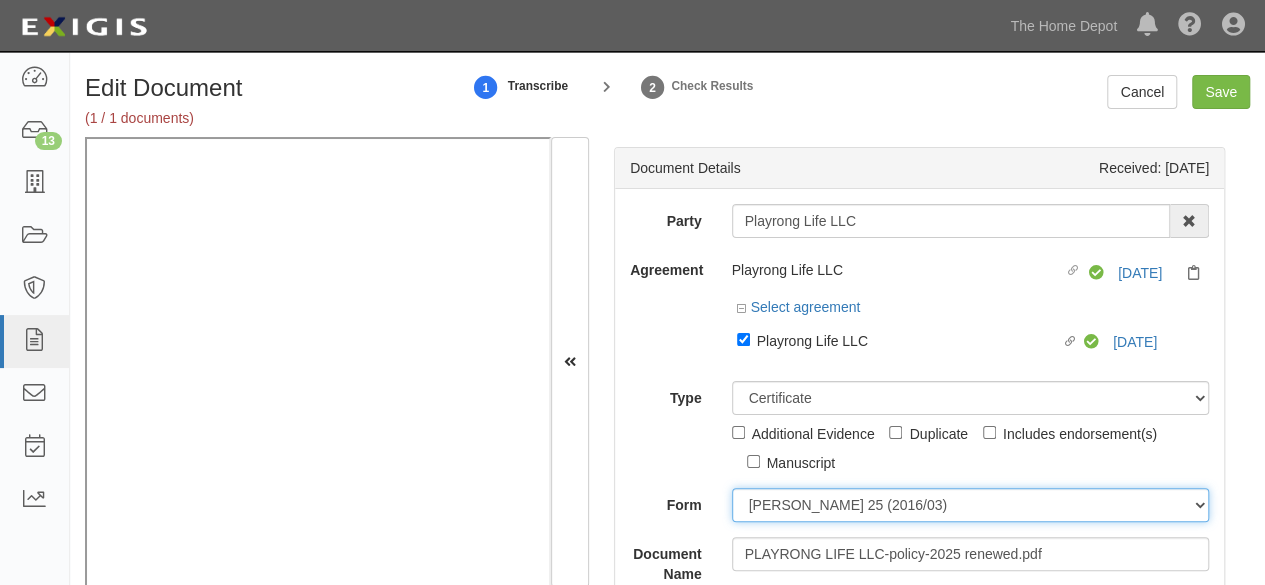 click on "ACORD 25 (2016/03)
ACORD 101
ACORD 855 NY (2014/05)
General" at bounding box center [971, 505] 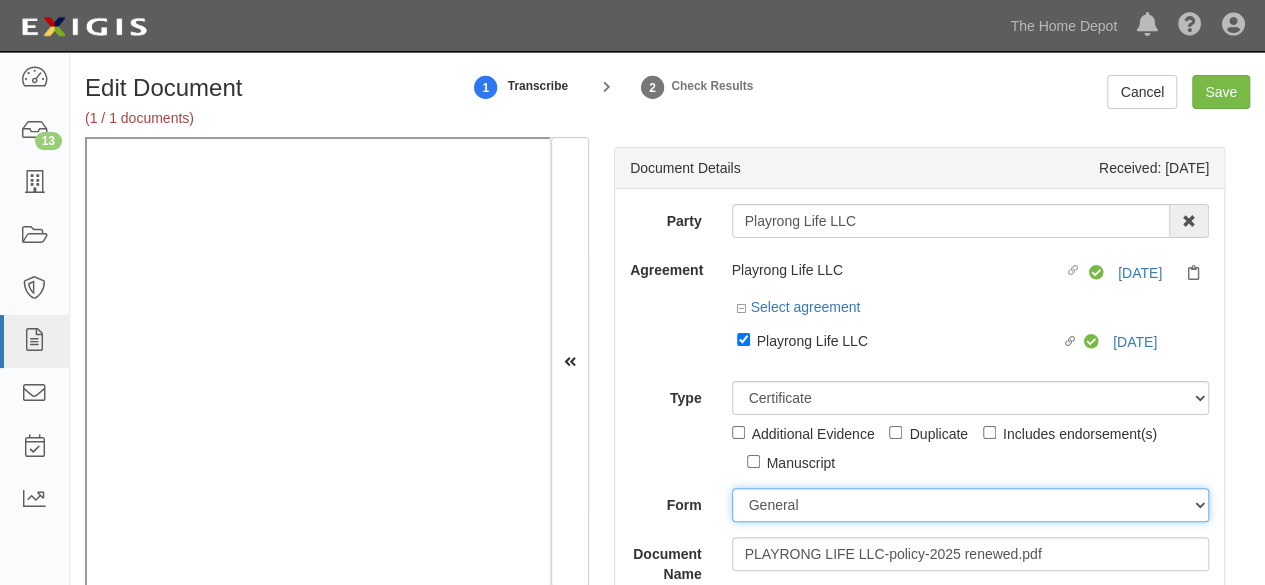click on "ACORD 25 (2016/03)
ACORD 101
ACORD 855 NY (2014/05)
General" at bounding box center [971, 505] 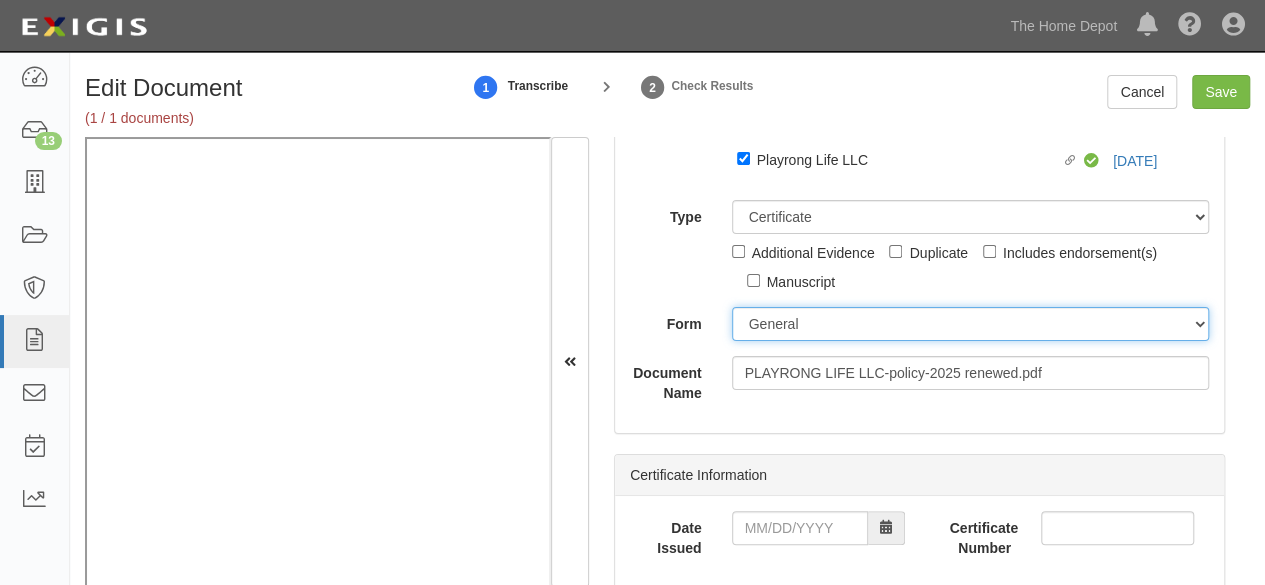 scroll, scrollTop: 200, scrollLeft: 0, axis: vertical 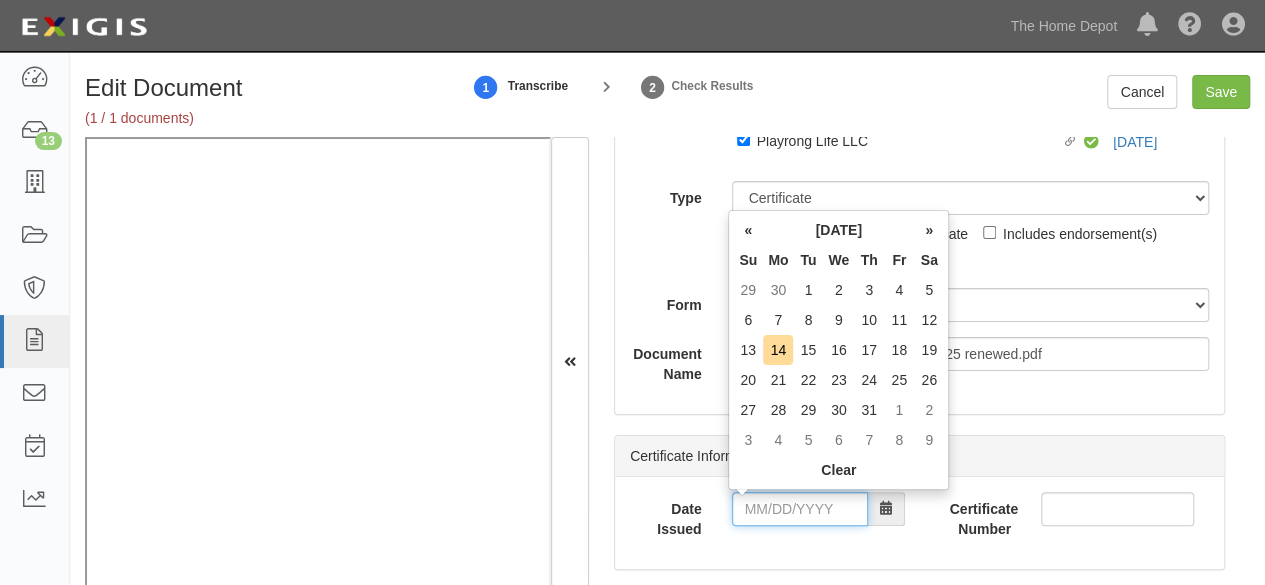 click on "Date Issued" at bounding box center [800, 509] 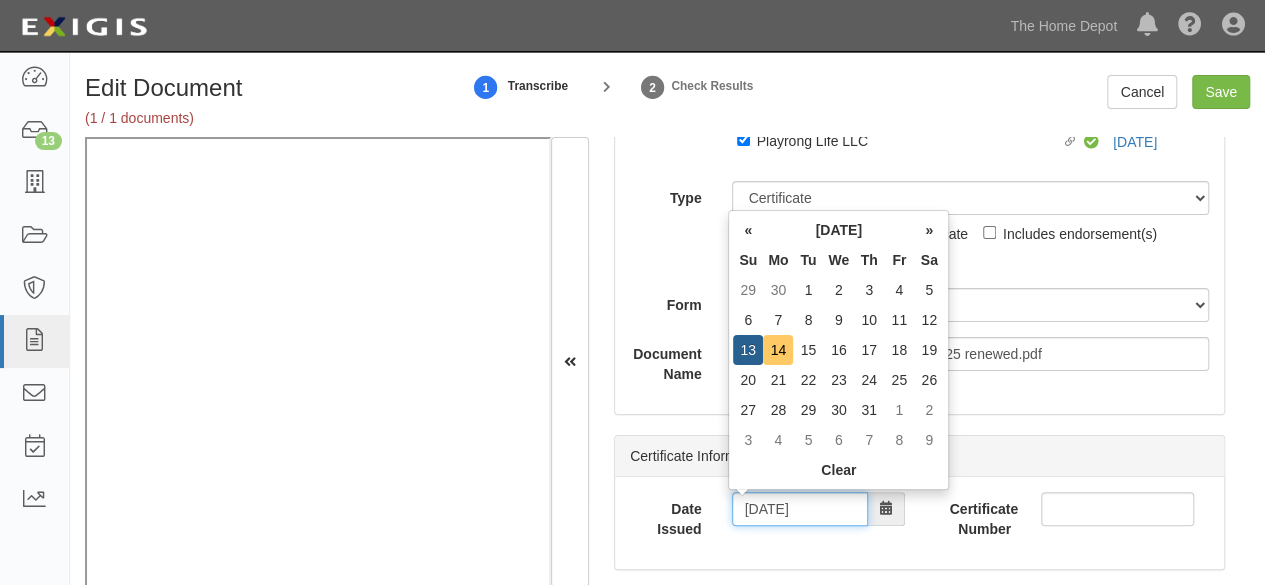 type on "07/14/2025" 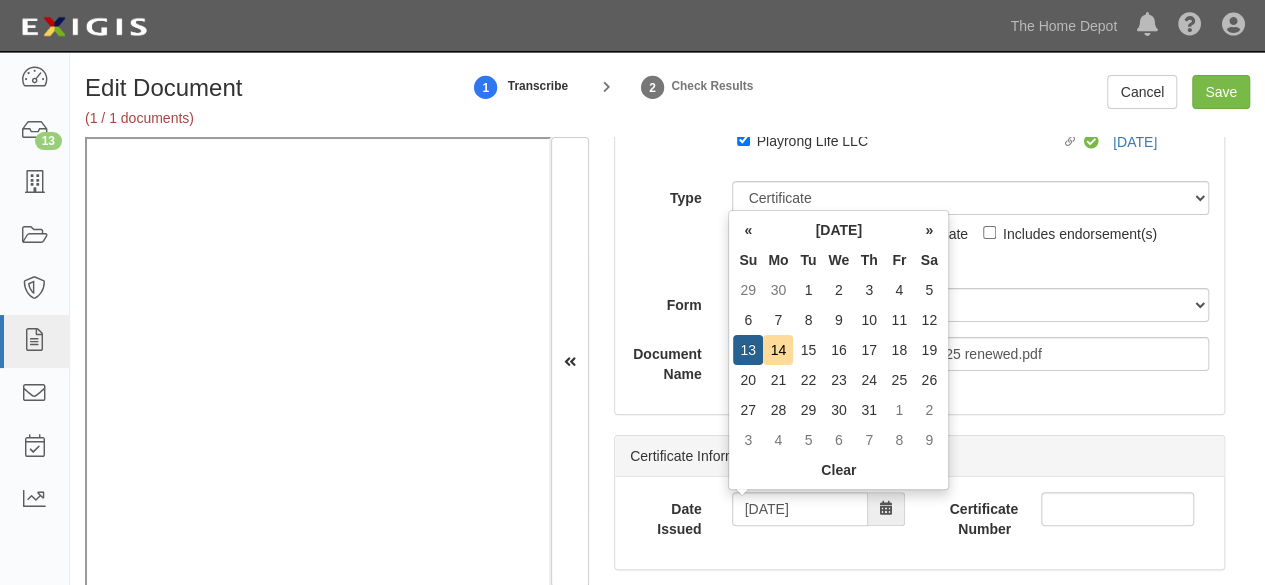 click on "14" at bounding box center [778, 350] 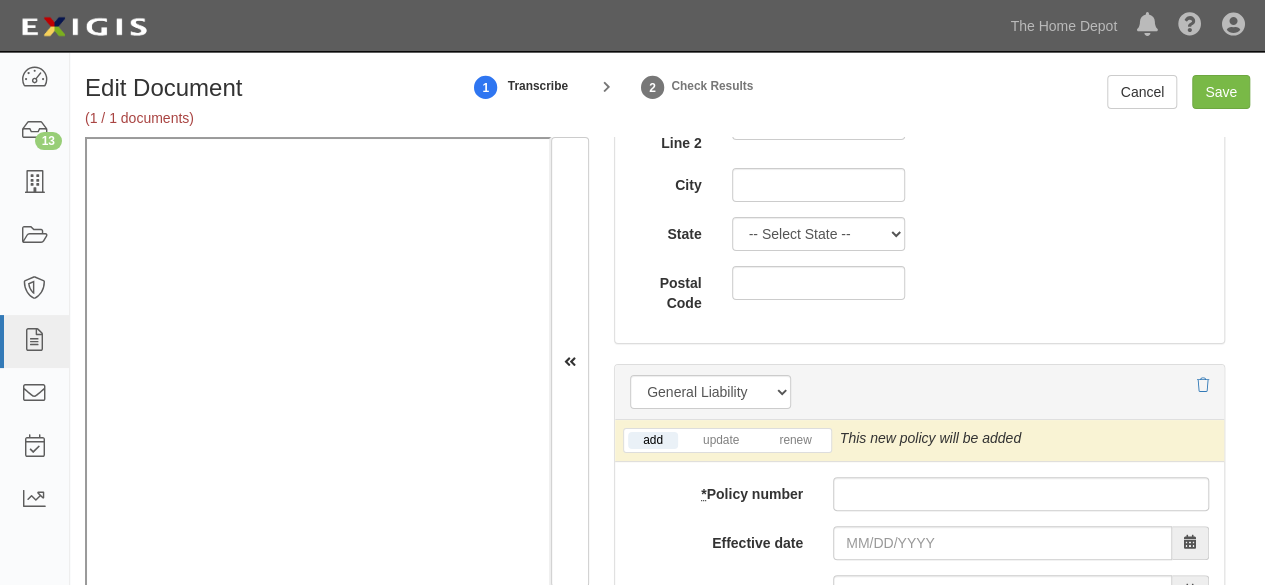 scroll, scrollTop: 1600, scrollLeft: 0, axis: vertical 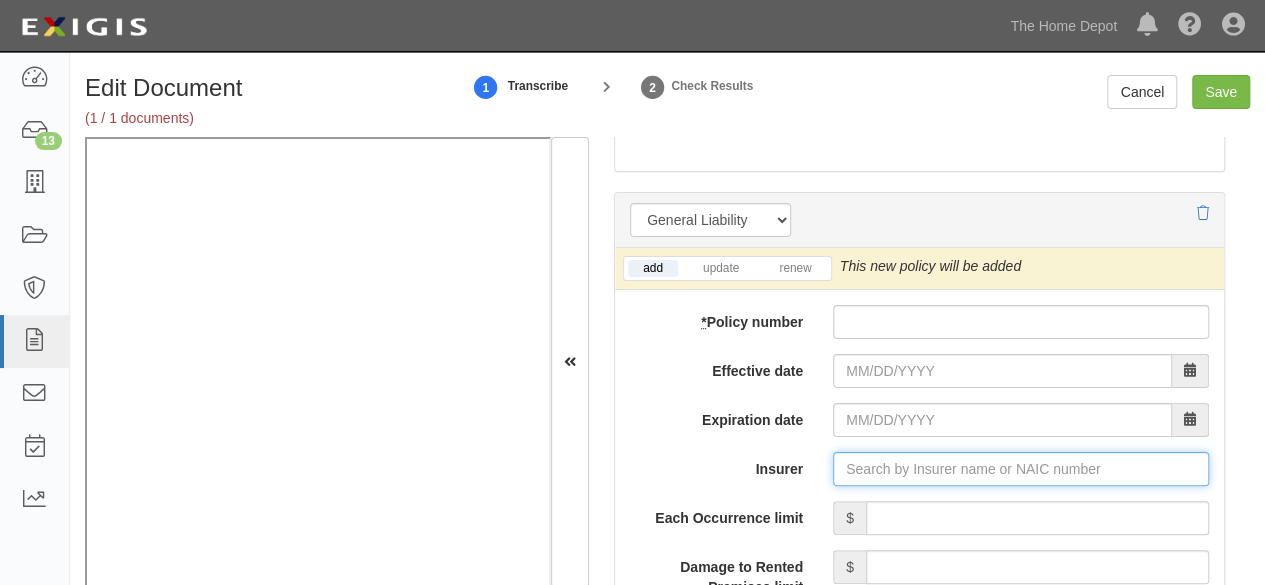 drag, startPoint x: 842, startPoint y: 463, endPoint x: 826, endPoint y: 458, distance: 16.763054 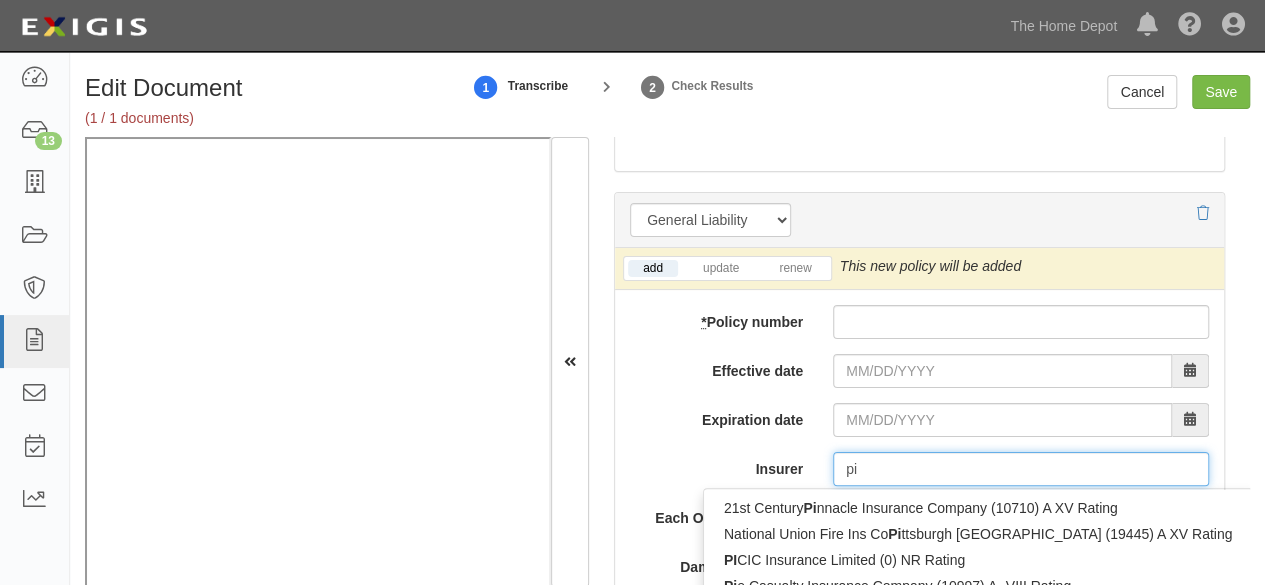 type on "pin" 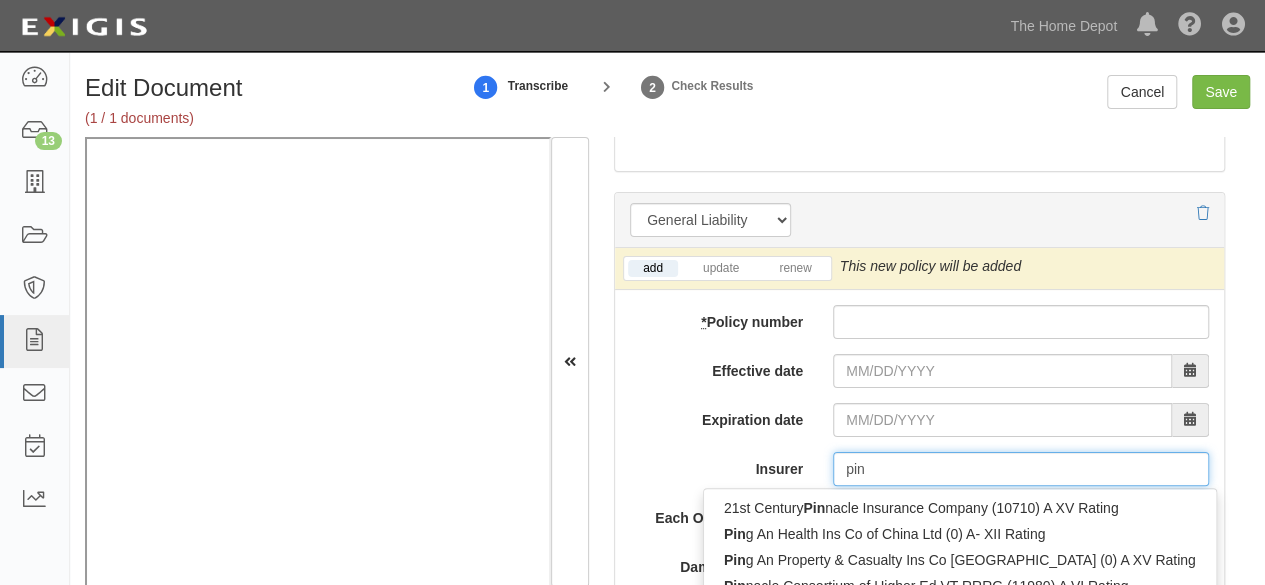 type on "ping An Health Ins Co of China Ltd (0) A- XII Rating" 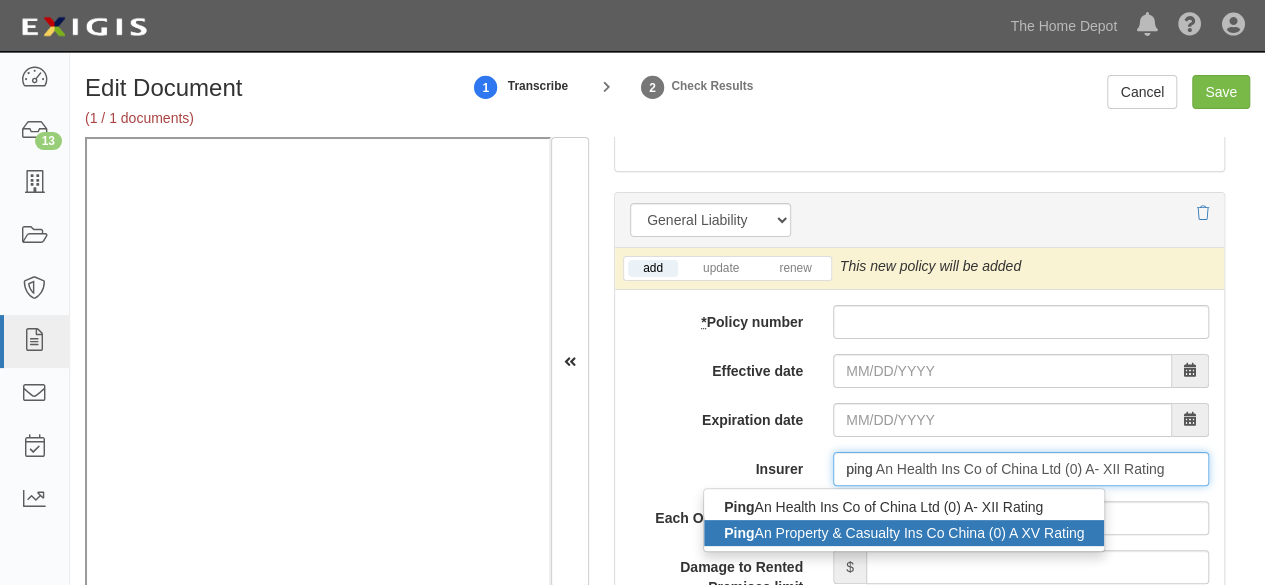 click on "Ping  An Property & Casualty Ins Co China (0) A XV Rating" at bounding box center (904, 533) 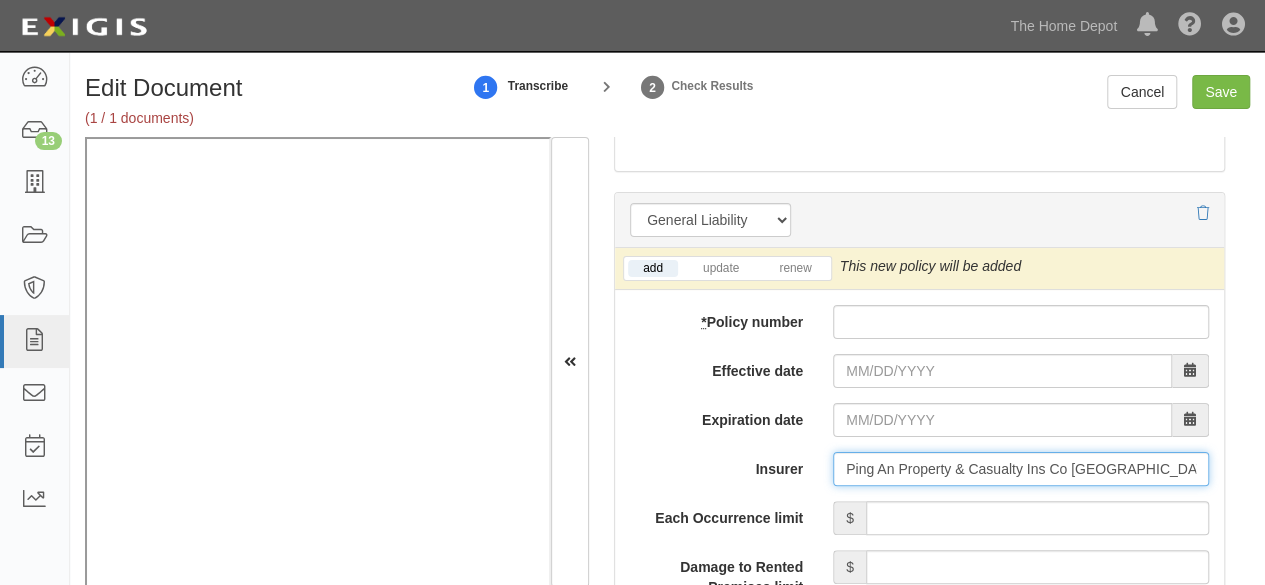 type on "Ping An Property & Casualty Ins Co China (0) A XV Rating" 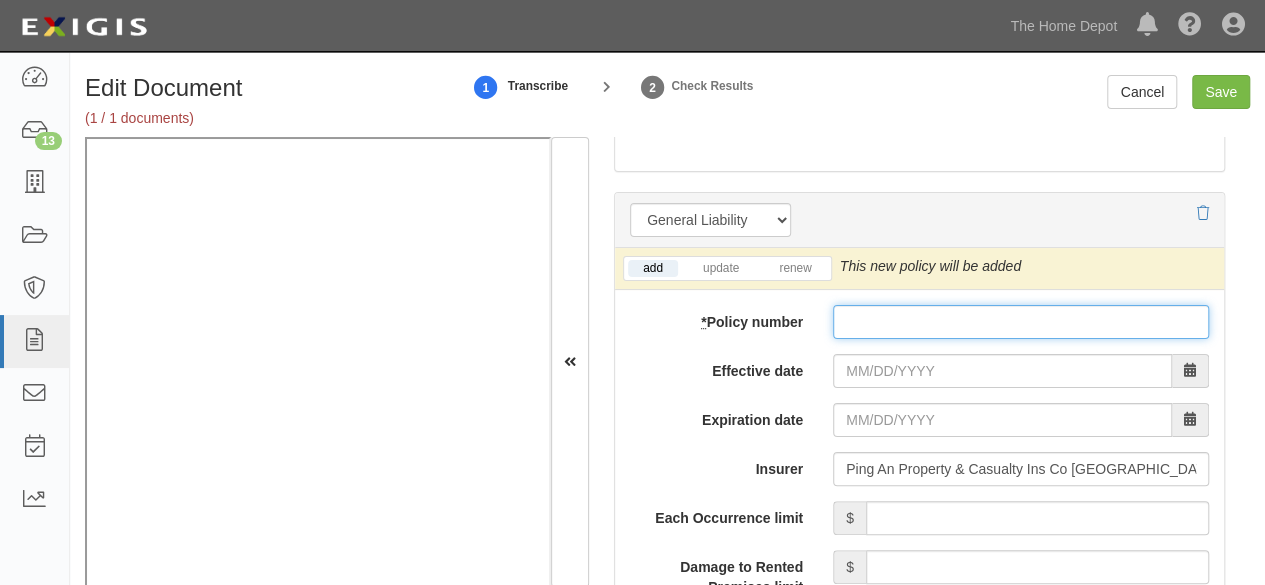 click on "*  Policy number" at bounding box center (1021, 322) 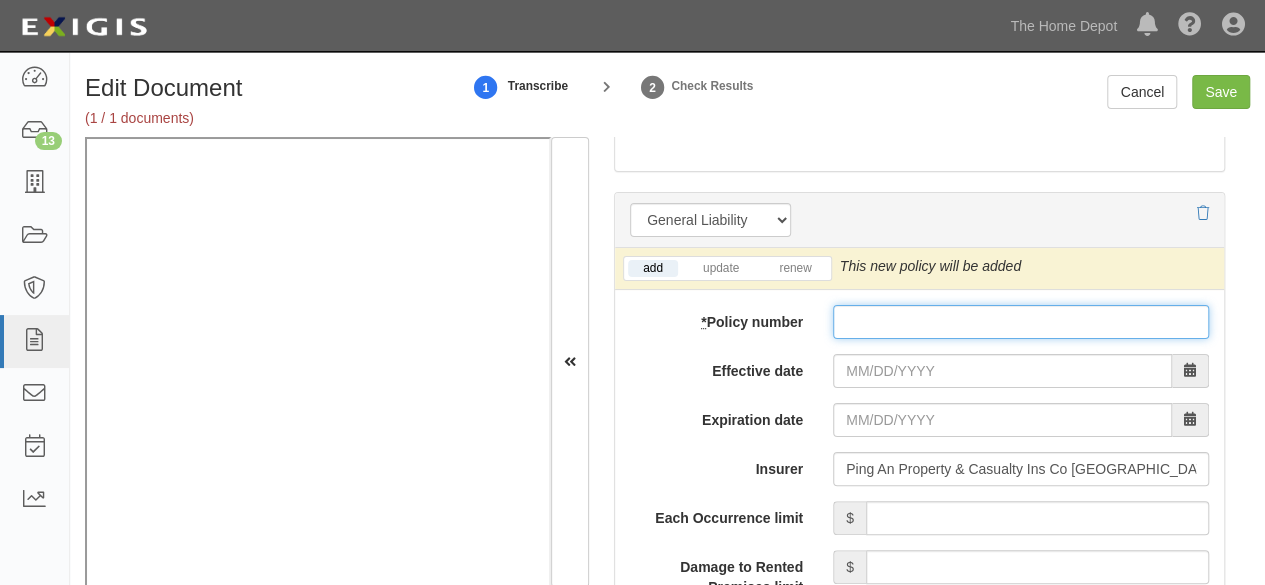 paste on "14176006800 016386238" 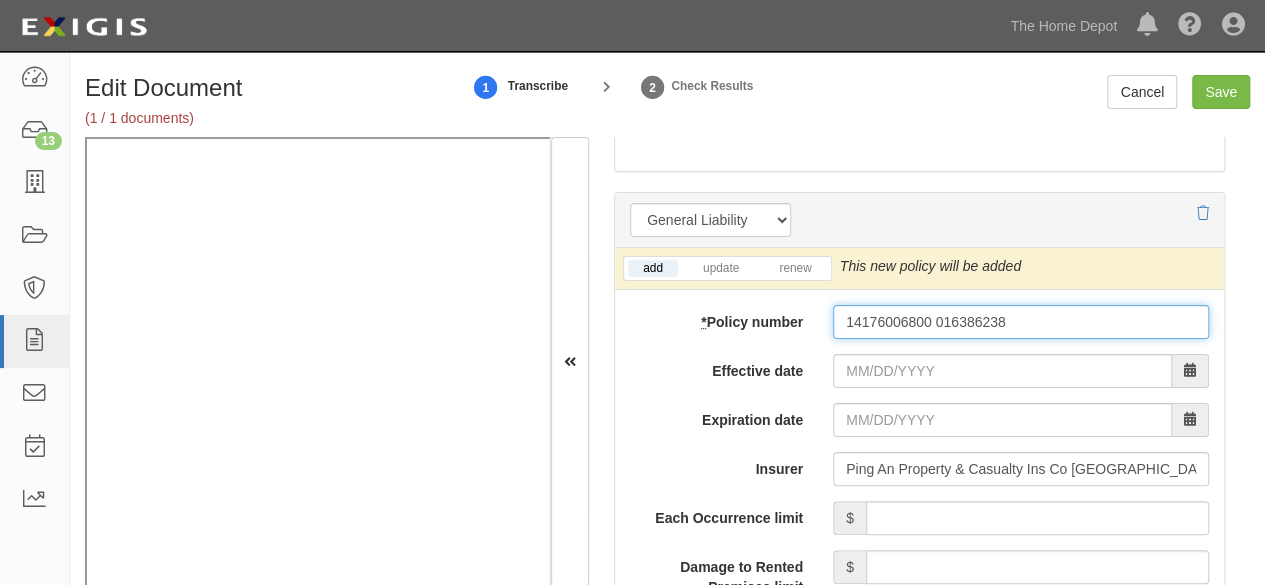 type on "14176006800 016386238" 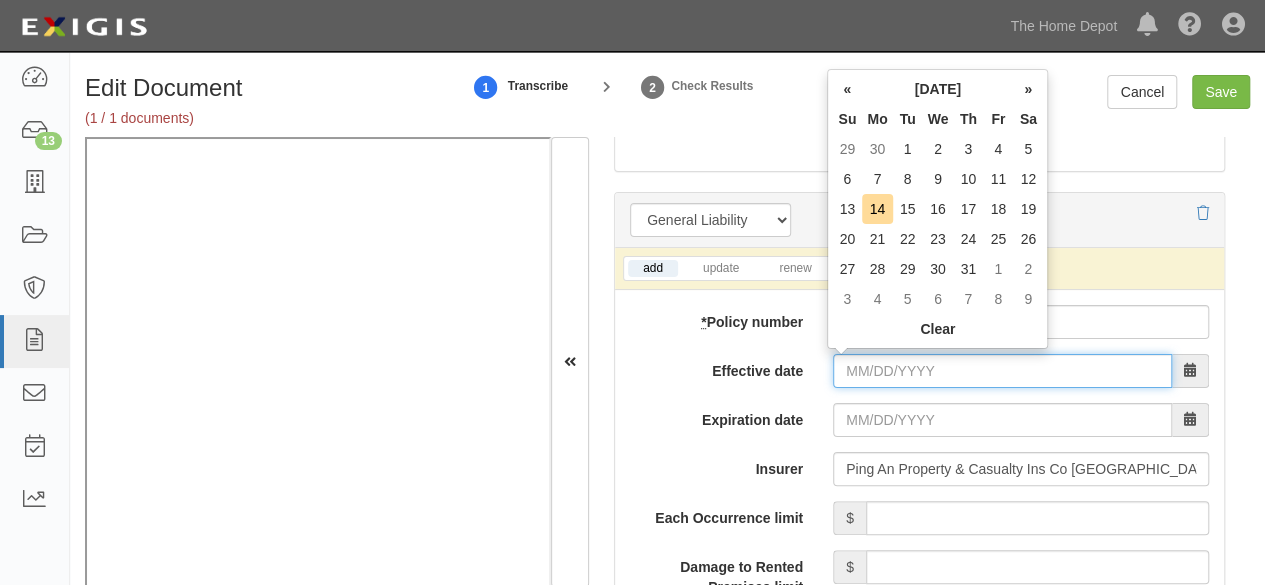 click on "Effective date" at bounding box center (1002, 371) 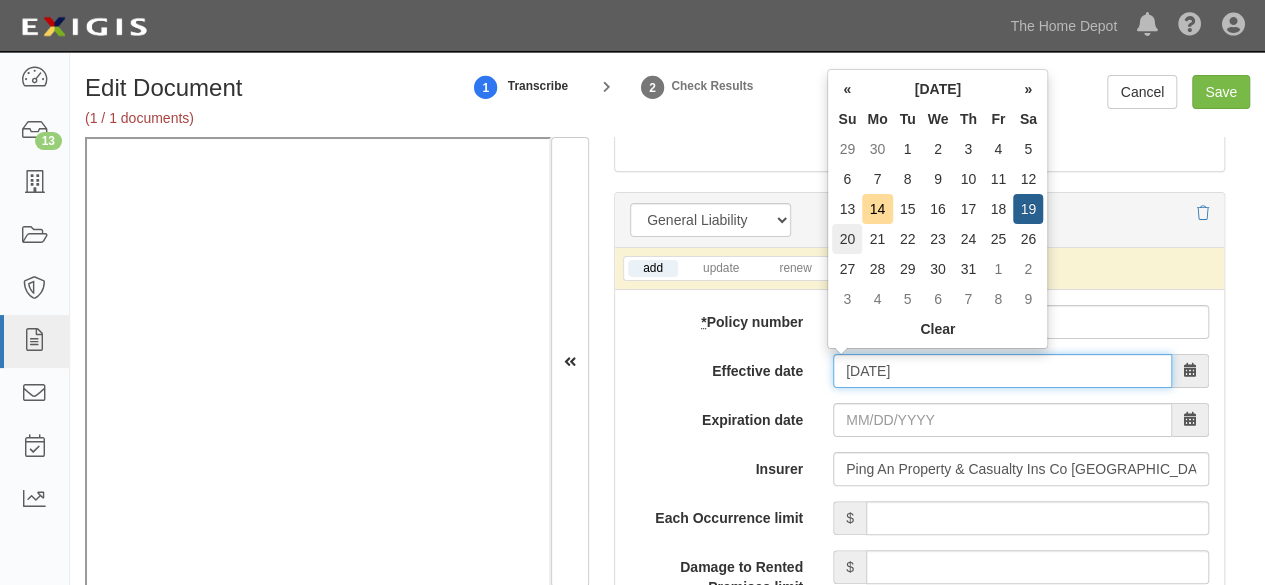 type on "07/20/2025" 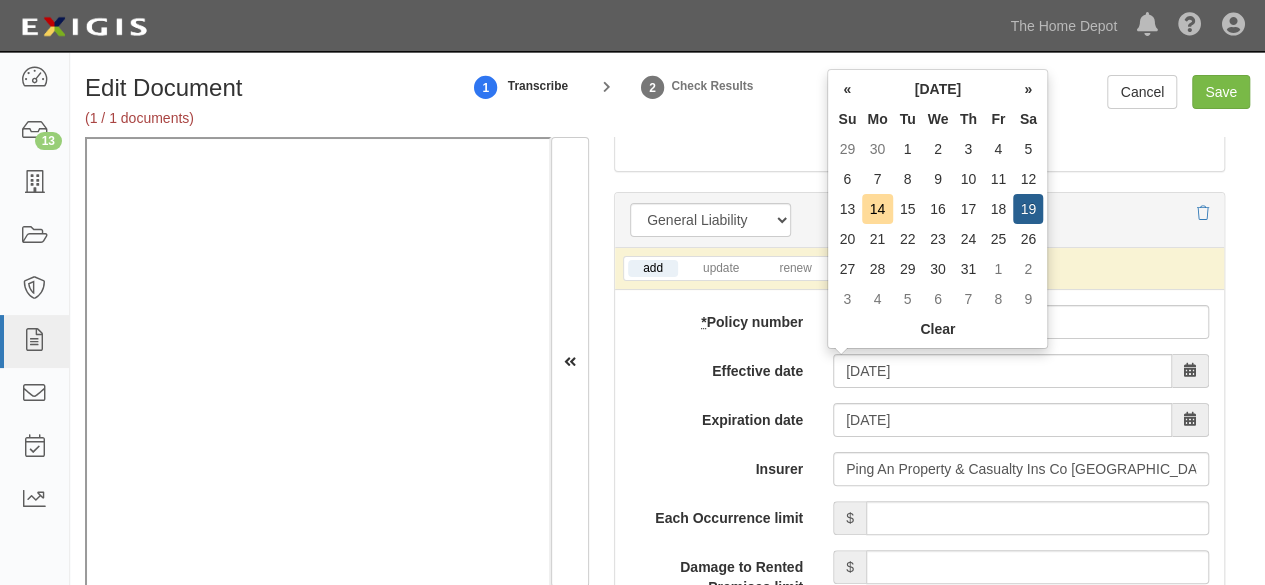 drag, startPoint x: 850, startPoint y: 237, endPoint x: 850, endPoint y: 249, distance: 12 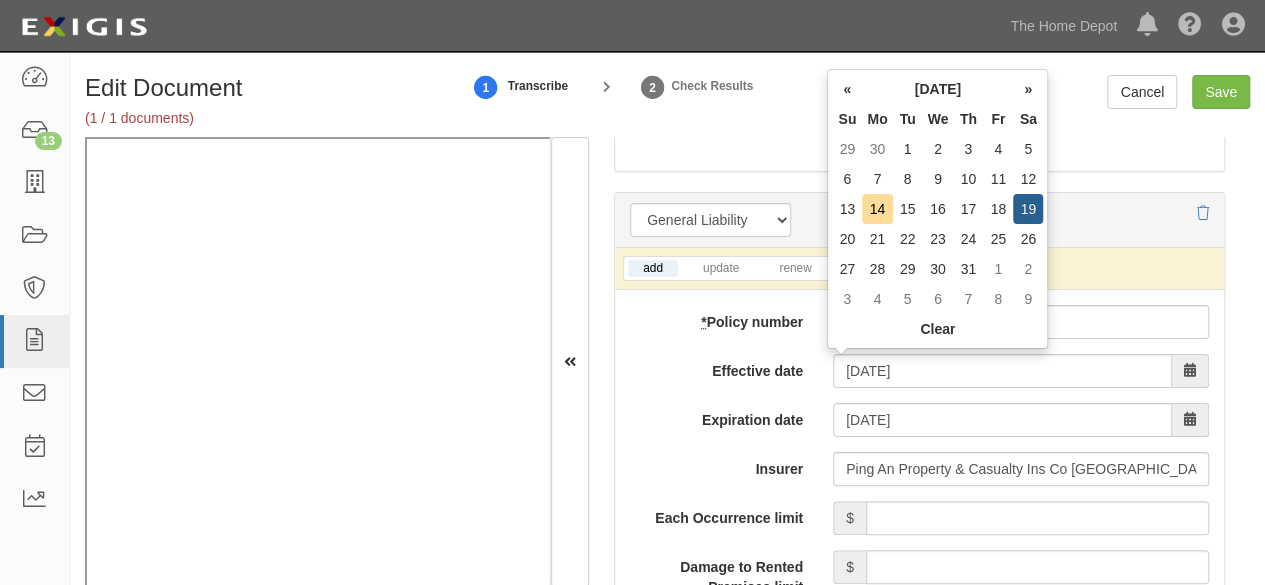 click on "20" at bounding box center [847, 239] 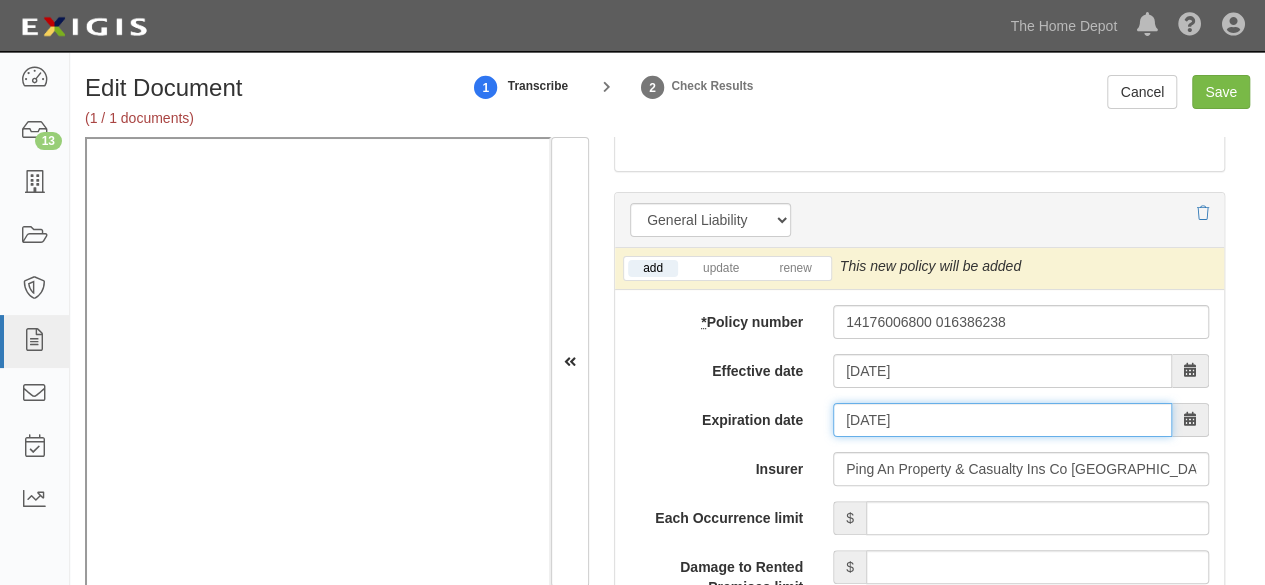 click on "07/20/2026" at bounding box center (1002, 420) 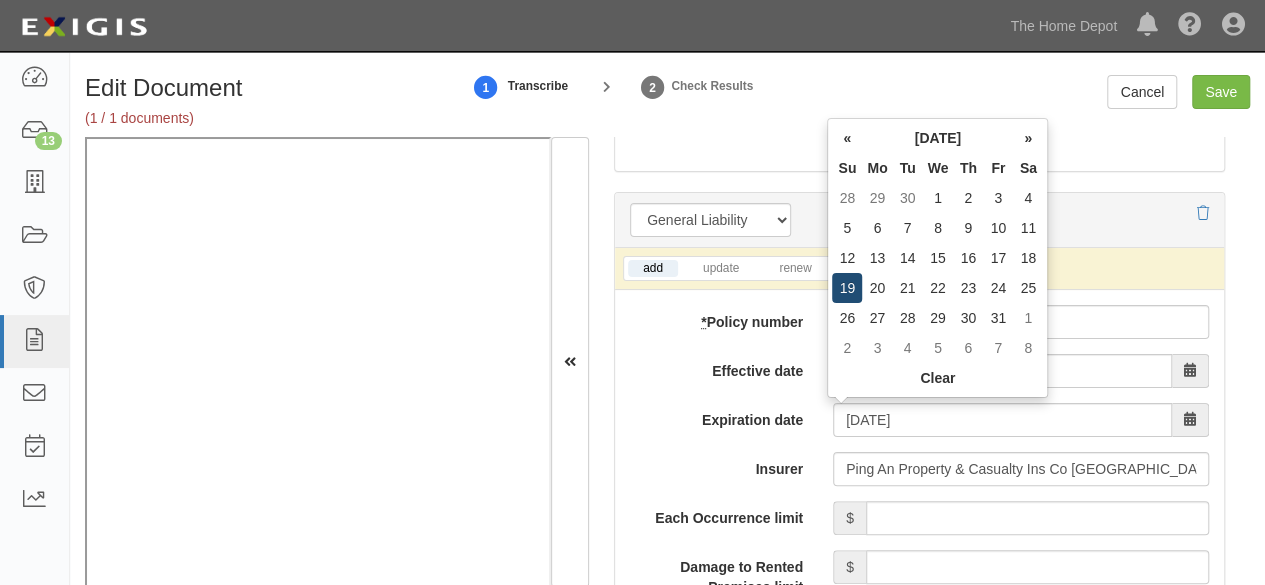 click on "19" at bounding box center (847, 288) 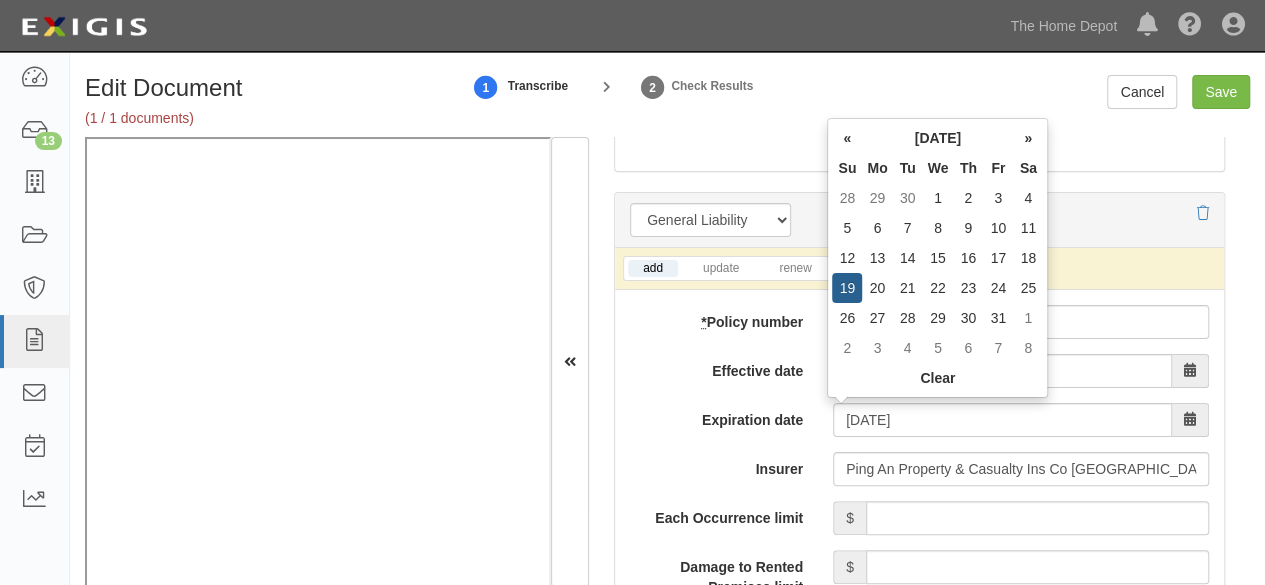 type on "07/19/2026" 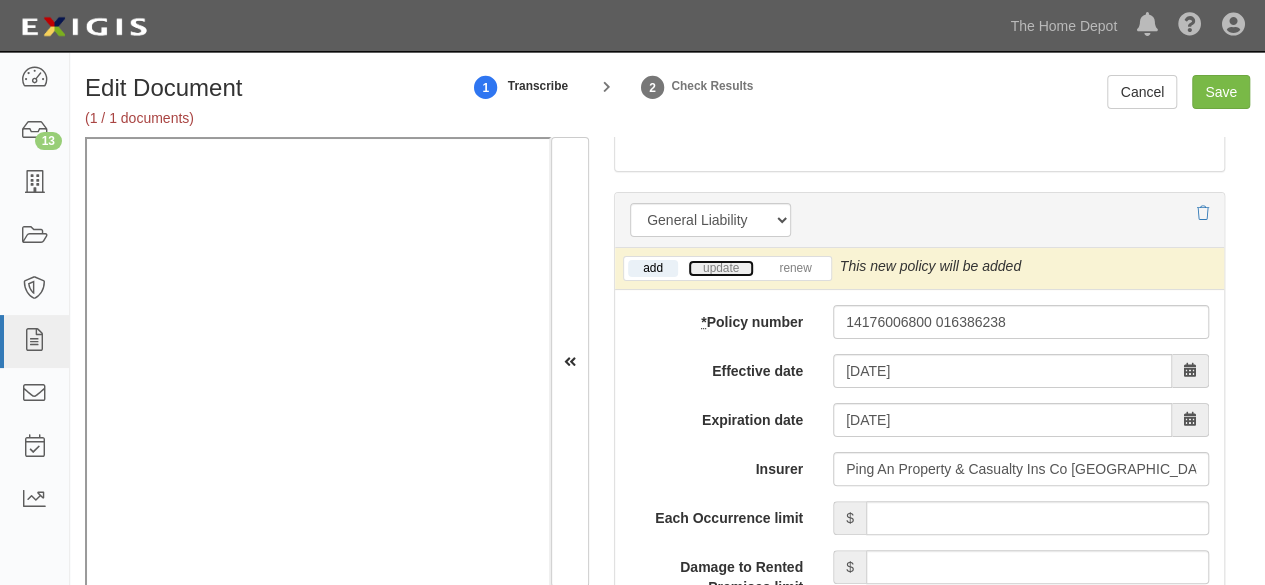 click on "update" at bounding box center [721, 268] 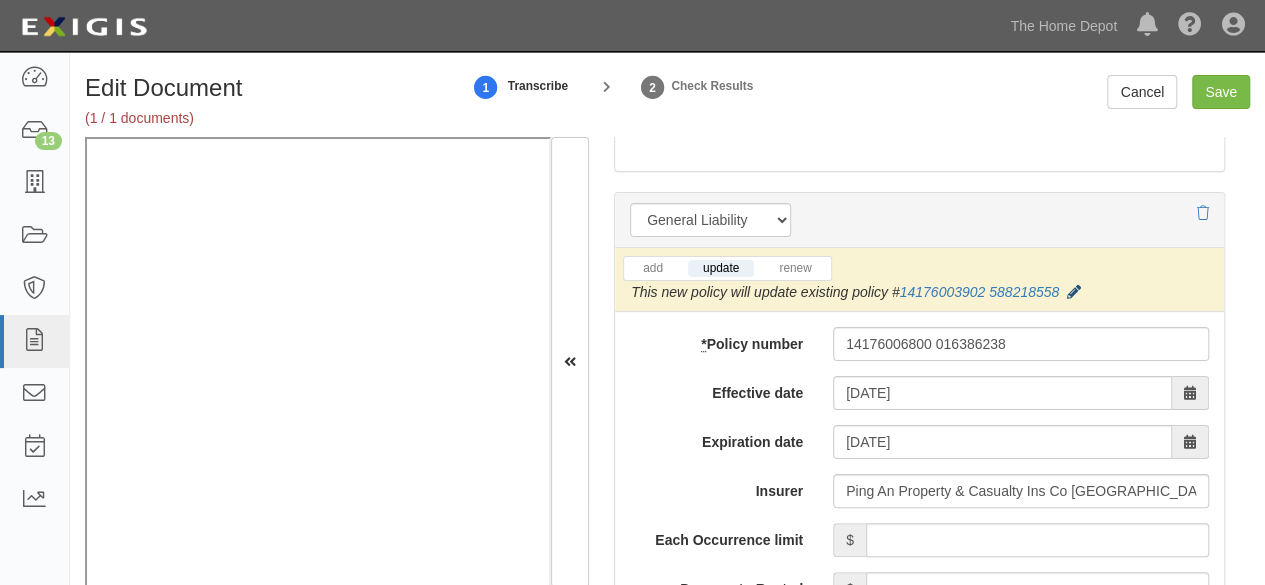 click at bounding box center [1074, 293] 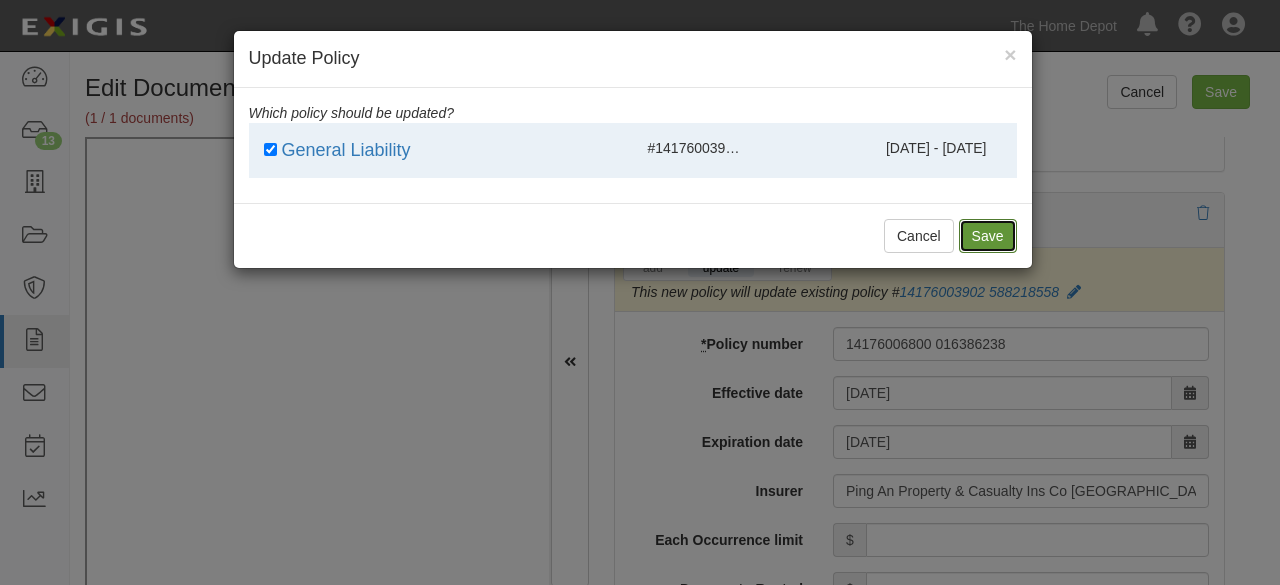 click on "Save" at bounding box center (988, 236) 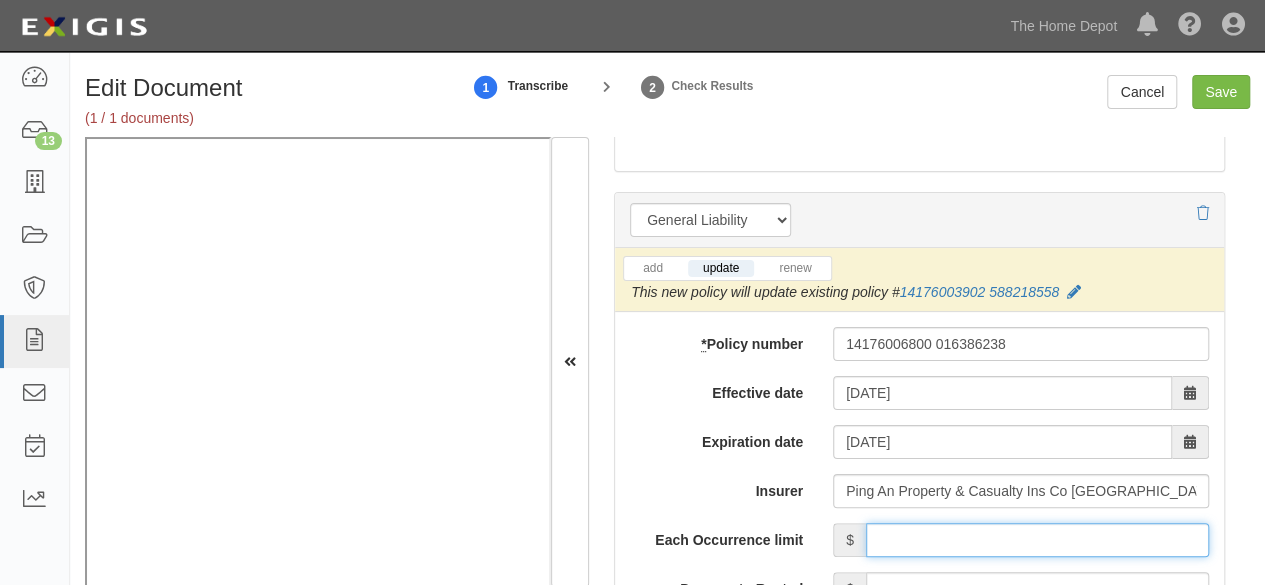 drag, startPoint x: 981, startPoint y: 535, endPoint x: 975, endPoint y: 517, distance: 18.973665 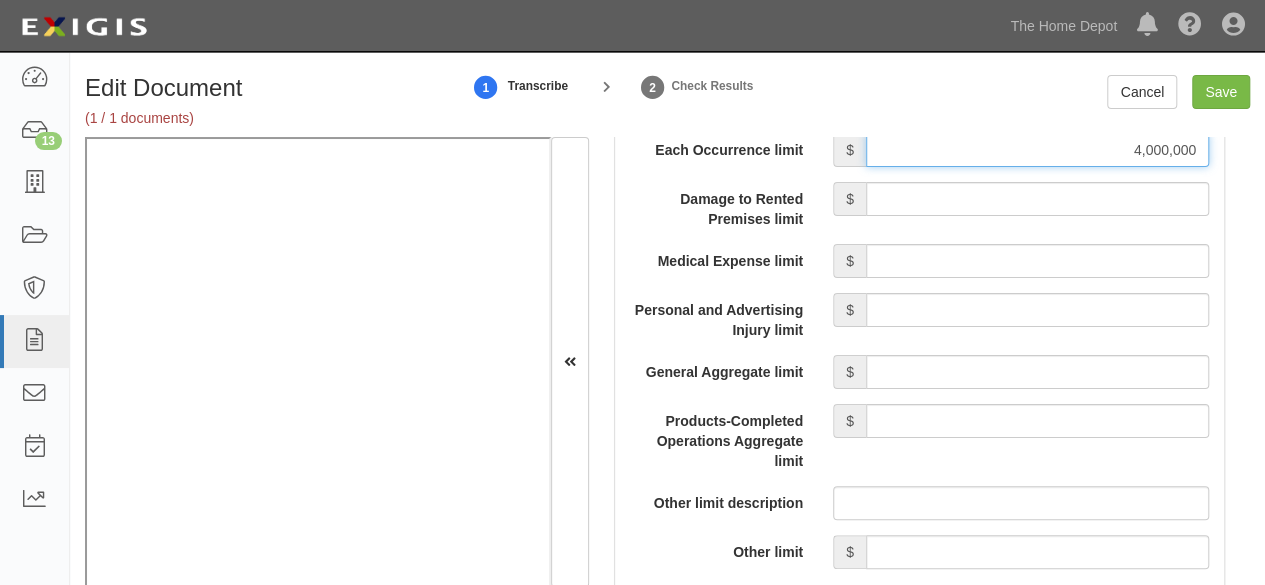 scroll, scrollTop: 2000, scrollLeft: 0, axis: vertical 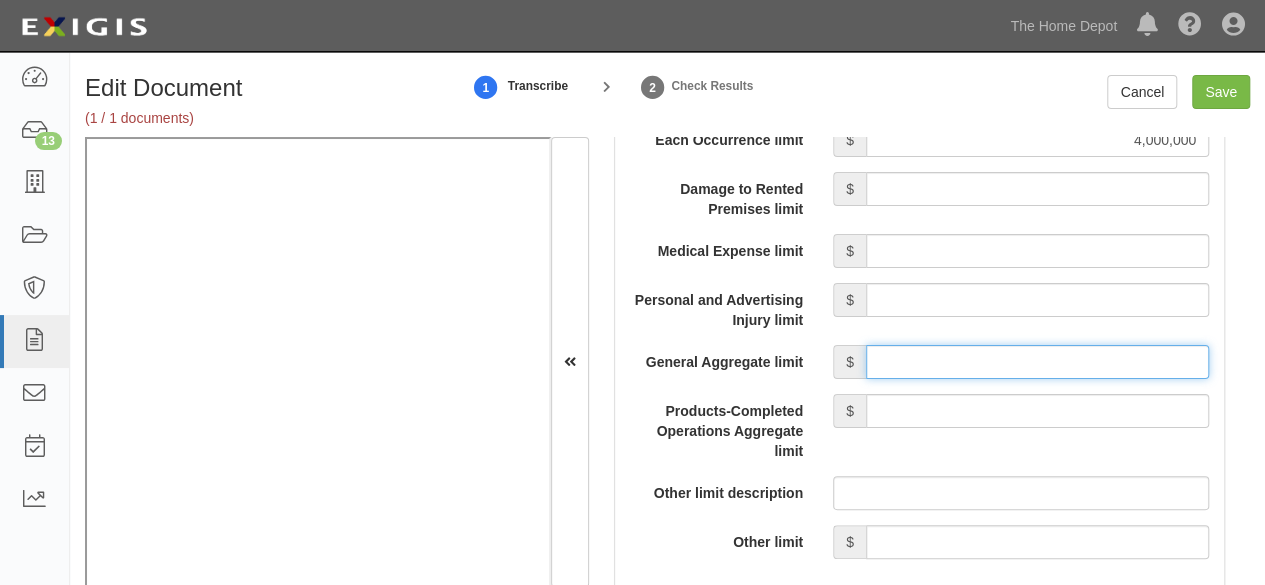 drag, startPoint x: 944, startPoint y: 351, endPoint x: 946, endPoint y: 340, distance: 11.18034 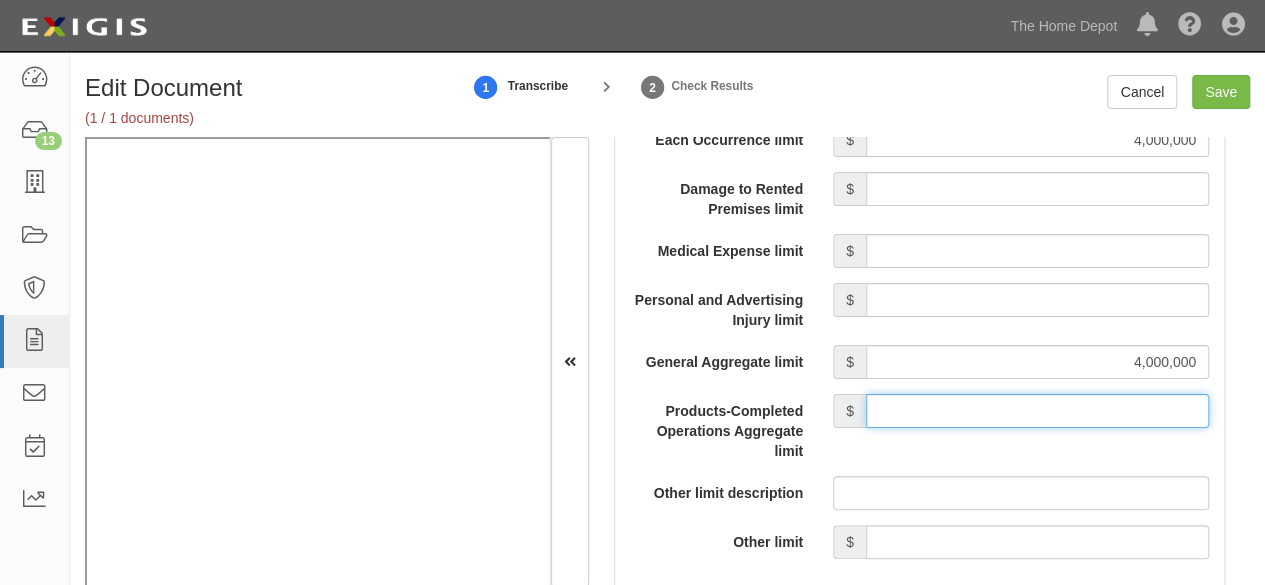 drag, startPoint x: 954, startPoint y: 405, endPoint x: 952, endPoint y: 389, distance: 16.124516 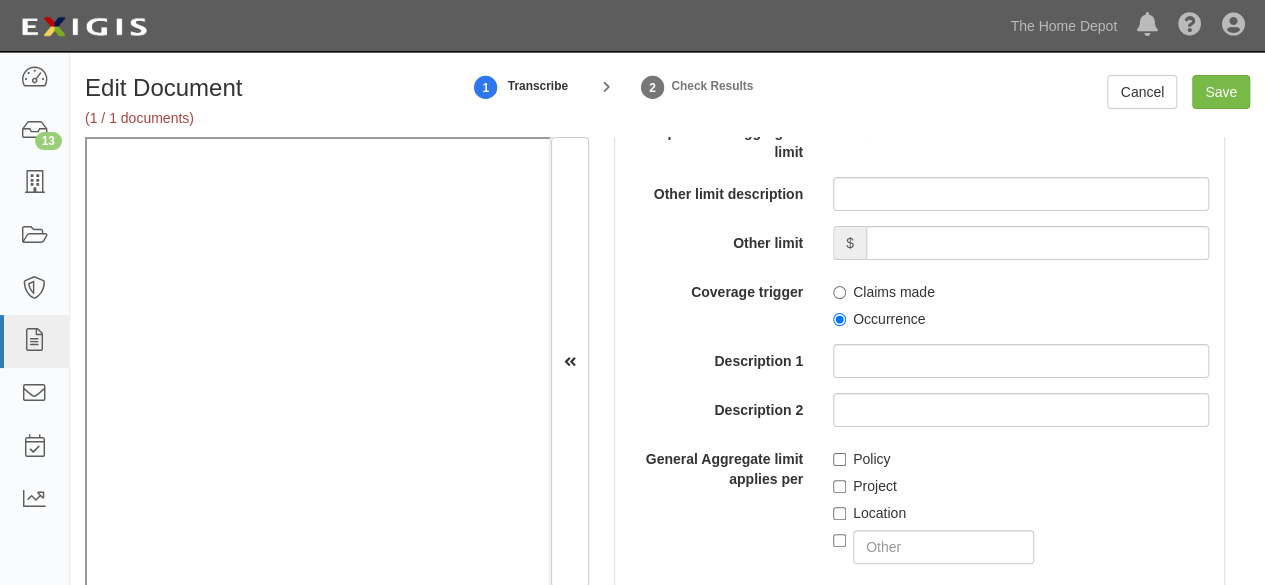 scroll, scrollTop: 2300, scrollLeft: 0, axis: vertical 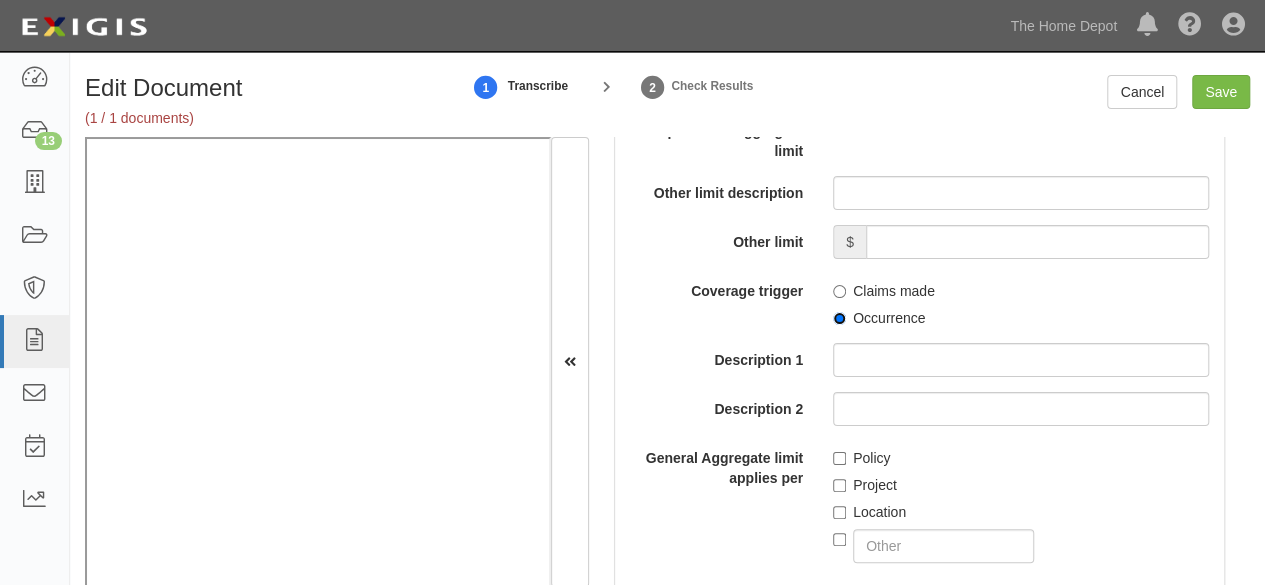 click on "Occurrence" at bounding box center (839, 318) 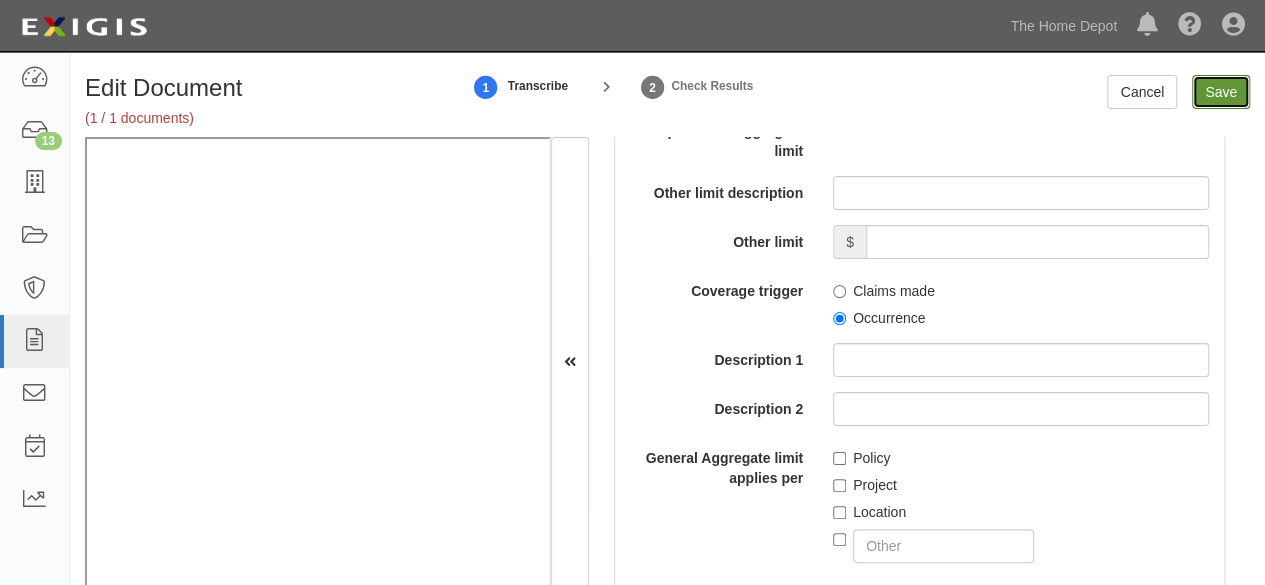 click on "Save" at bounding box center [1221, 92] 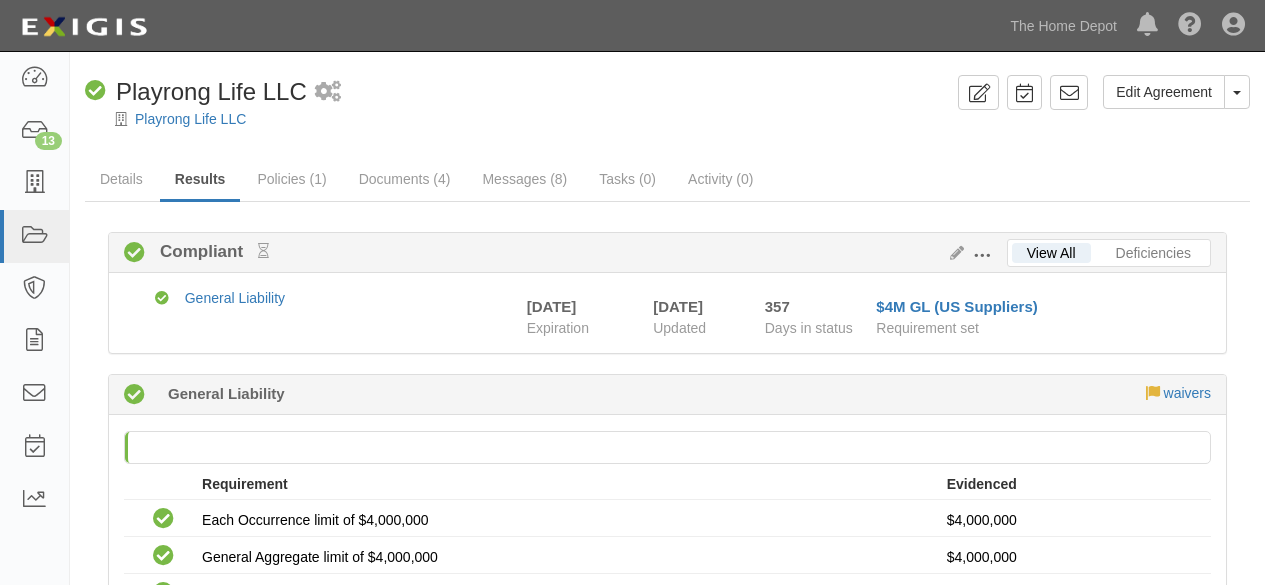 scroll, scrollTop: 0, scrollLeft: 0, axis: both 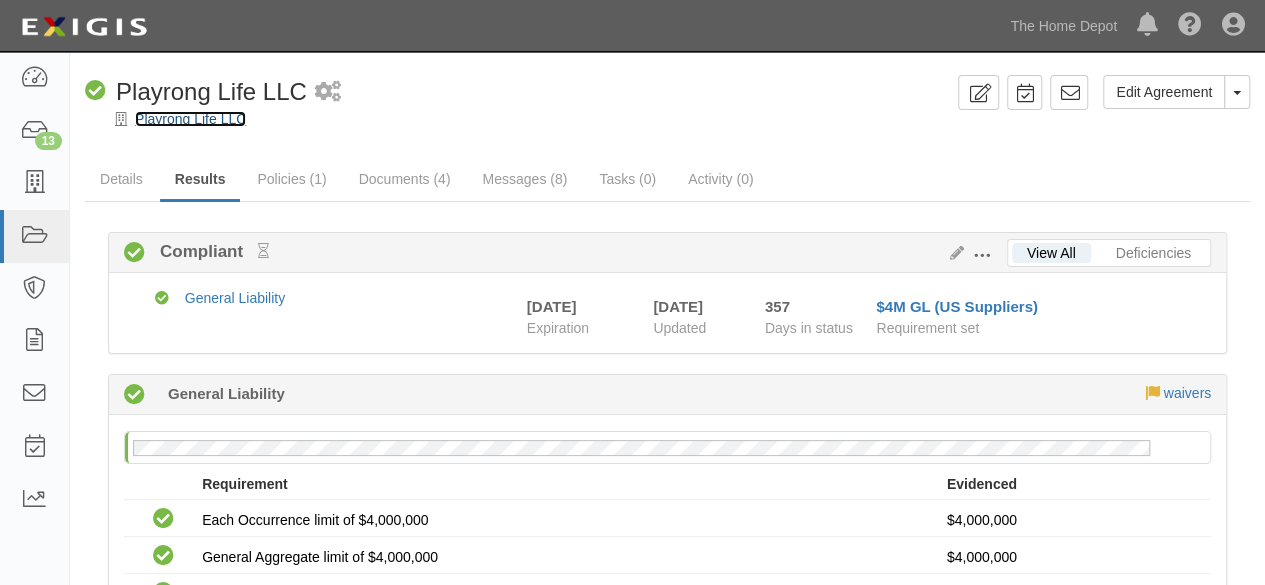 click on "Playrong Life LLC" at bounding box center [190, 119] 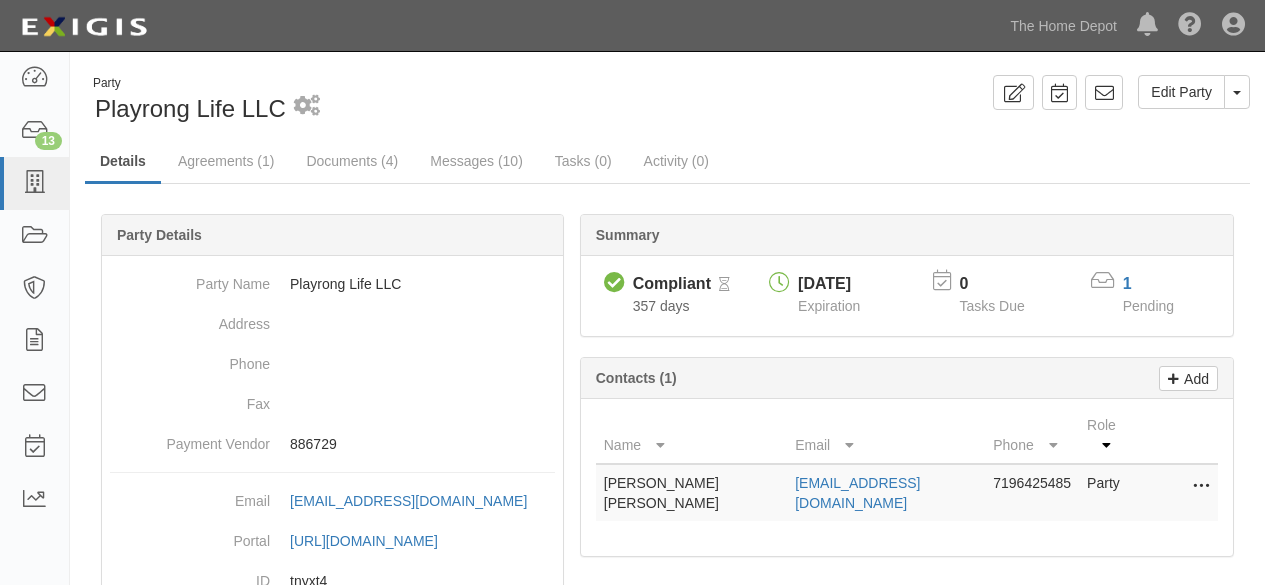 scroll, scrollTop: 0, scrollLeft: 0, axis: both 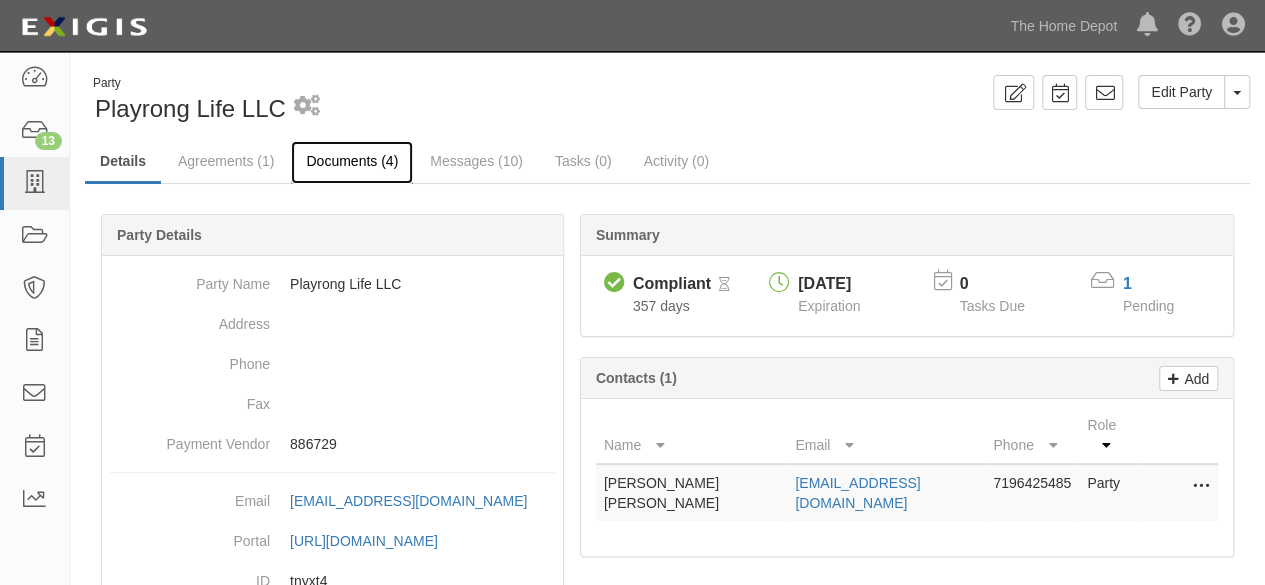 click on "Documents (4)" at bounding box center (352, 162) 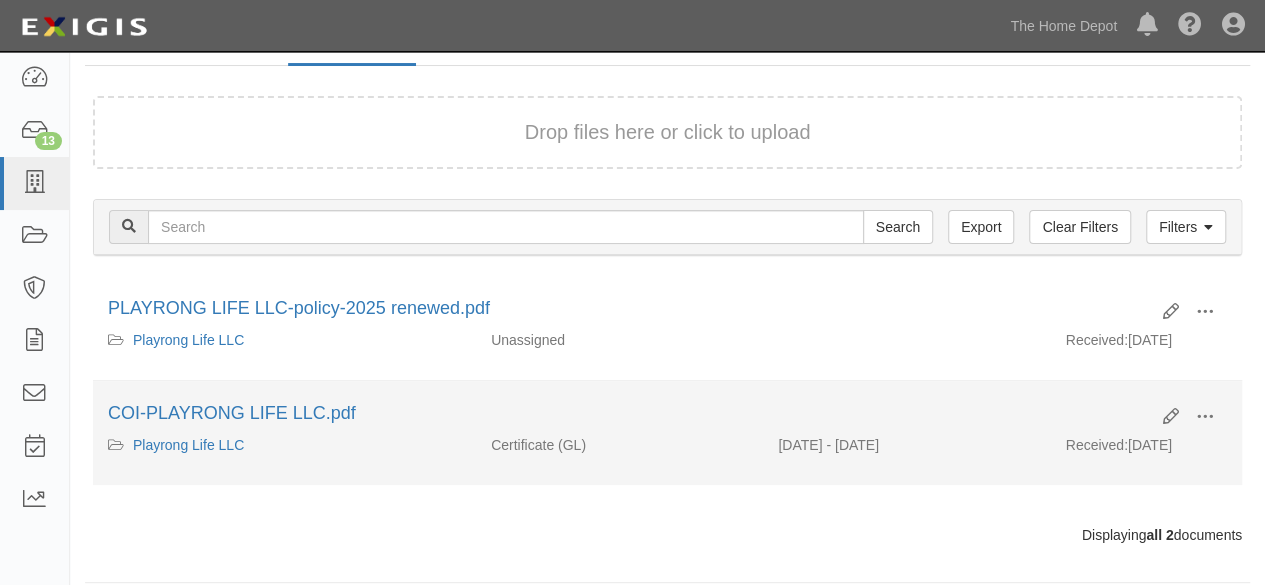 scroll, scrollTop: 134, scrollLeft: 0, axis: vertical 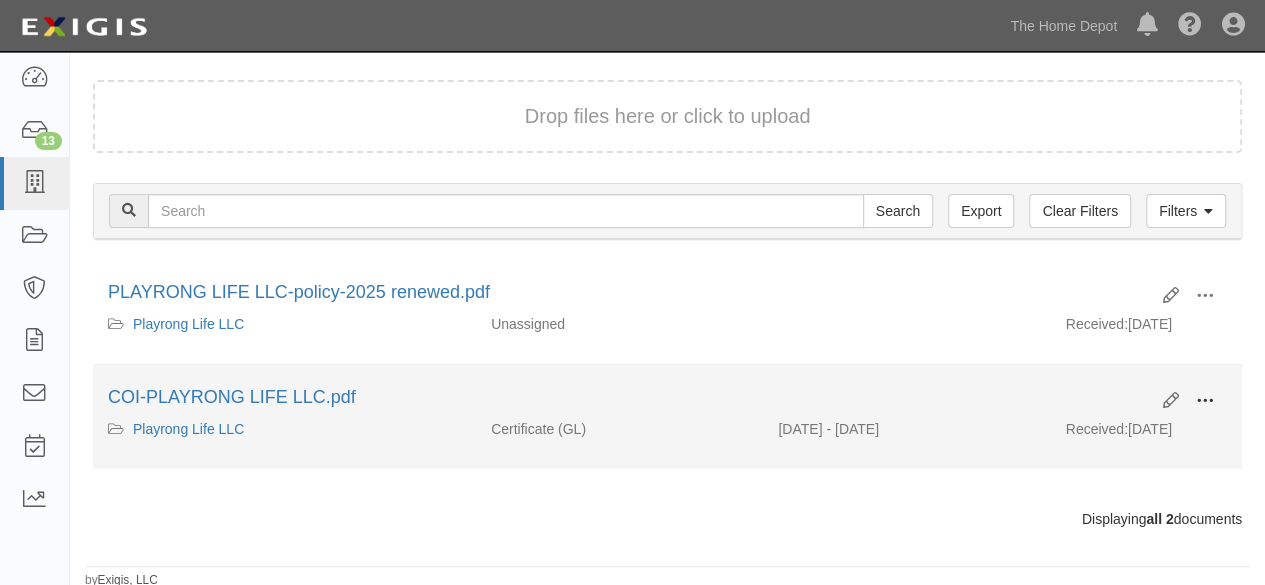 drag, startPoint x: 1205, startPoint y: 396, endPoint x: 1126, endPoint y: 425, distance: 84.15462 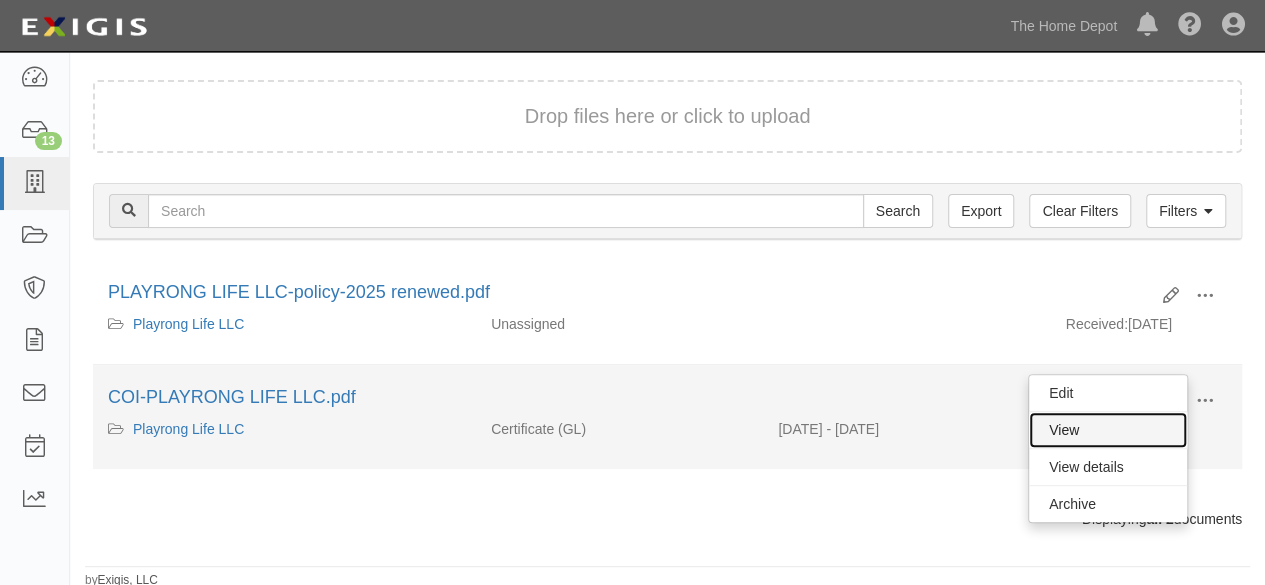 click on "View" at bounding box center (1108, 430) 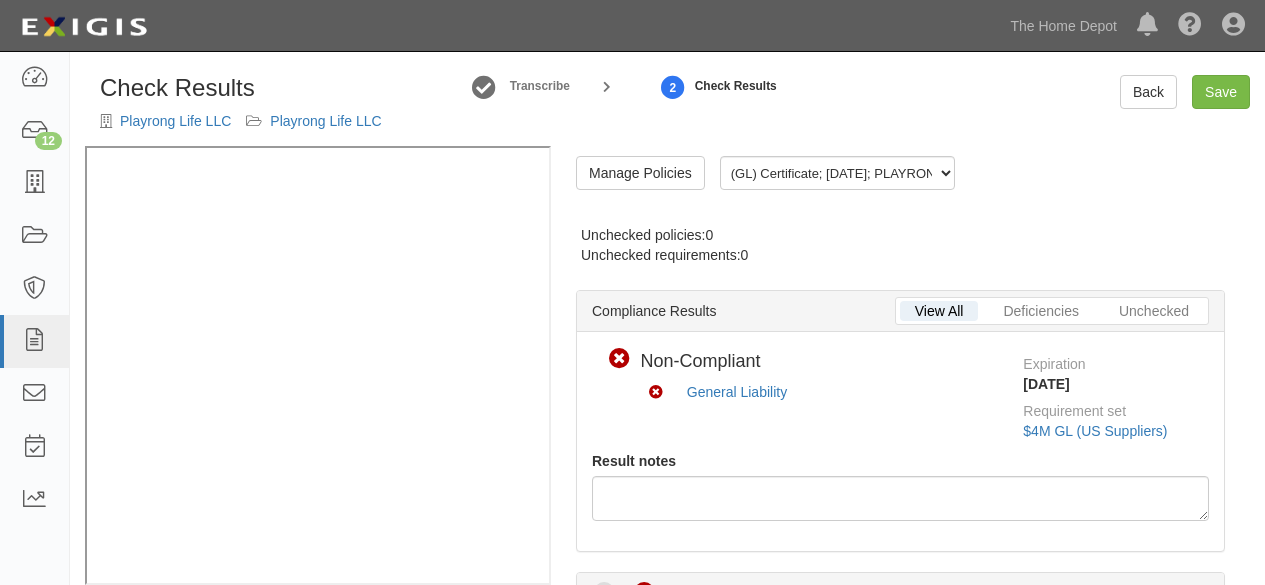 scroll, scrollTop: 0, scrollLeft: 0, axis: both 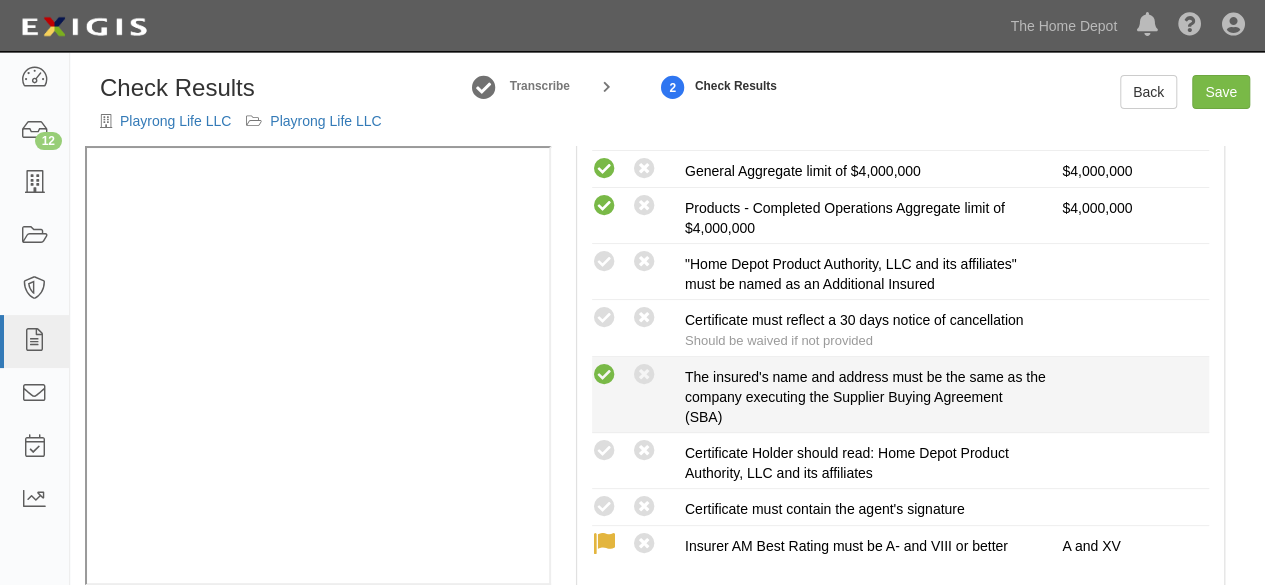 click at bounding box center [604, 375] 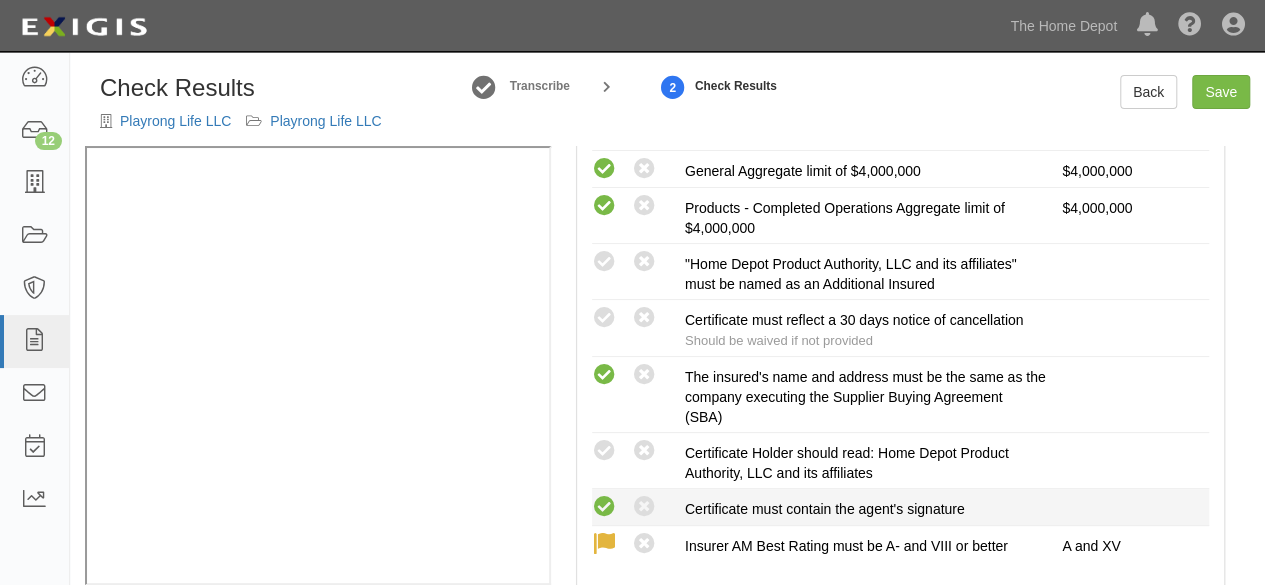 click at bounding box center (604, 507) 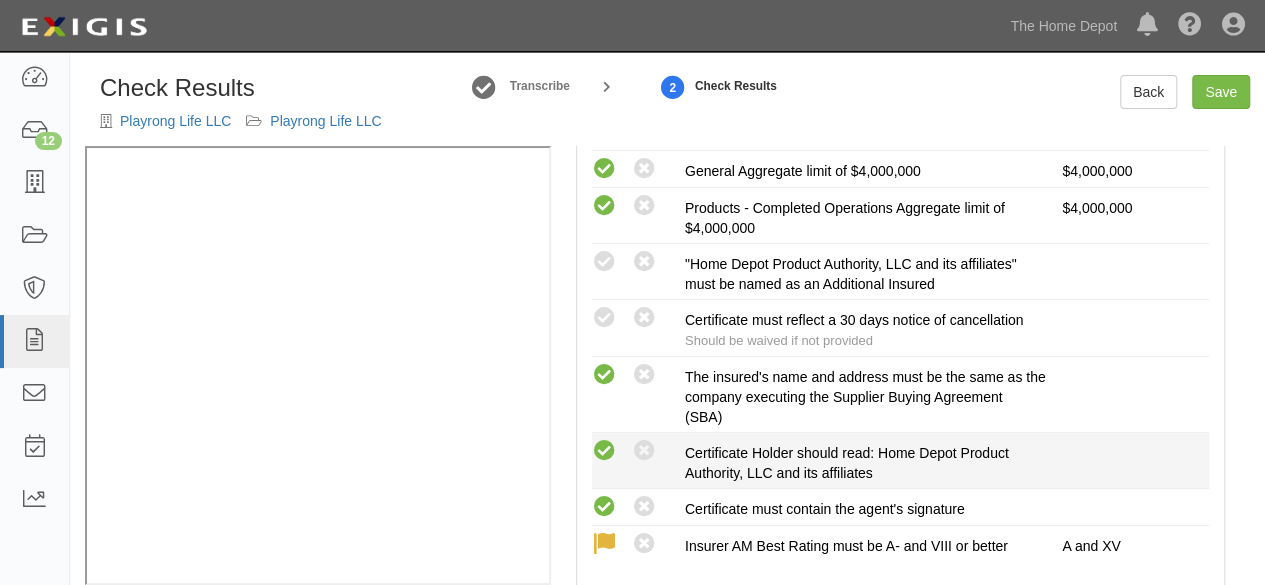 click at bounding box center (604, 451) 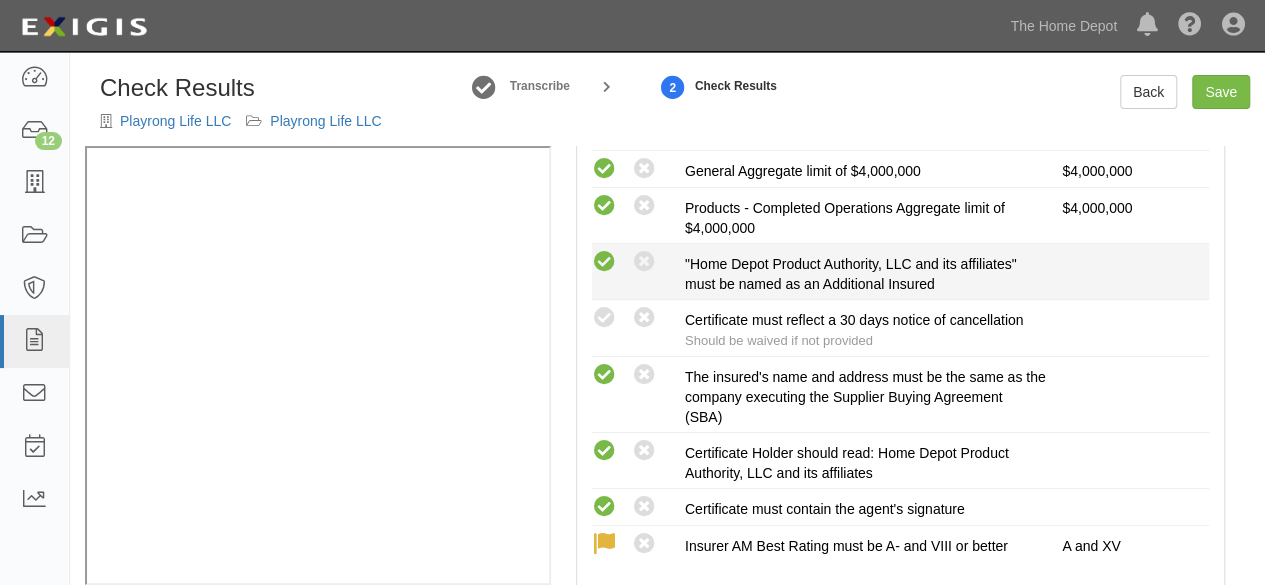 click at bounding box center (604, 262) 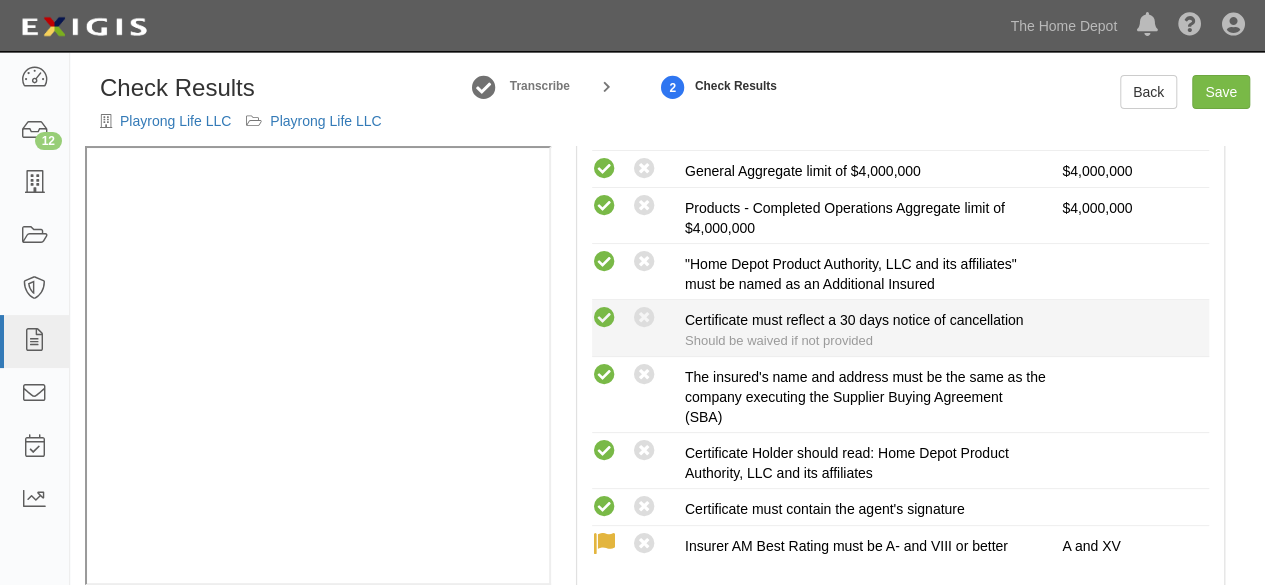 click at bounding box center [604, 318] 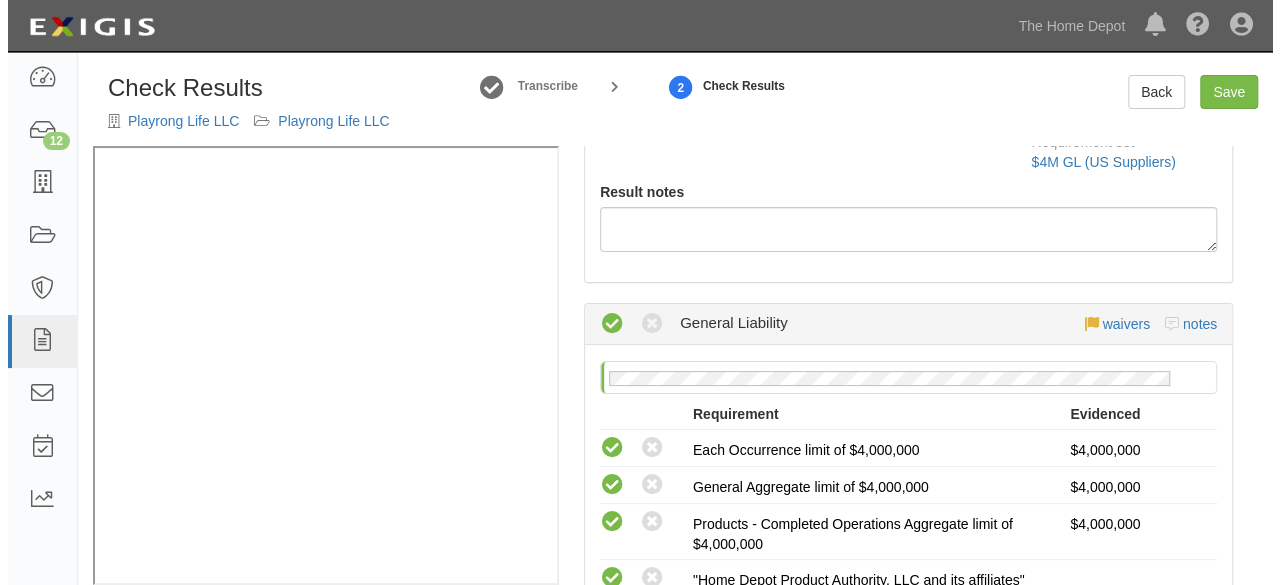 scroll, scrollTop: 0, scrollLeft: 0, axis: both 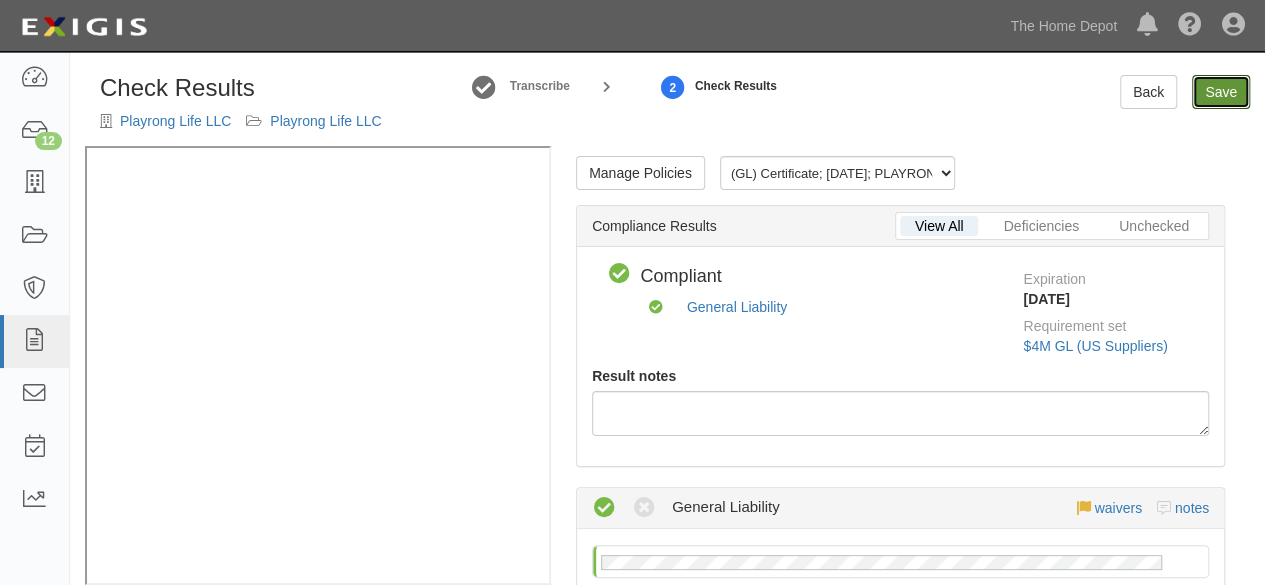 click on "Save" at bounding box center [1221, 92] 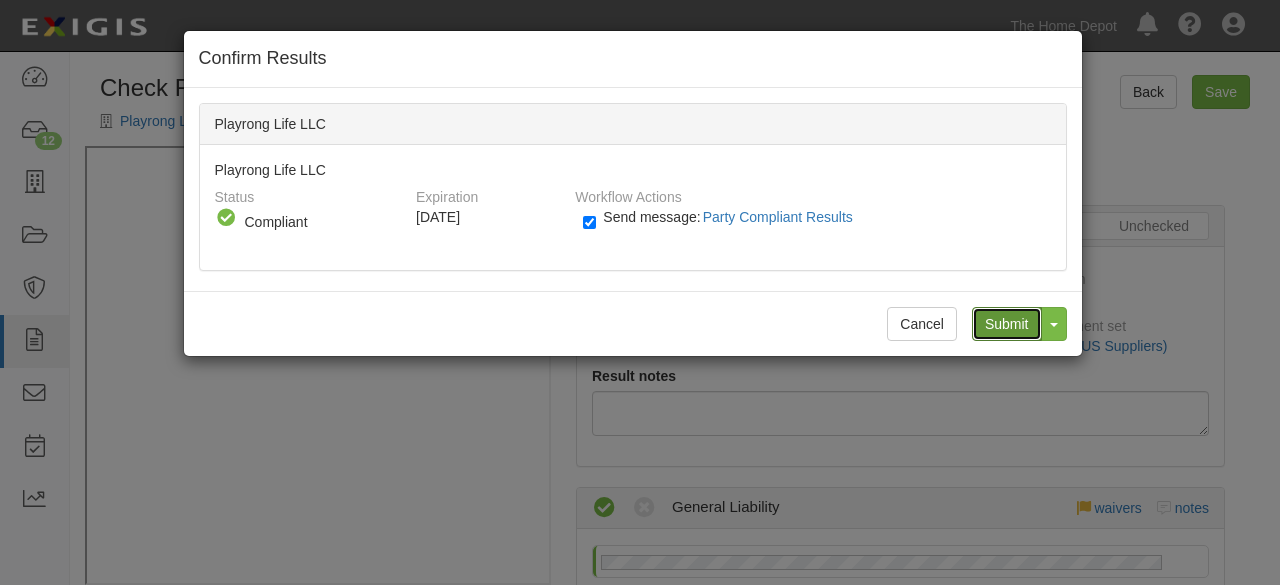 click on "Submit" at bounding box center [1007, 324] 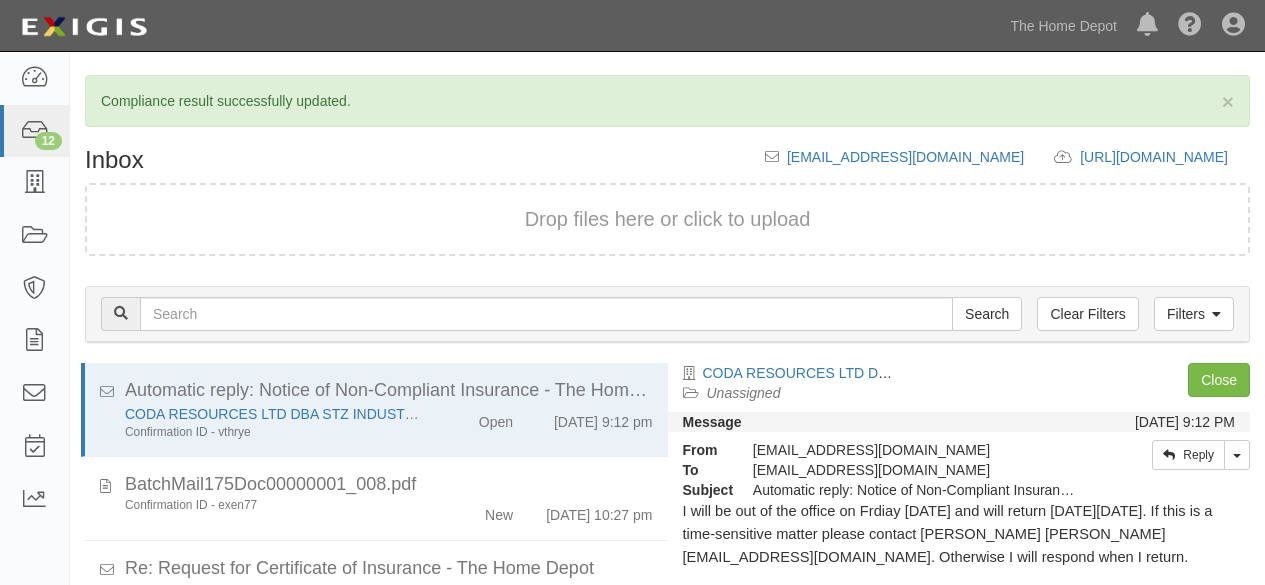 scroll, scrollTop: 0, scrollLeft: 0, axis: both 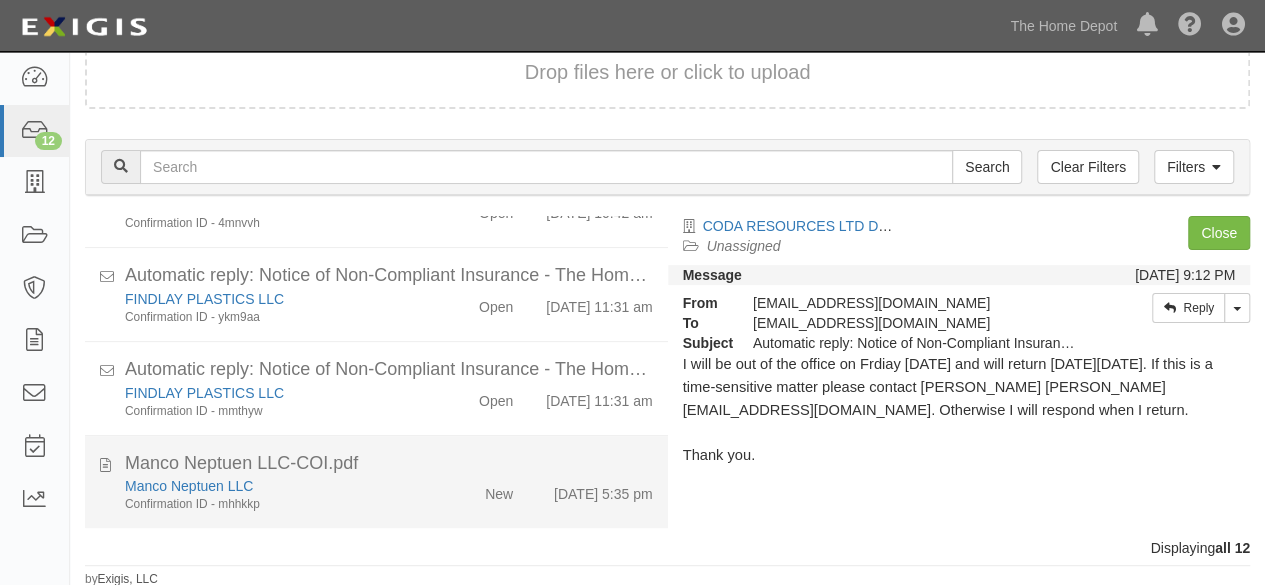 click on "Confirmation ID - mhhkkp" 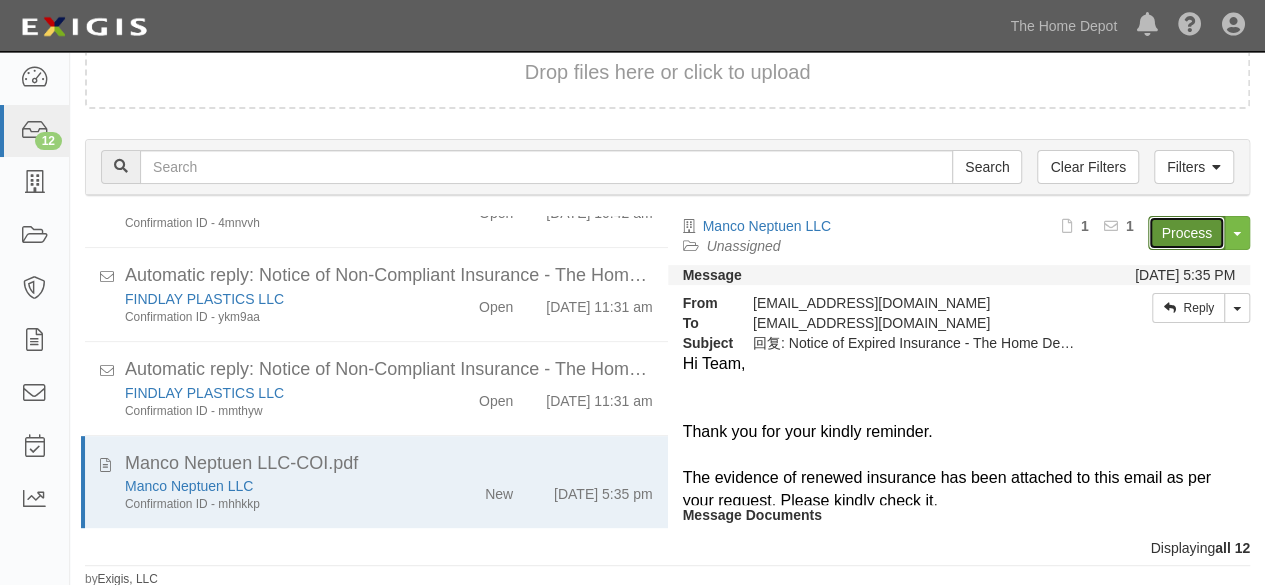 click on "Process" at bounding box center [1186, 233] 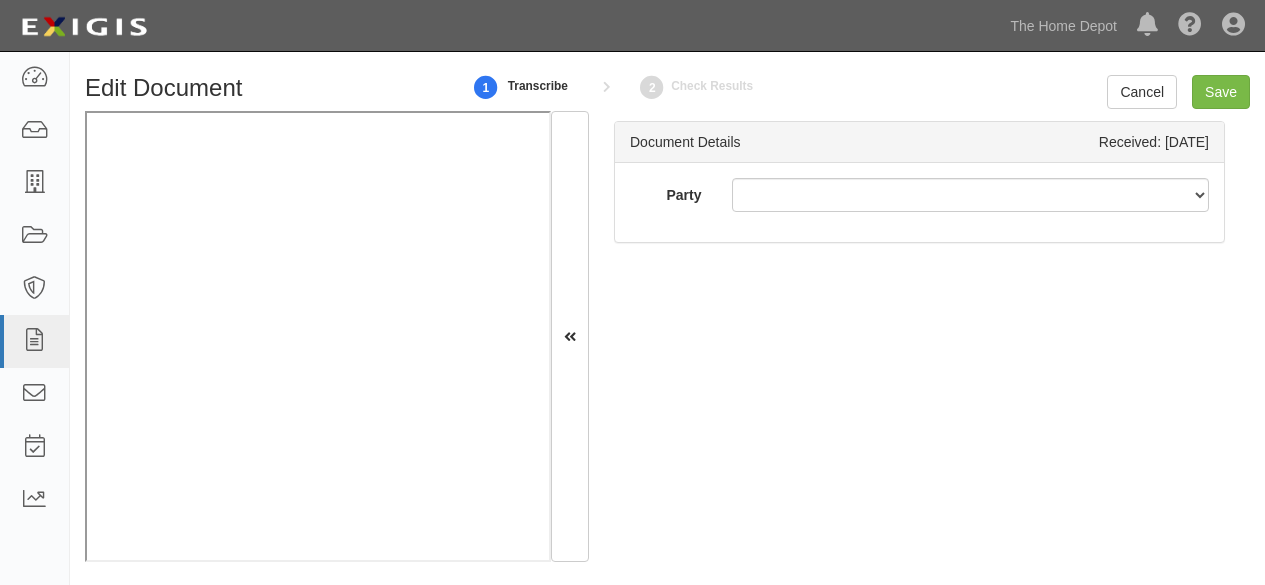 scroll, scrollTop: 0, scrollLeft: 0, axis: both 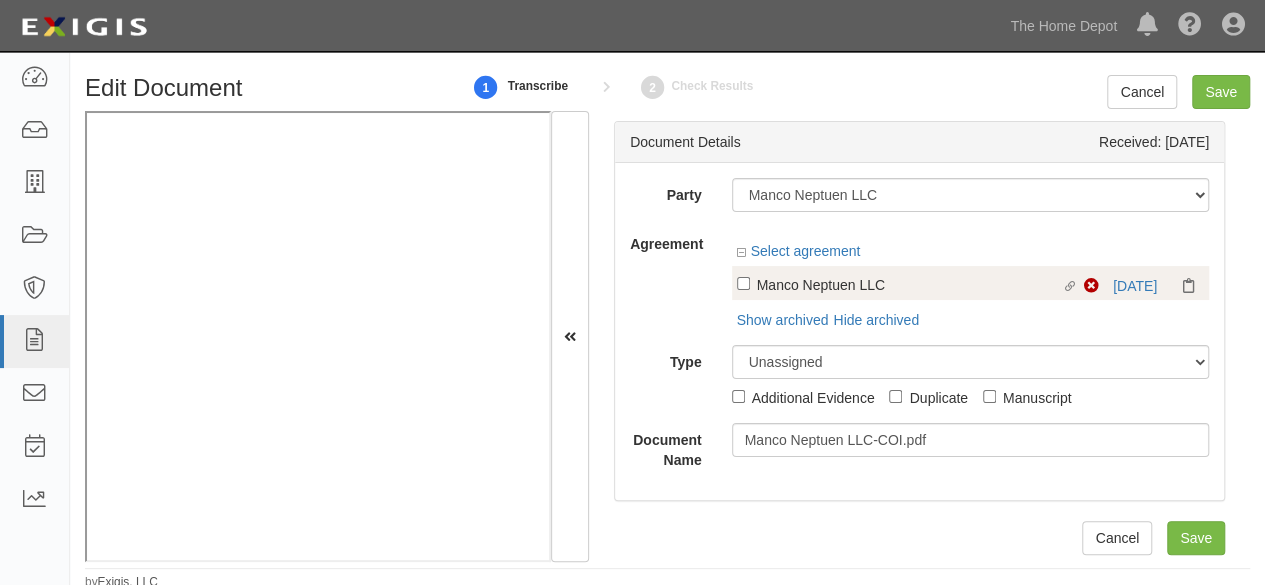 click on "Linked agreement
Manco Neptuen LLC
Linked agreement
Non-Compliant
7/5/25" at bounding box center [971, 283] 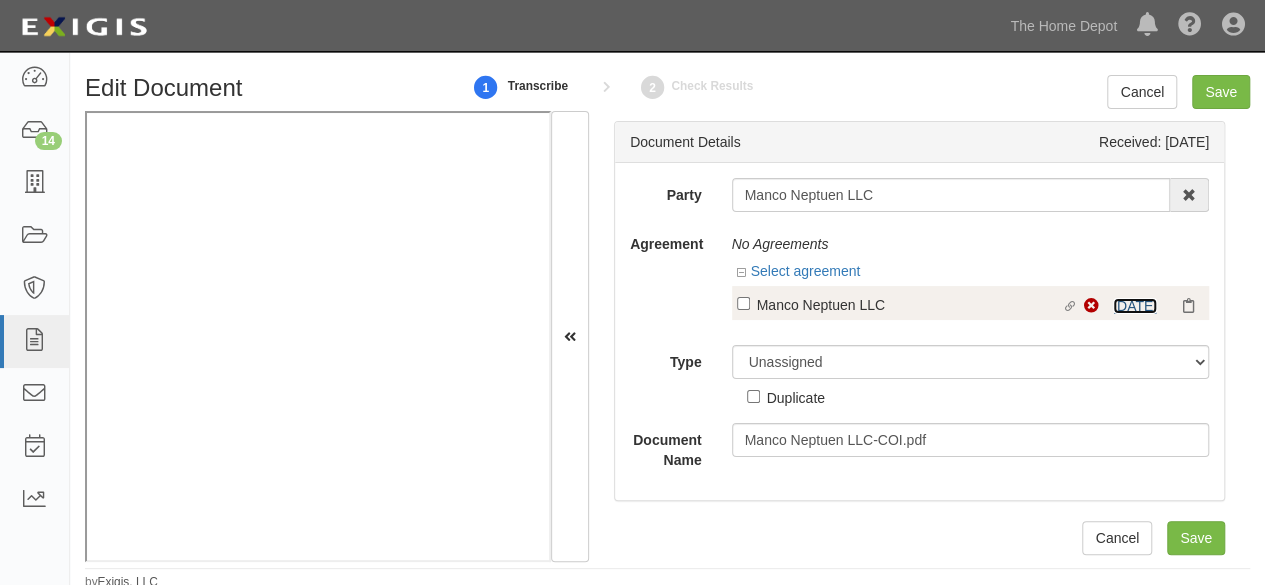 click on "7/5/25" at bounding box center (1135, 306) 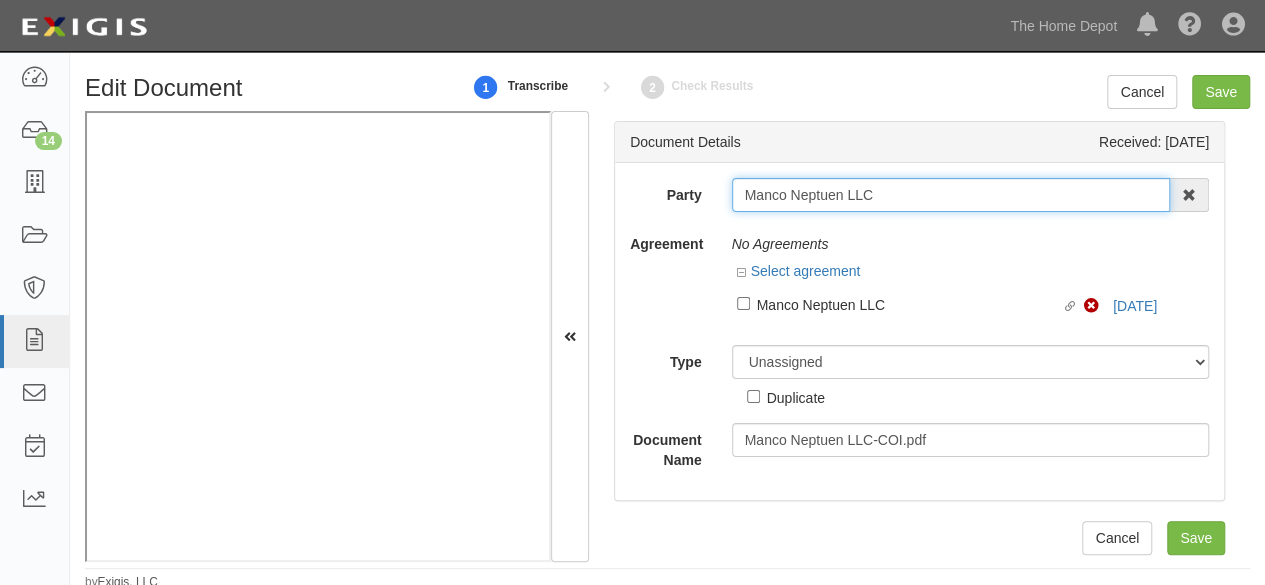 click on "Manco Neptuen LLC" at bounding box center (951, 195) 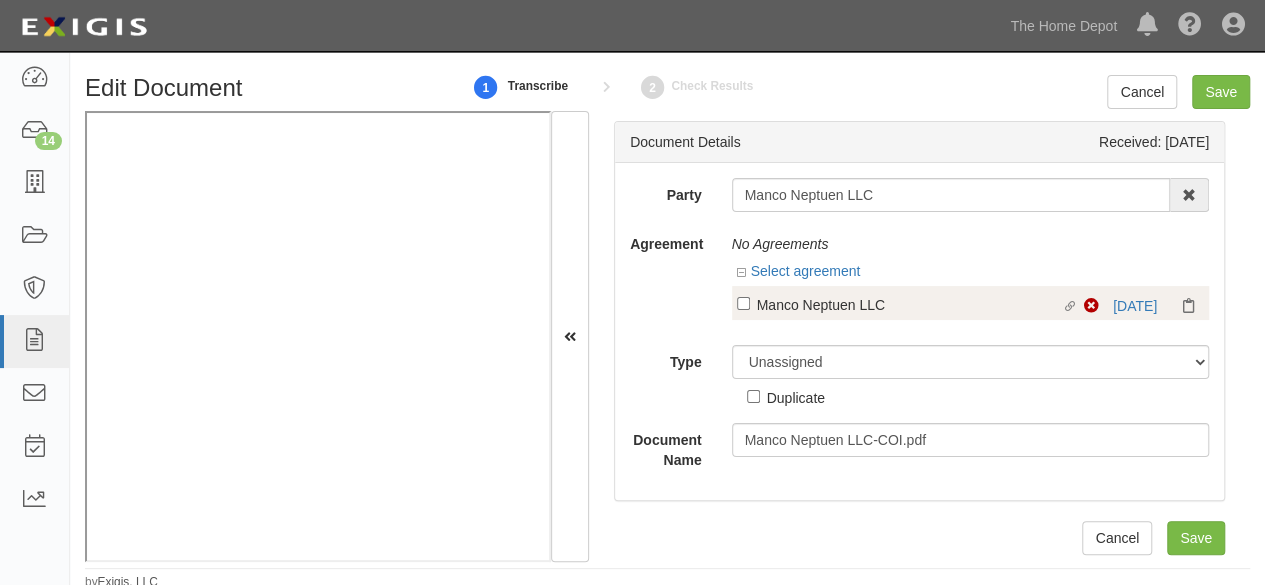 click on "Manco Neptuen LLC" at bounding box center [909, 304] 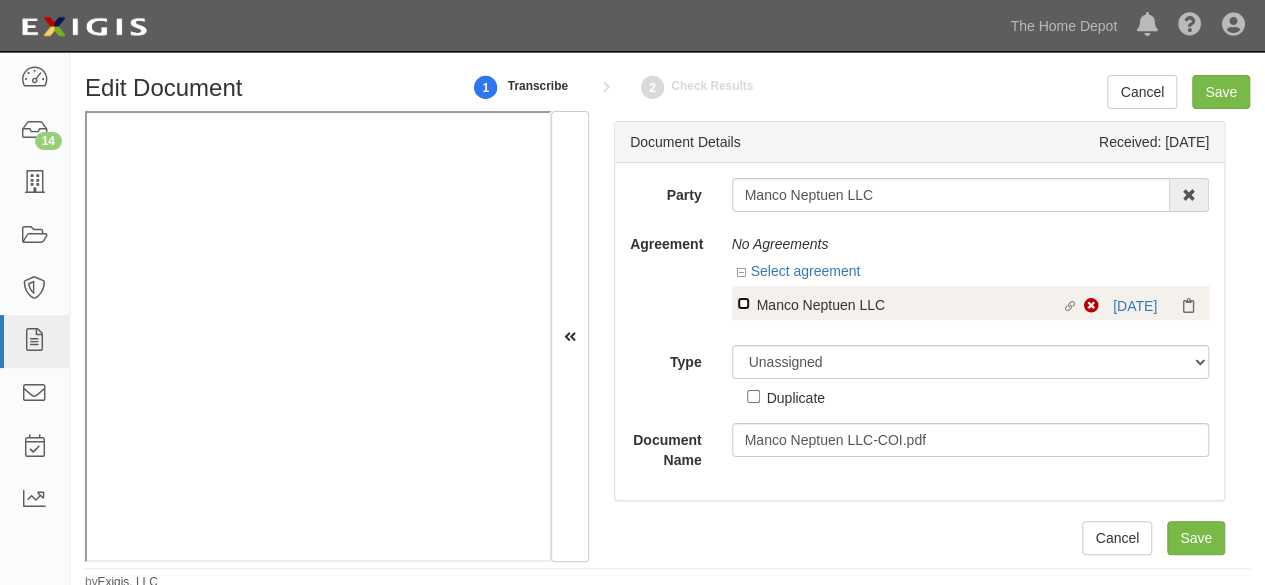 click on "Linked agreement
Manco Neptuen LLC
Linked agreement" at bounding box center (743, 303) 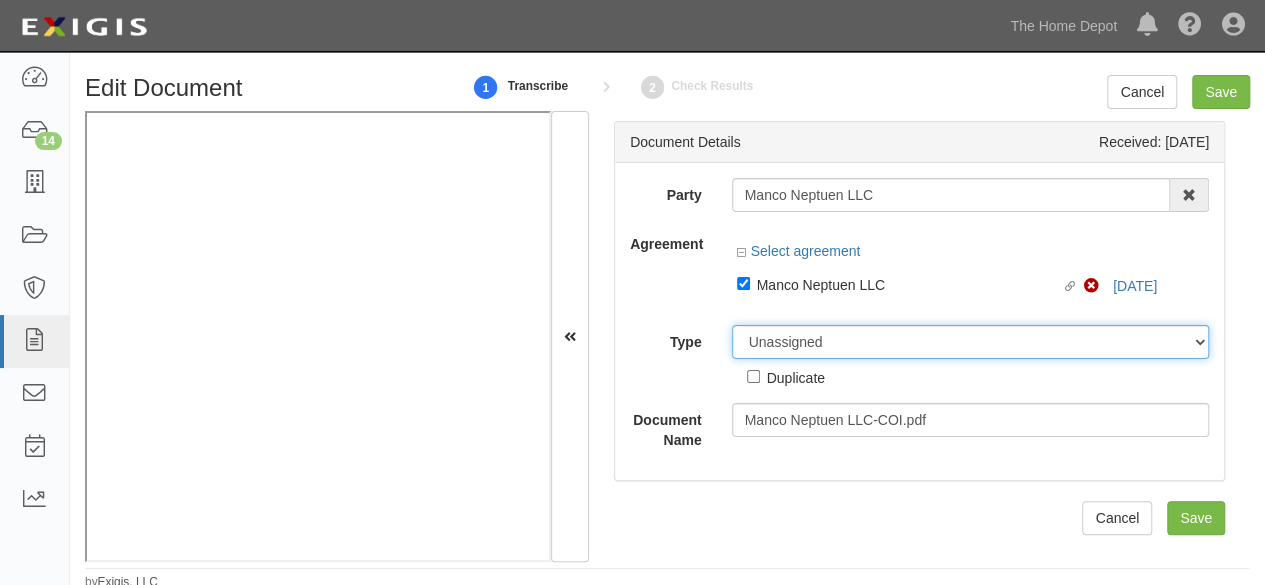 click on "Party
Manco Neptuen LLC
1000576868 Ontario Inc.
10 STRAWBERRY STREET
115282 CANADA LTEE
11947907 Canada Inc. (MOD LIGHTING)
1200144519218
1234BUY.COM INC
1291 FURNITURES INC
16 GAUGE SINKS
1729897 ONTARIO INC. O/A
1791 Outdoor Lifestyle Group LLC
1837, LLC.
1888 MILLS LLC
1896424 ONTARIO INC
1JAY CAPITAL INC
1PERFECTCHOICE INC
1ST CHOICE FERTILIZER, I
2033784 ONTARIO INC.
21 ROCKS CORPORATION DBA
2614072 ONTARIO INC. (O/
2964-3277 QUEBEC INC
2B Poultry, LLC
2FUNGUYS
34 DECOR LLC
360 ELECTRICAL LLC
3B INTERNATIONAL LLC
3B TECH, INC.
3DROSE LLC
3I PRODUCTS, INC.
3M
3M
3M COMPANY
3Wood Wholesale, LLC
4077814 DELAWARE INC
4D CONCEPTS, INC
4dock LLC.
4KEEPS ROSES INC." at bounding box center [919, 314] 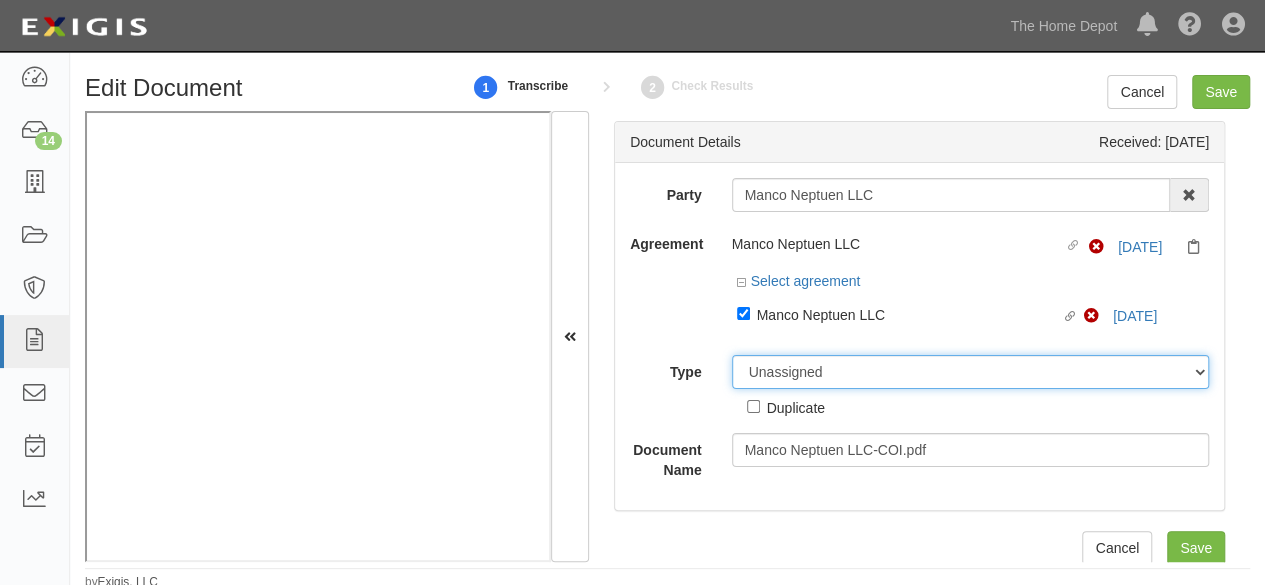 select on "CertificateDetail" 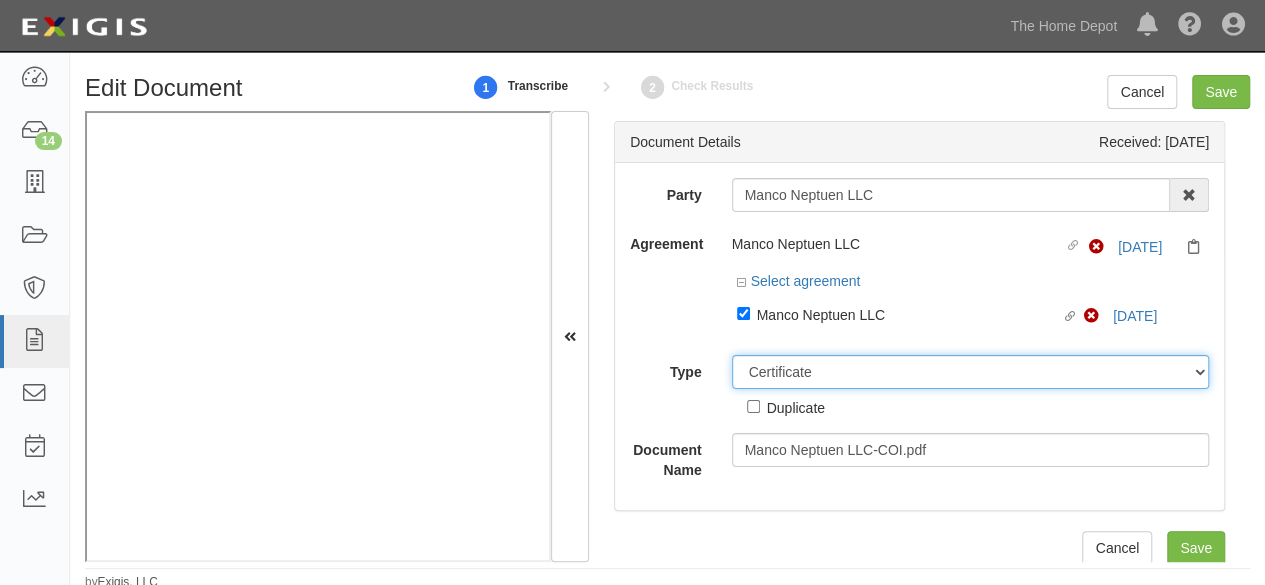 click on "Unassigned
Binder
Cancellation Notice
Certificate
Contract
Endorsement
Insurance Policy
Junk
Other Document
Policy Declarations
Reinstatement Notice
Requirements
Waiver Request" at bounding box center [971, 372] 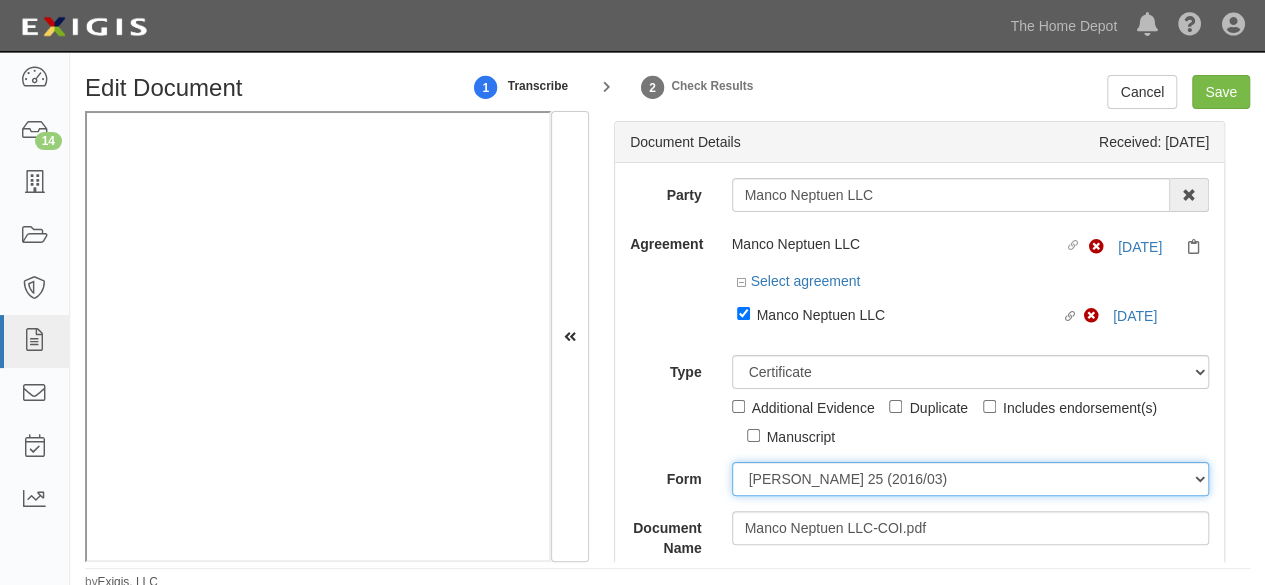 click on "ACORD 25 (2016/03)
ACORD 101
ACORD 855 NY (2014/05)
General" at bounding box center (971, 479) 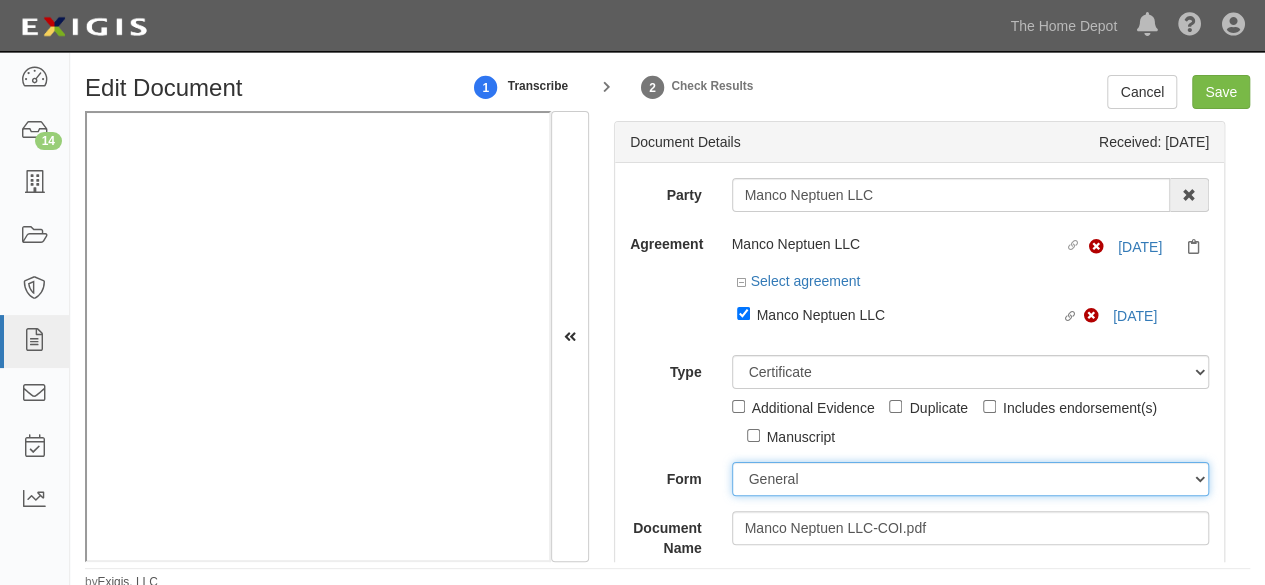 click on "ACORD 25 (2016/03)
ACORD 101
ACORD 855 NY (2014/05)
General" at bounding box center [971, 479] 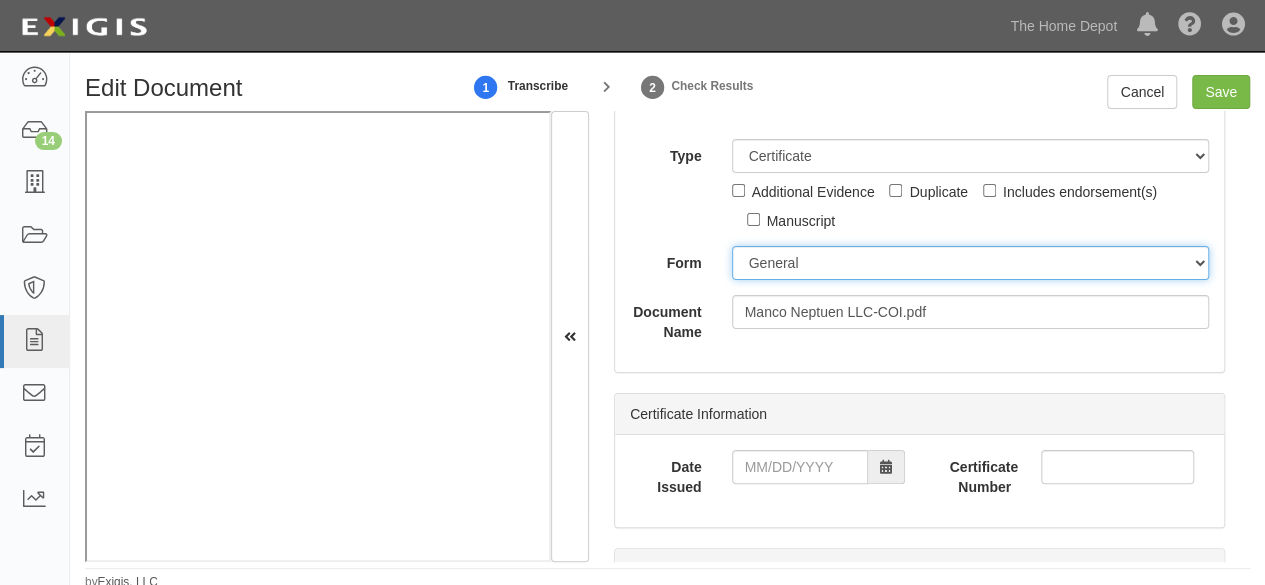 scroll, scrollTop: 300, scrollLeft: 0, axis: vertical 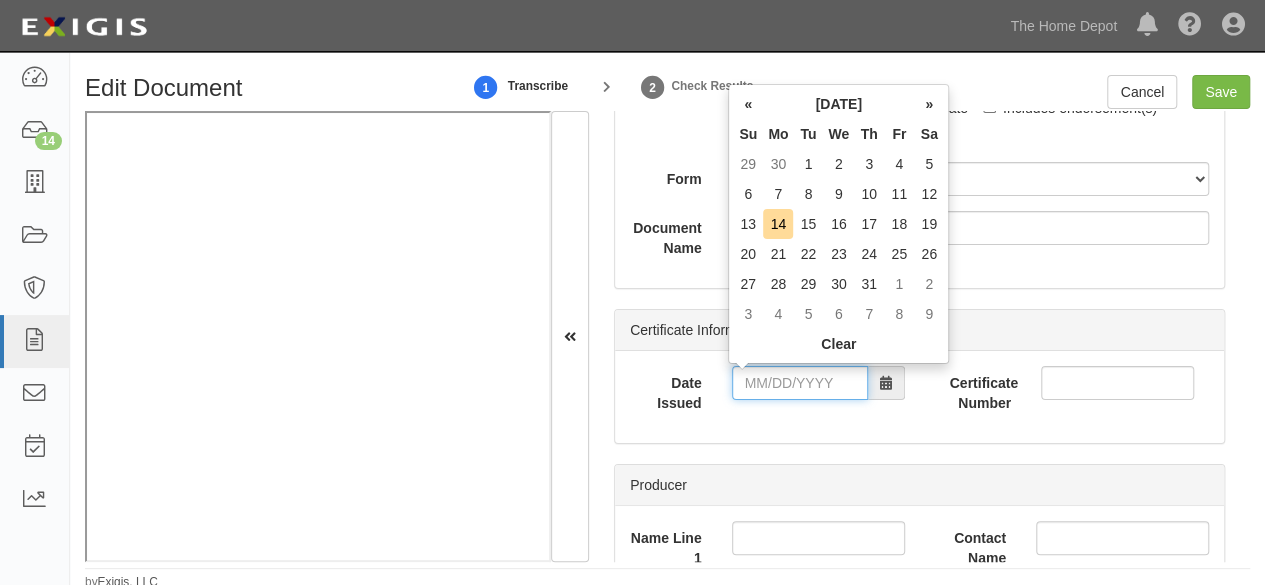 click on "Date Issued" at bounding box center [800, 383] 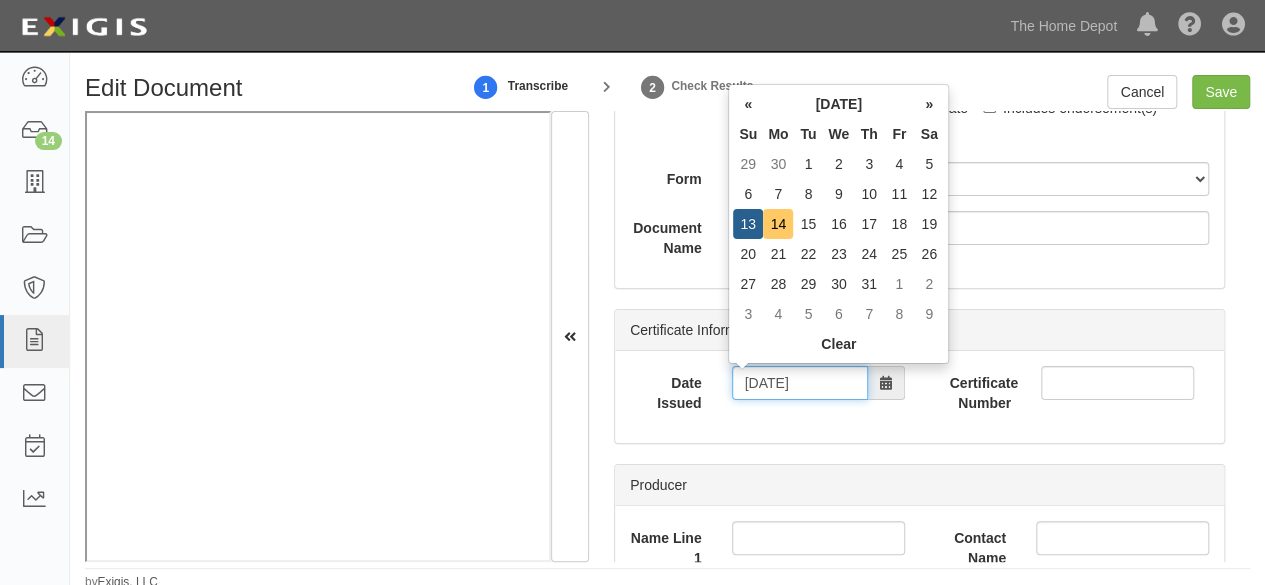 type on "[DATE]" 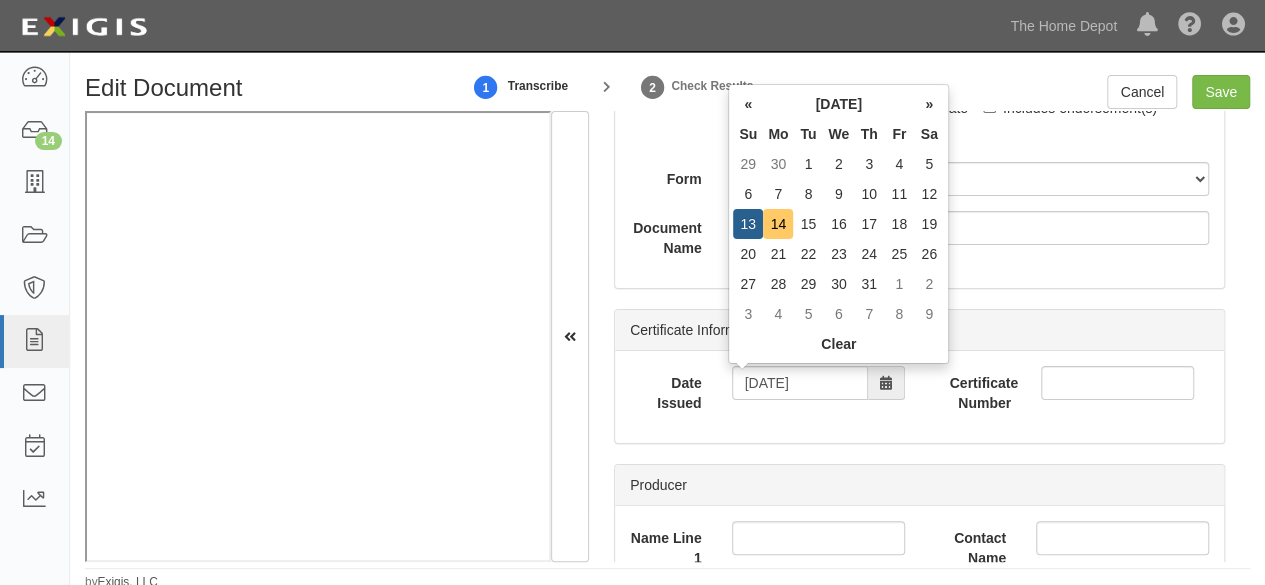 click on "14" at bounding box center (778, 224) 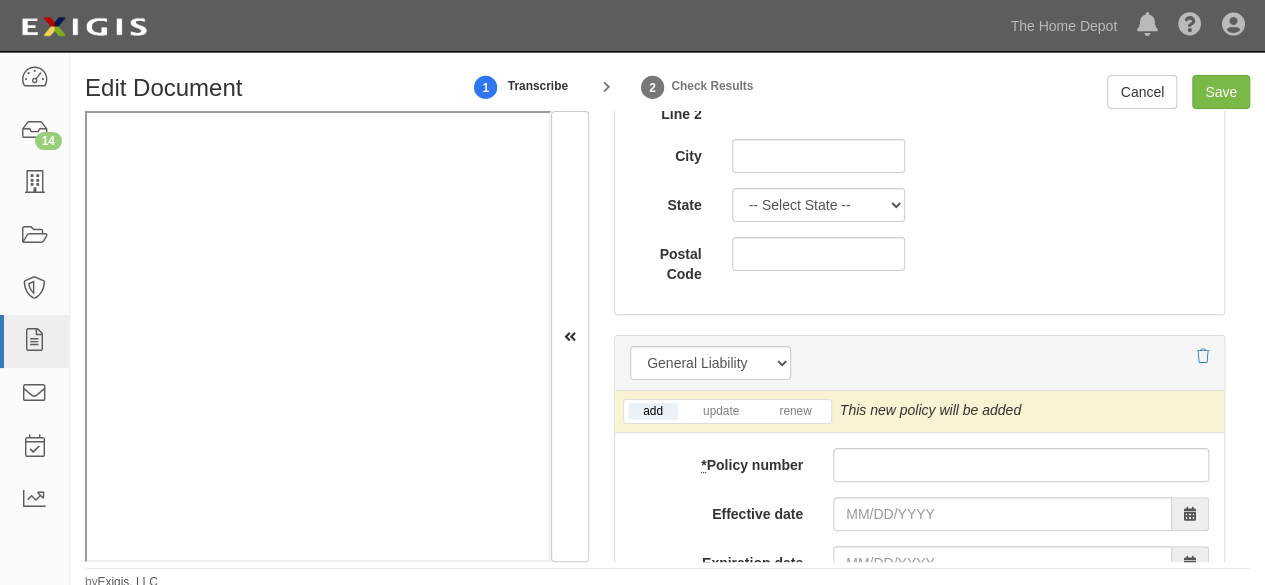 scroll, scrollTop: 1600, scrollLeft: 0, axis: vertical 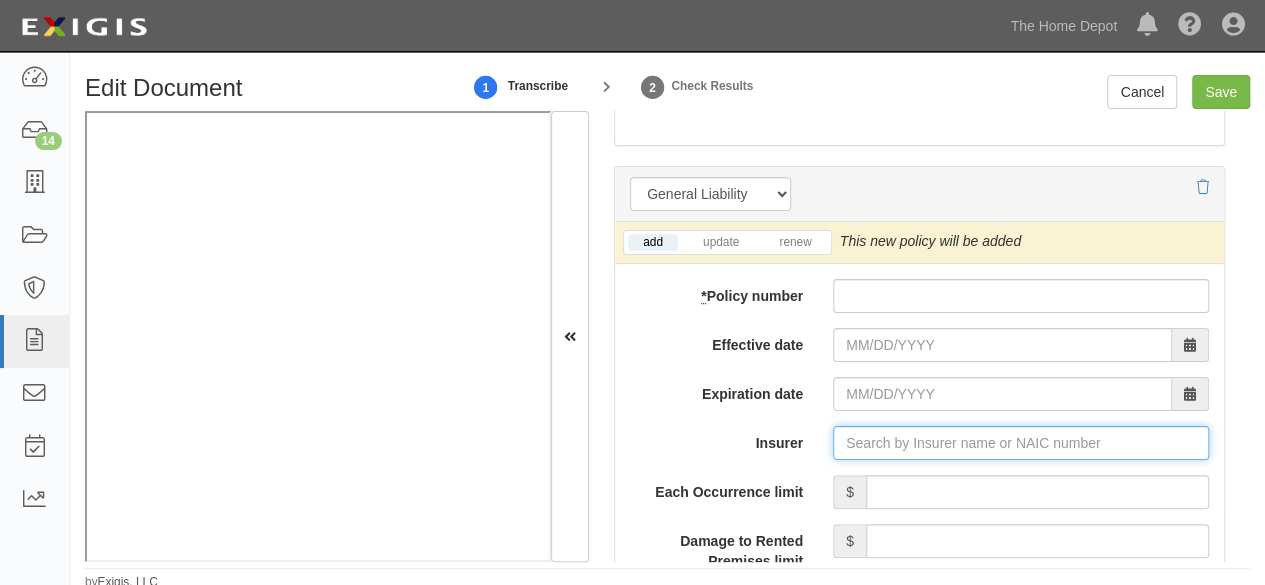 click on "Insurer" at bounding box center (1021, 443) 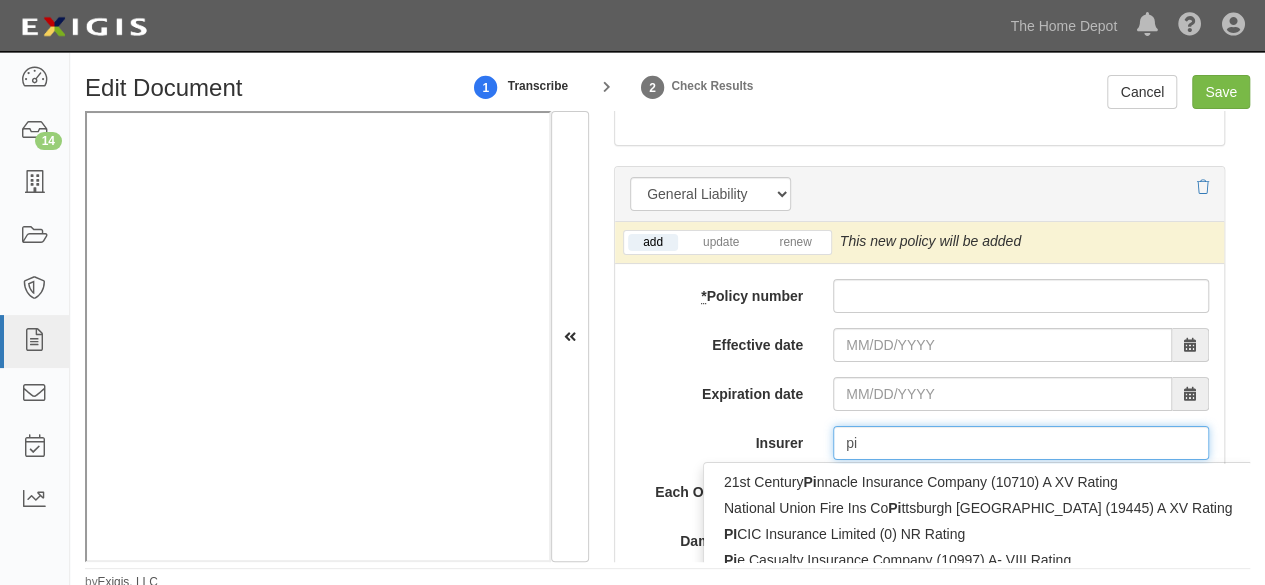 type on "pin" 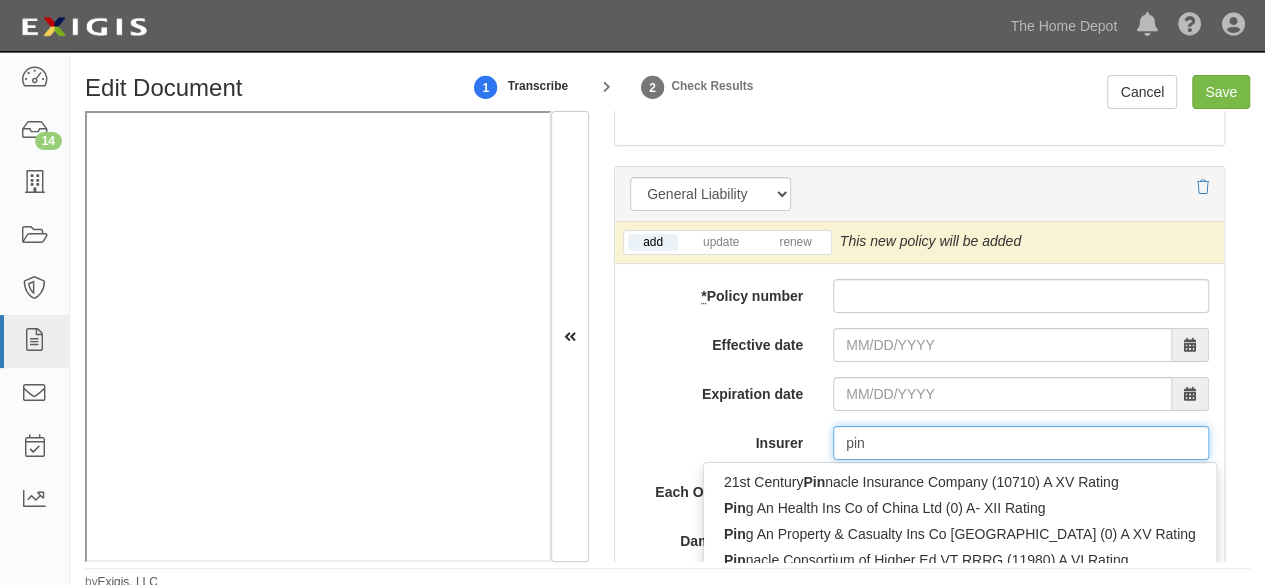 type on "ping An Health Ins Co of China Ltd (0) A- XII Rating" 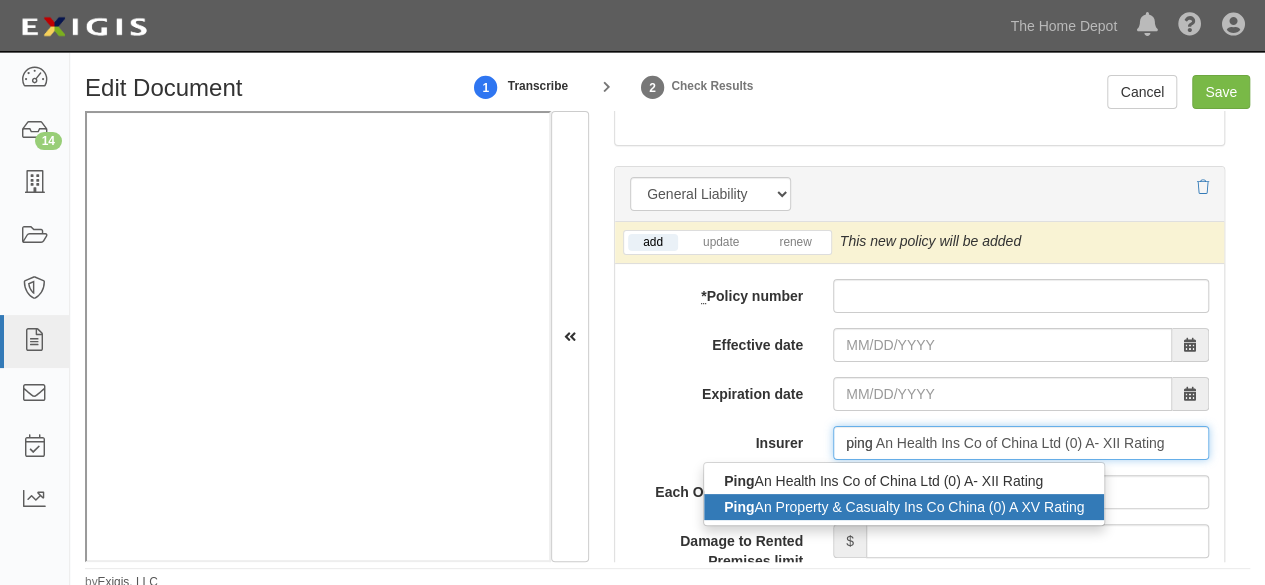 click on "Ping  An Property & Casualty Ins Co China (0) A XV Rating" at bounding box center [904, 507] 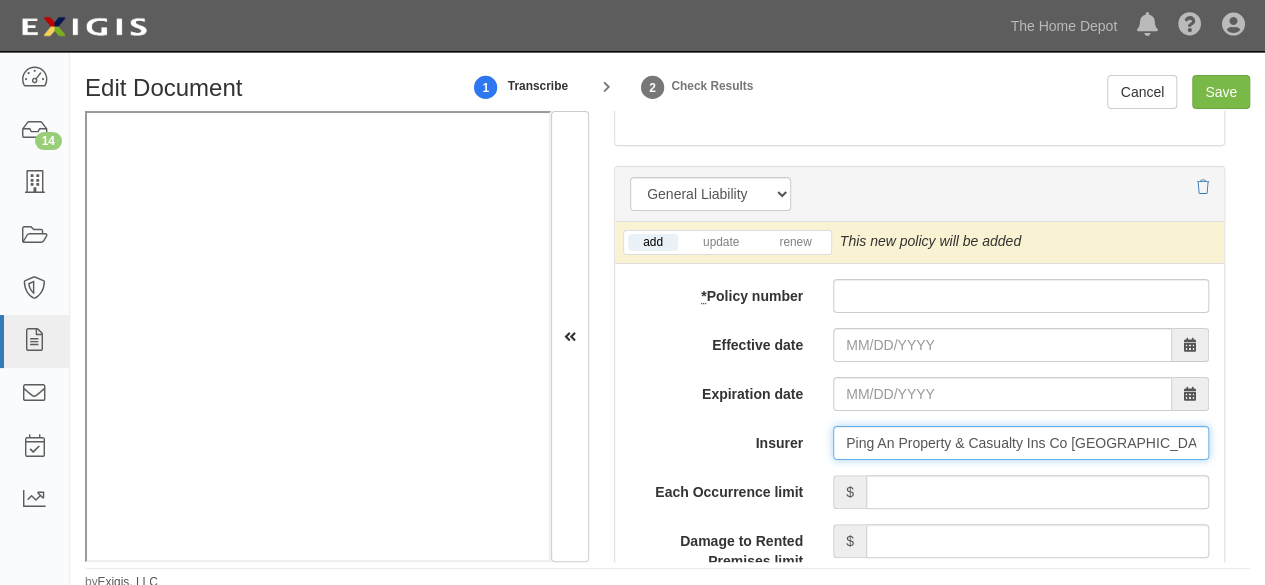 type on "Ping An Property & Casualty Ins Co China (0) A XV Rating" 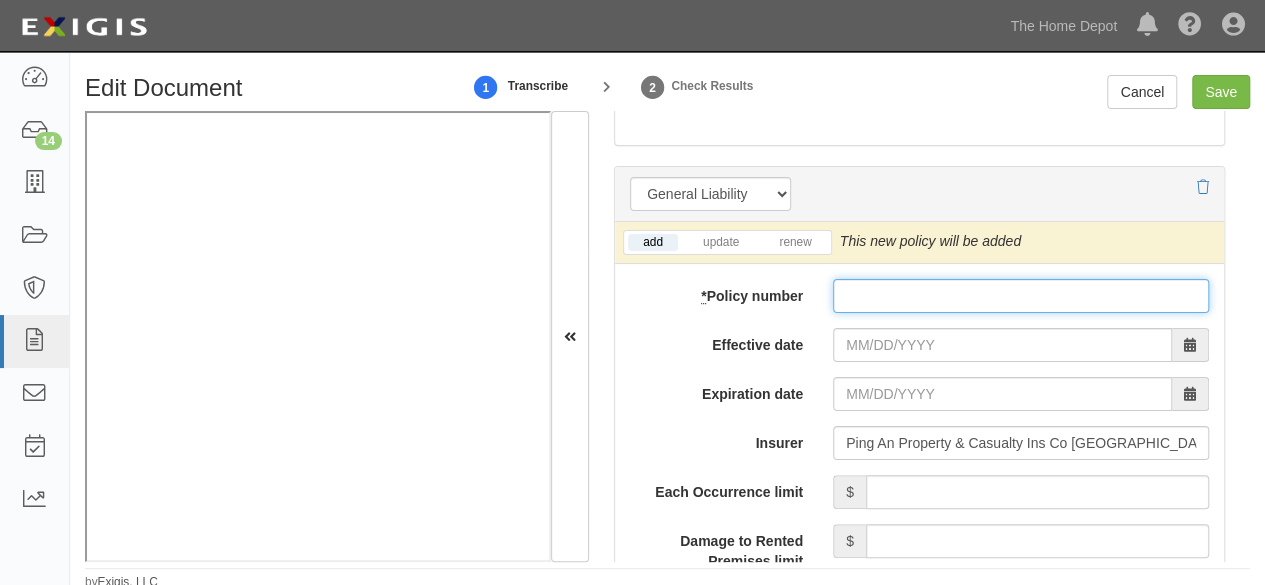 drag, startPoint x: 872, startPoint y: 283, endPoint x: 867, endPoint y: 294, distance: 12.083046 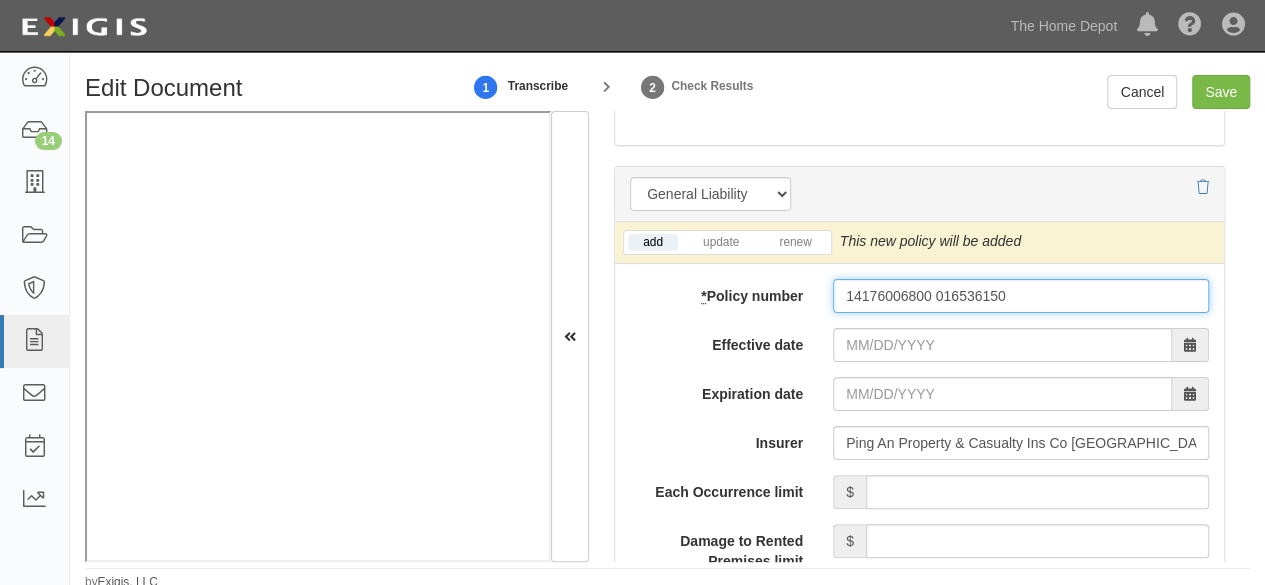 type on "14176006800 016536150" 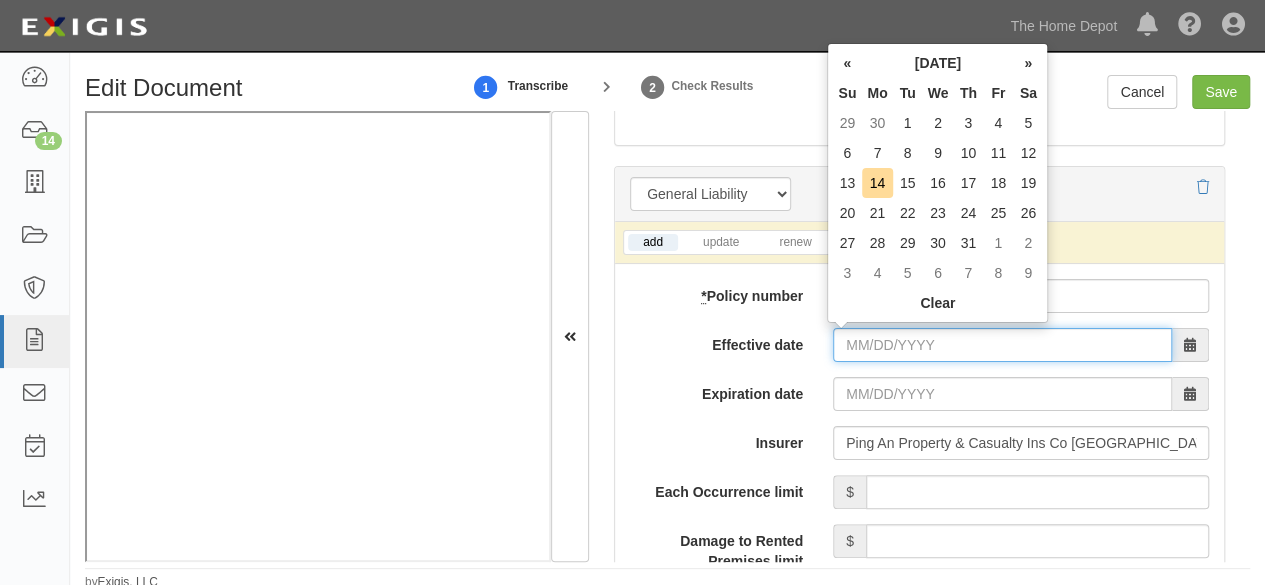 click on "Effective date" at bounding box center (1002, 345) 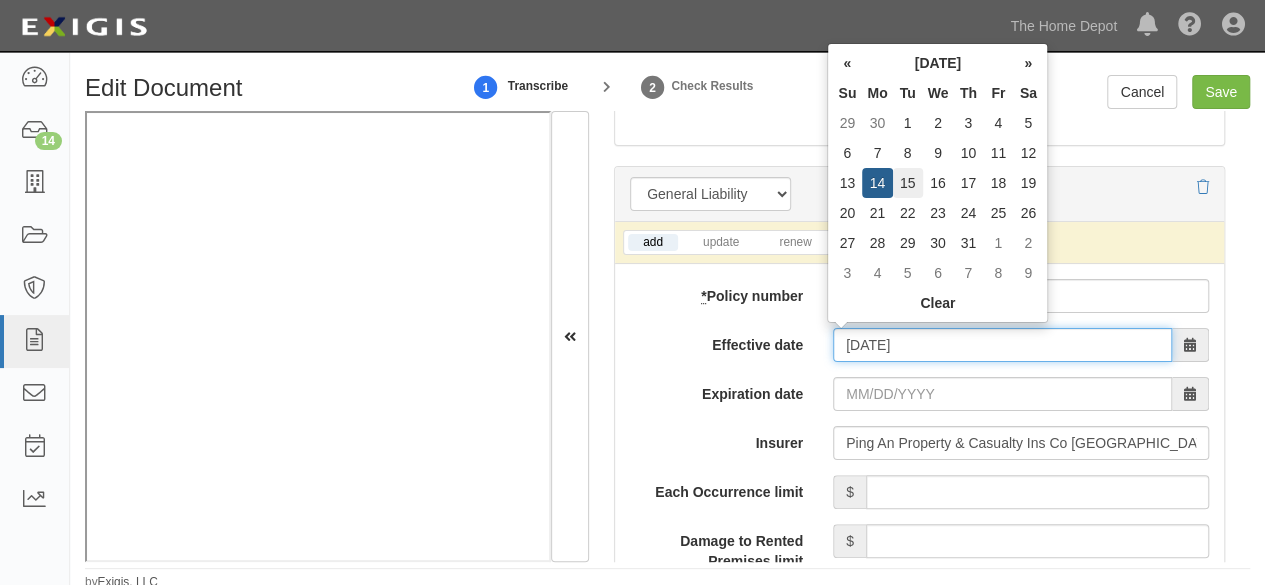 type on "07/15/2025" 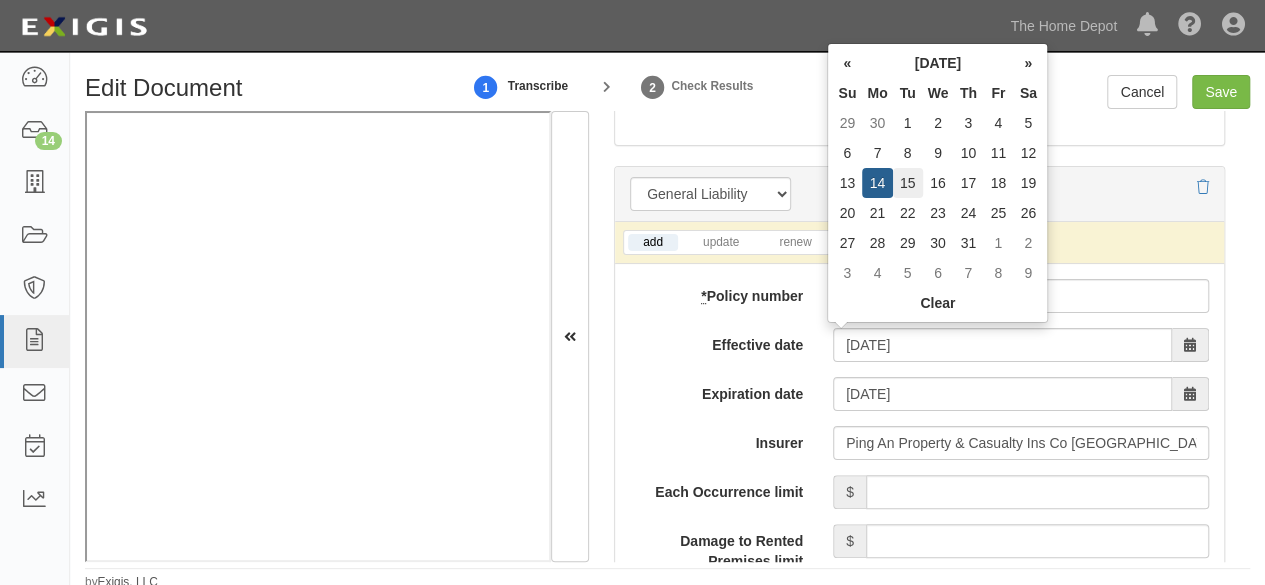 click on "15" at bounding box center [908, 183] 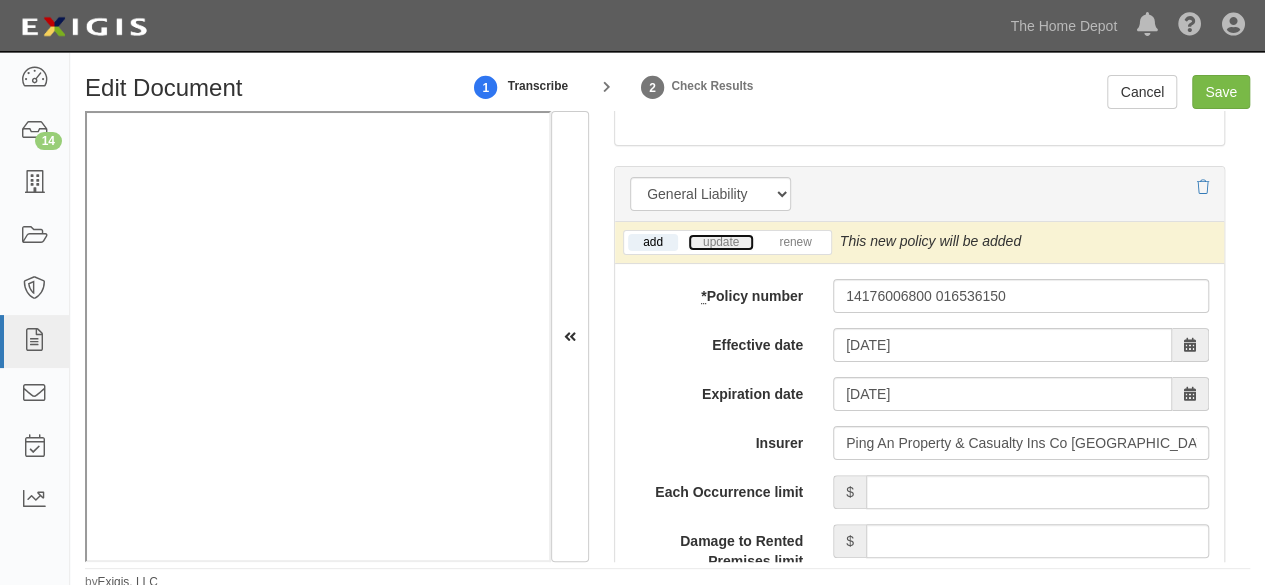 click on "update" at bounding box center [721, 242] 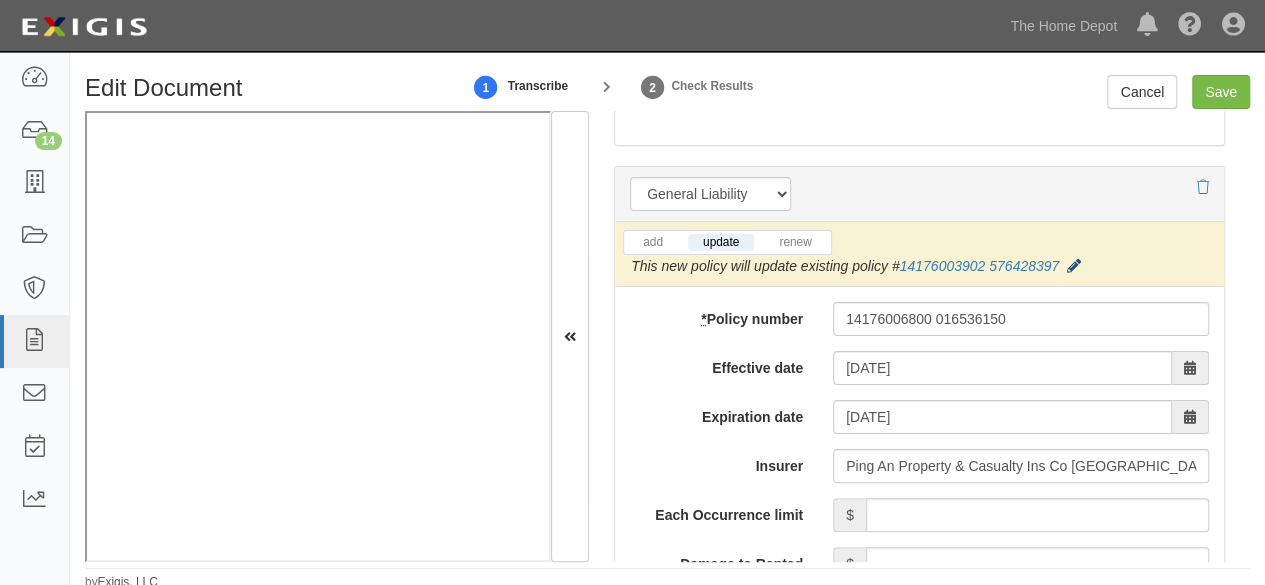click at bounding box center [1074, 267] 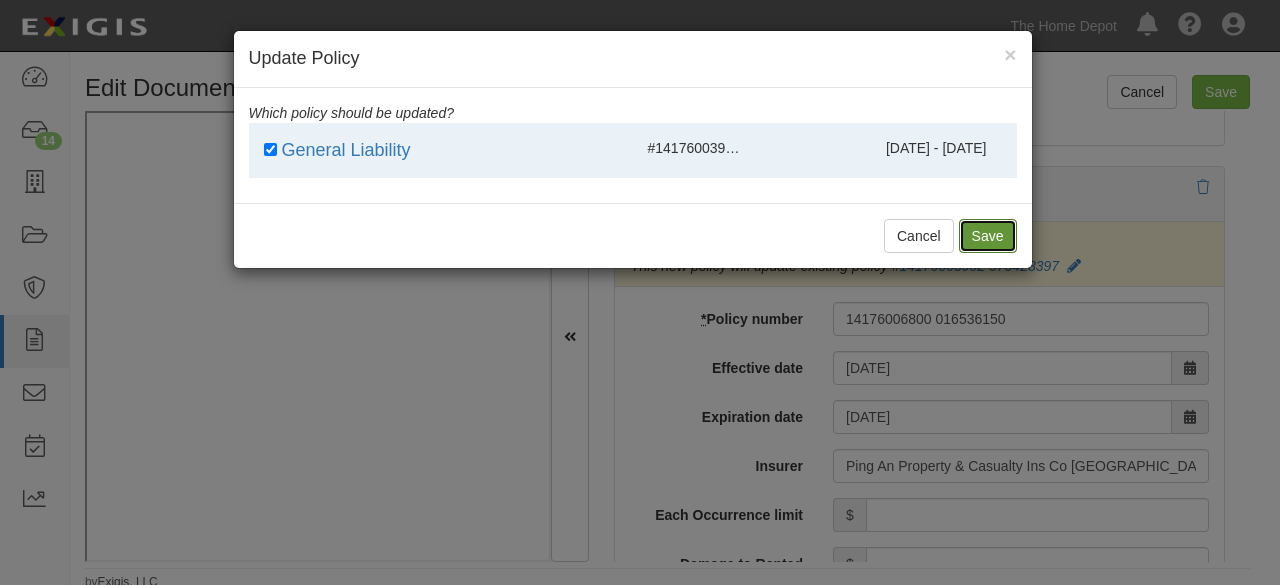 click on "Save" at bounding box center [988, 236] 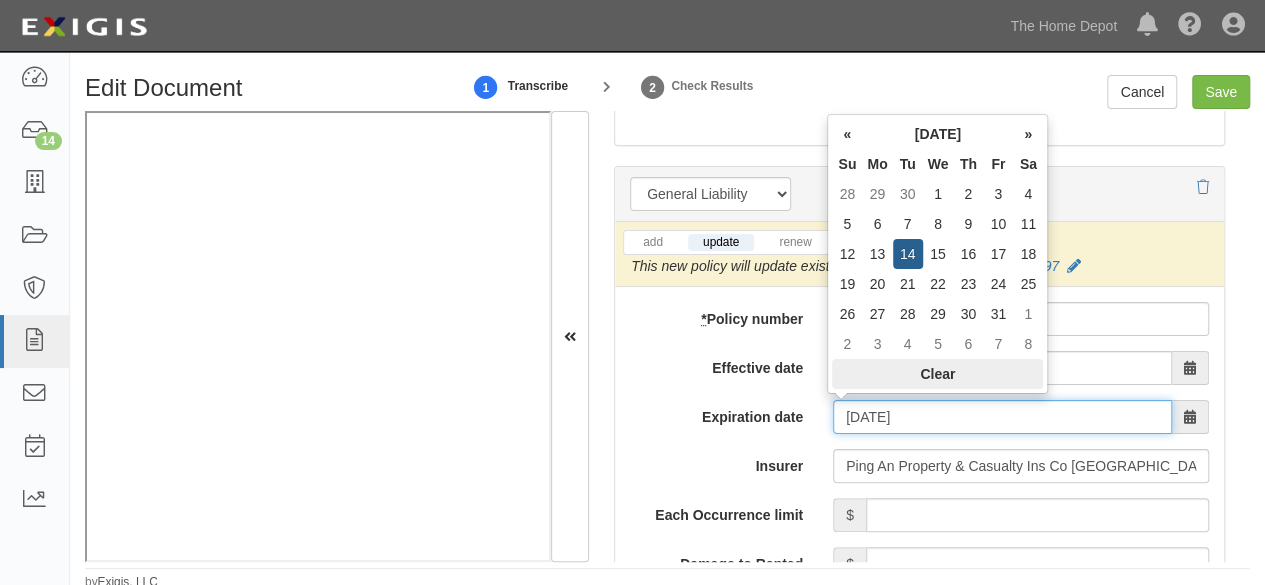 drag, startPoint x: 850, startPoint y: 419, endPoint x: 898, endPoint y: 386, distance: 58.249462 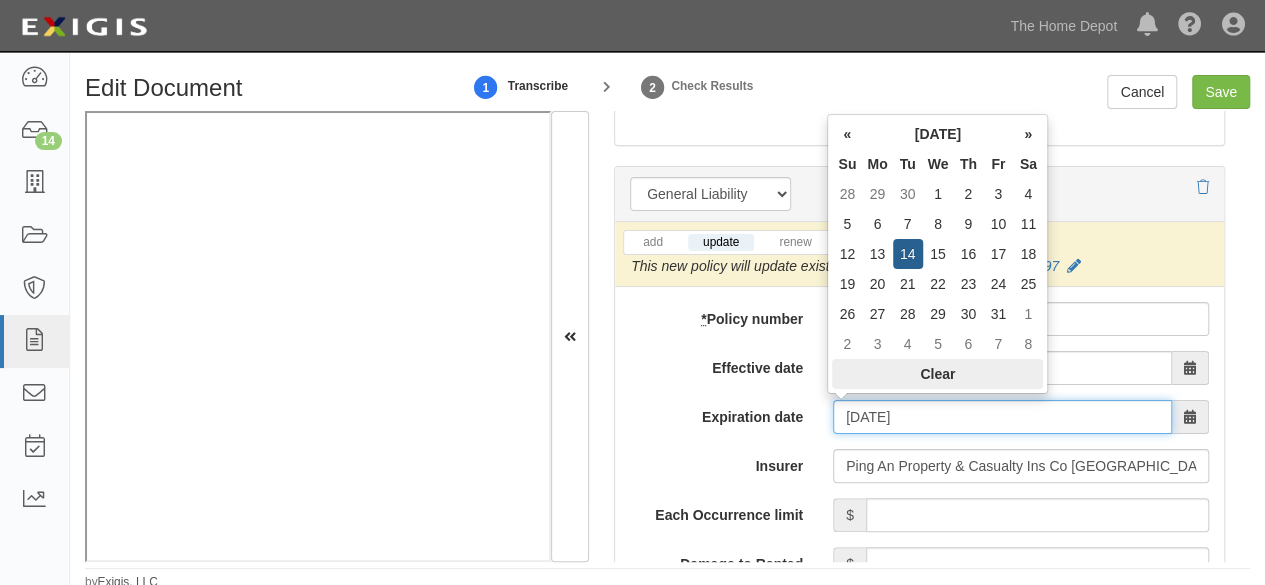 click on "07/15/2026" at bounding box center (1002, 417) 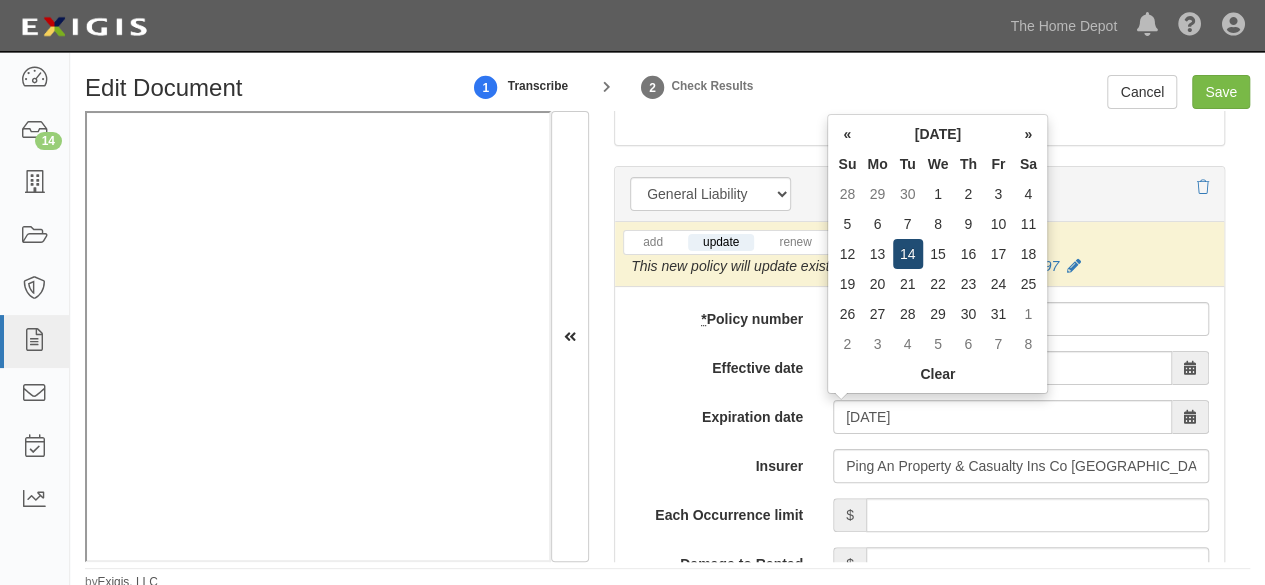 click on "14" at bounding box center (908, 254) 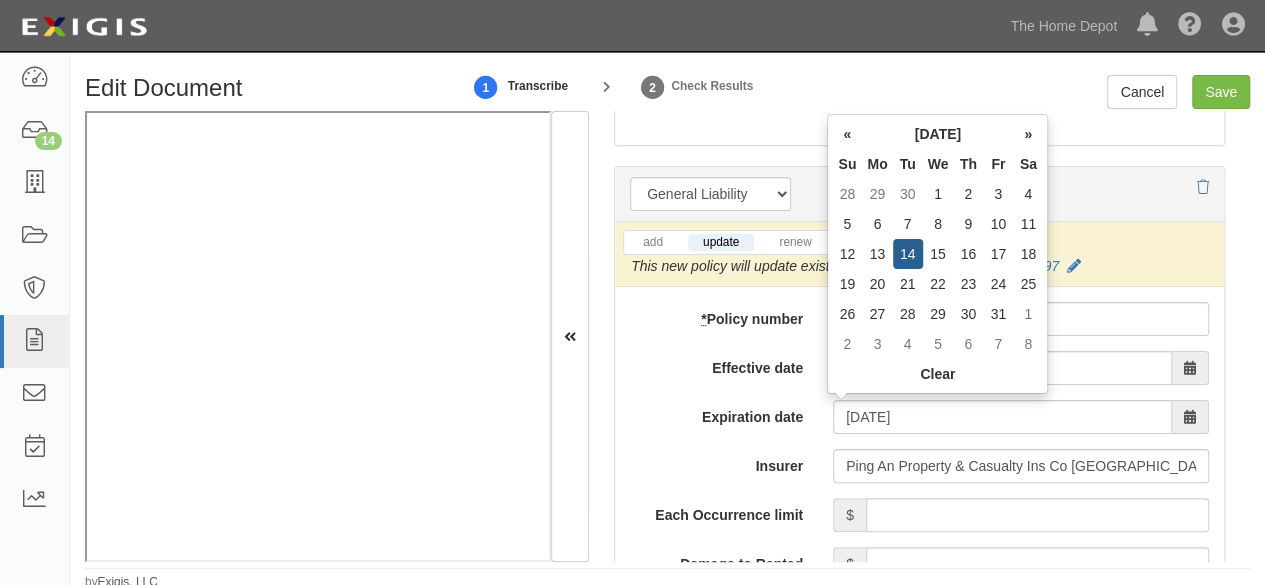 type on "07/14/2026" 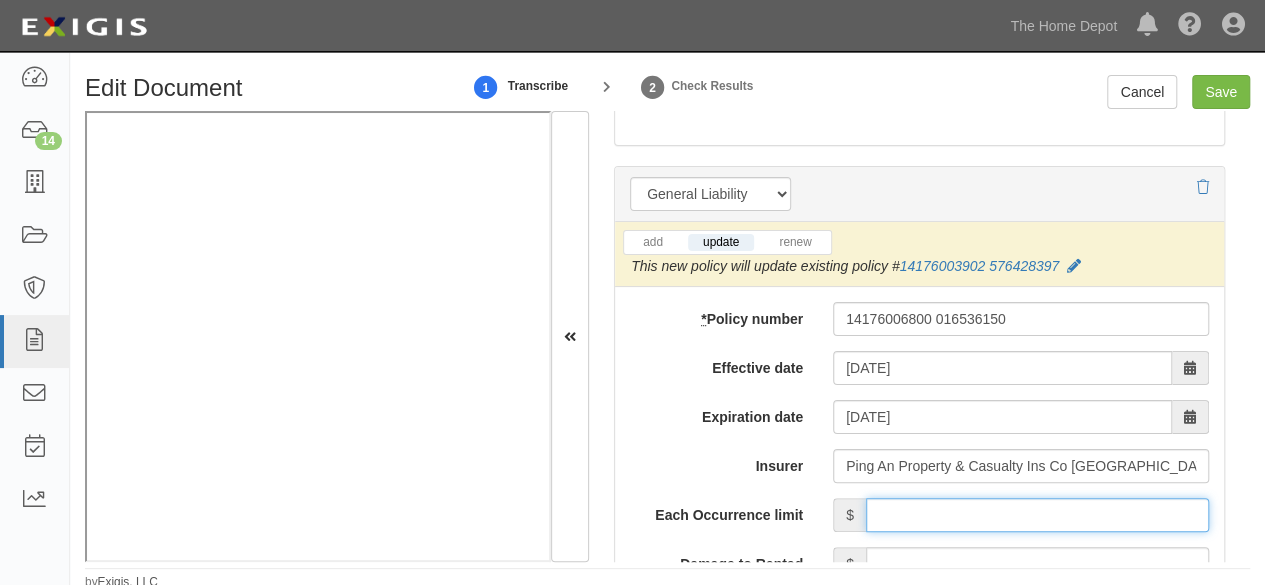 click on "Each Occurrence limit" at bounding box center [1037, 515] 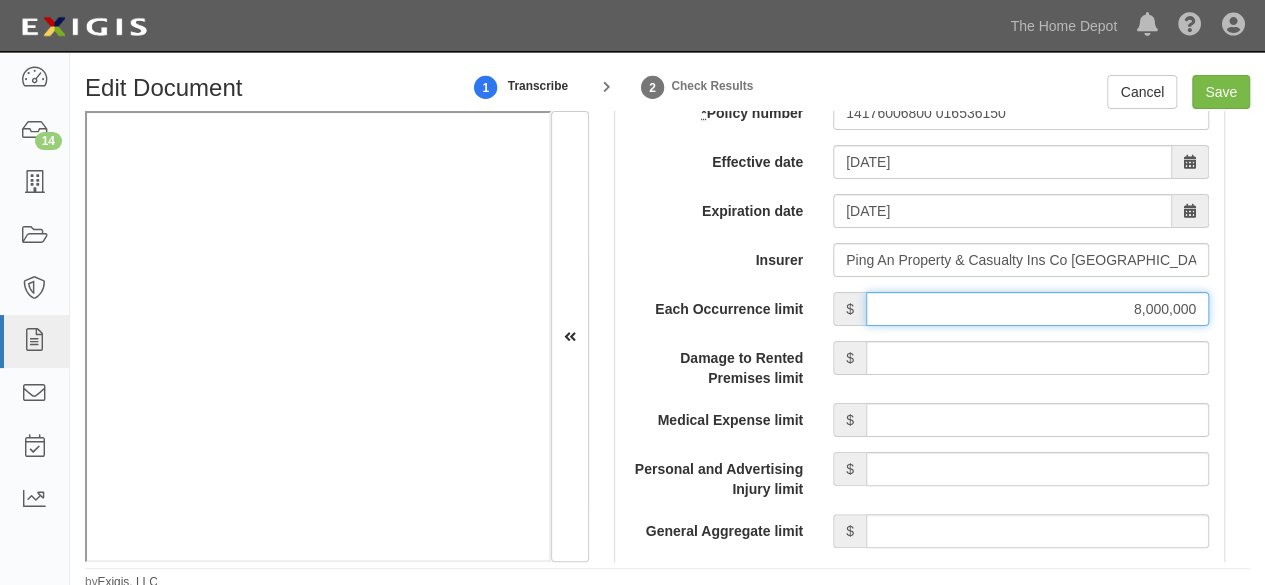 scroll, scrollTop: 1900, scrollLeft: 0, axis: vertical 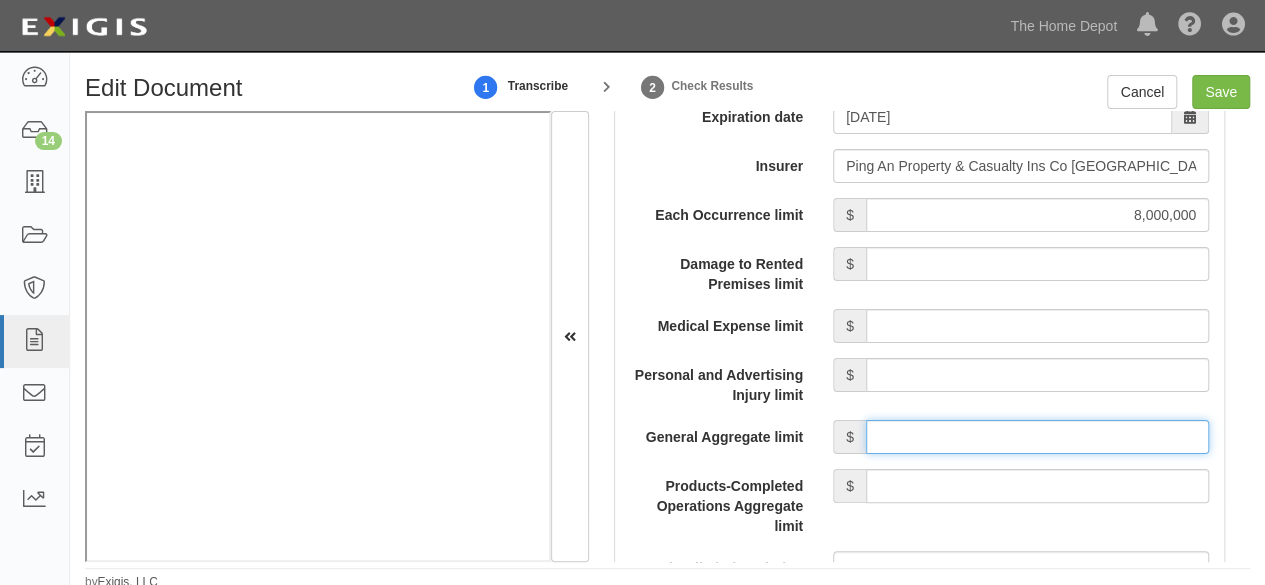 drag, startPoint x: 990, startPoint y: 425, endPoint x: 991, endPoint y: 414, distance: 11.045361 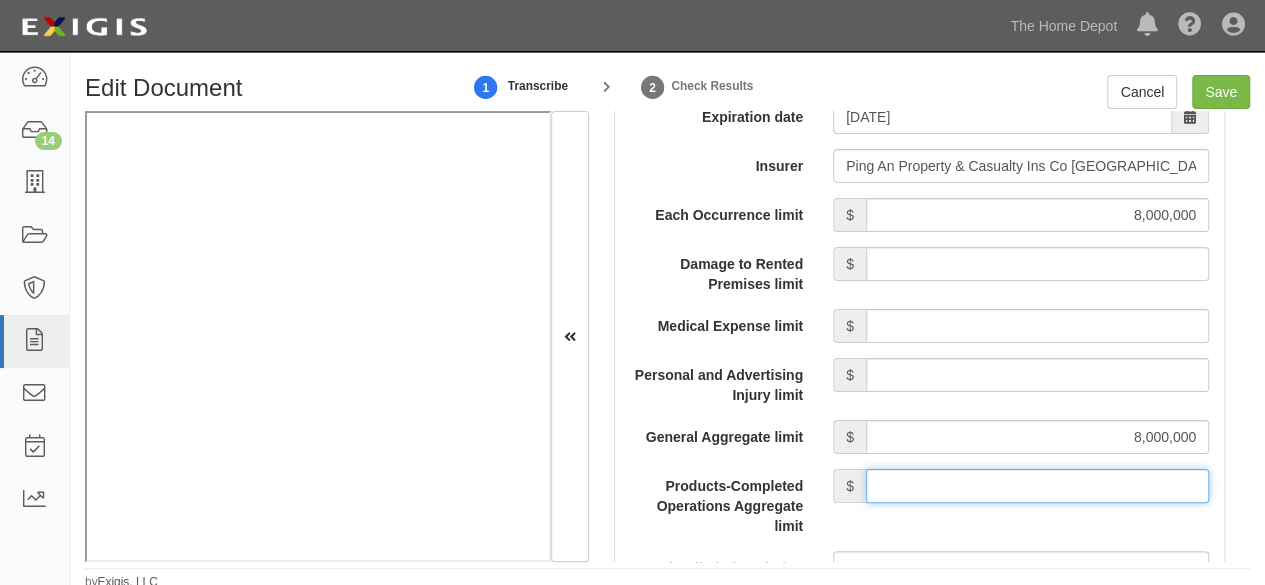 drag, startPoint x: 1015, startPoint y: 486, endPoint x: 1012, endPoint y: 465, distance: 21.213203 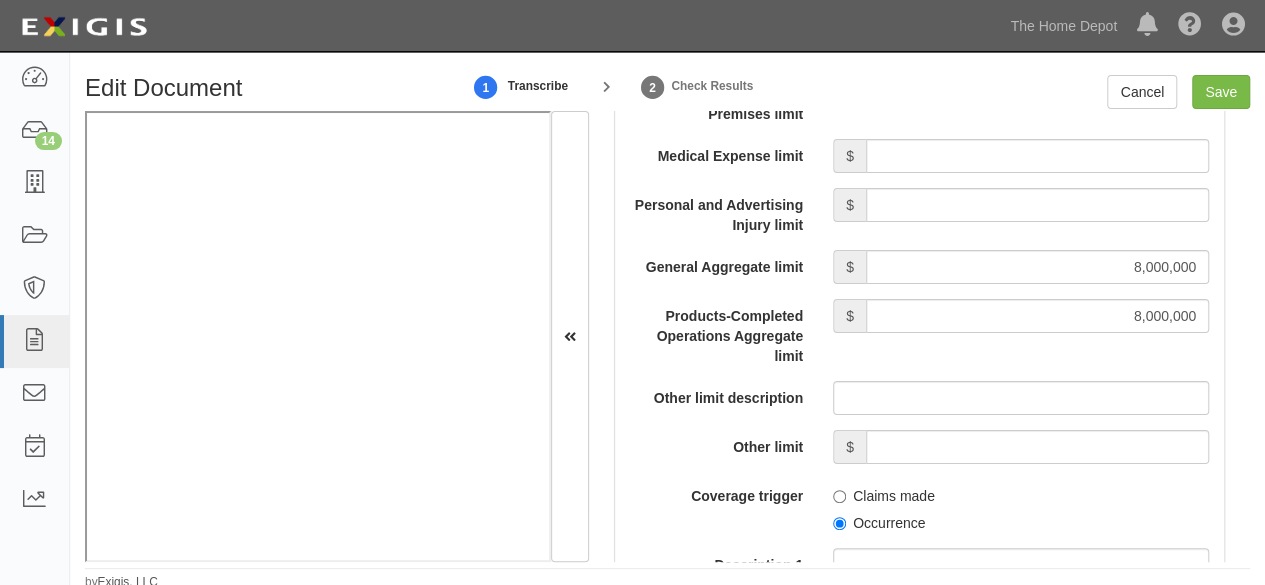 scroll, scrollTop: 2200, scrollLeft: 0, axis: vertical 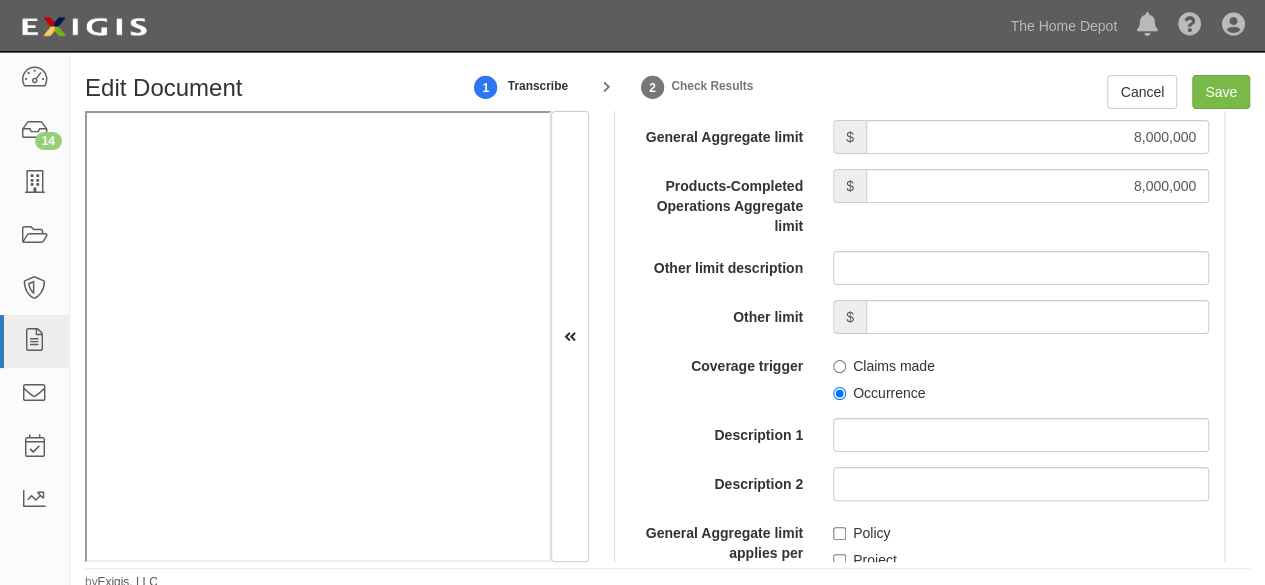 click on "Occurrence" at bounding box center (879, 393) 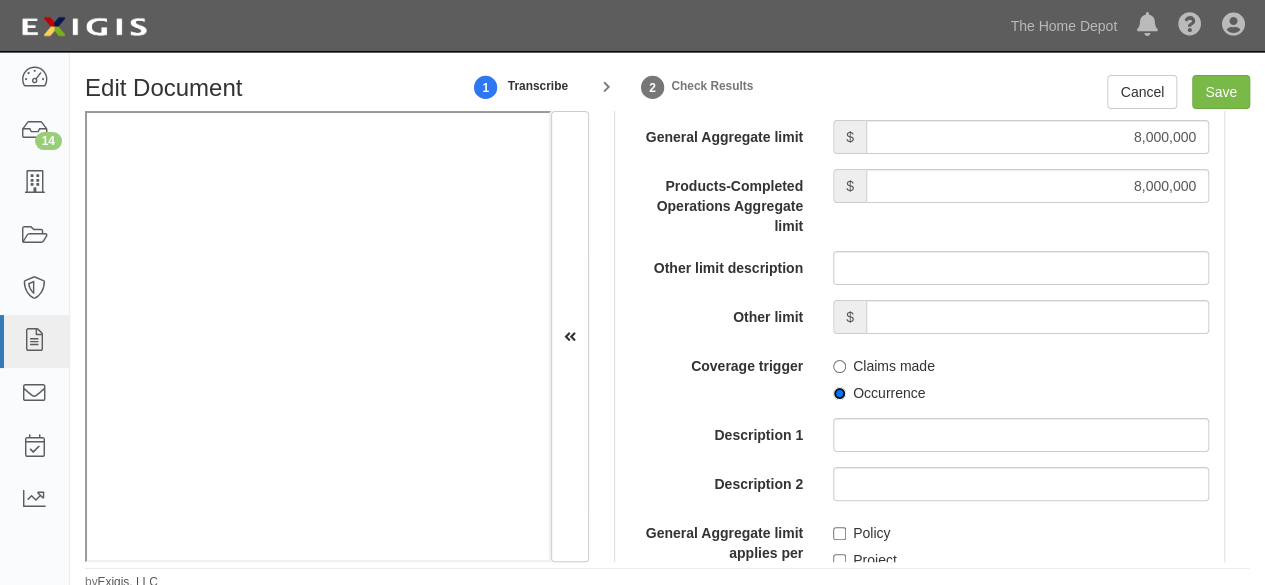 click on "Occurrence" at bounding box center (839, 393) 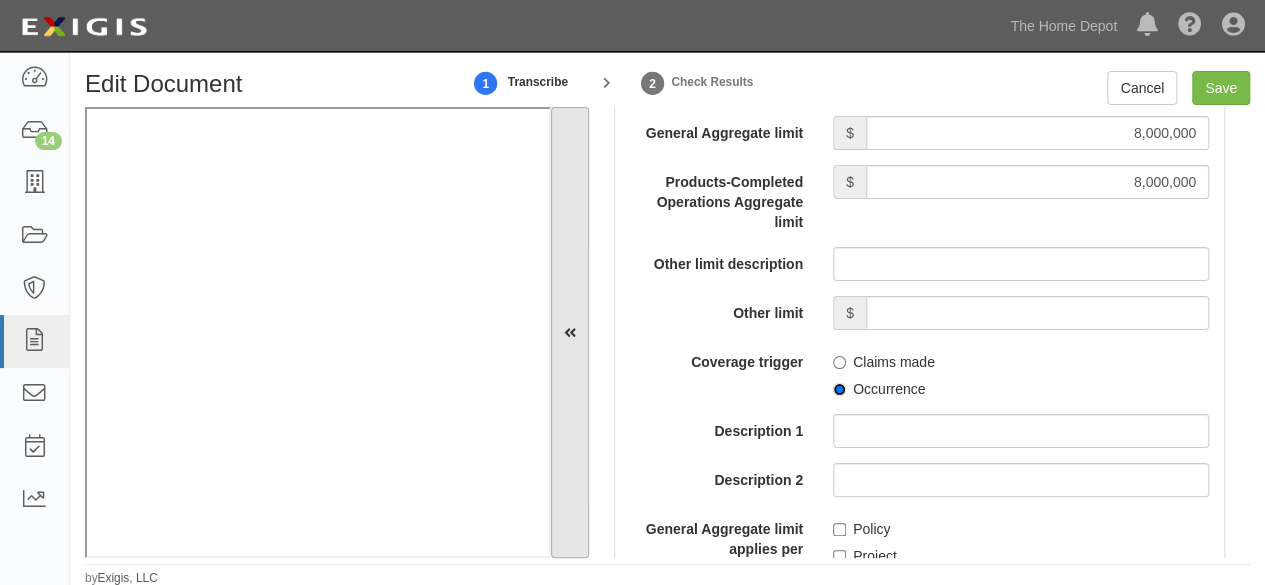 scroll, scrollTop: 5, scrollLeft: 0, axis: vertical 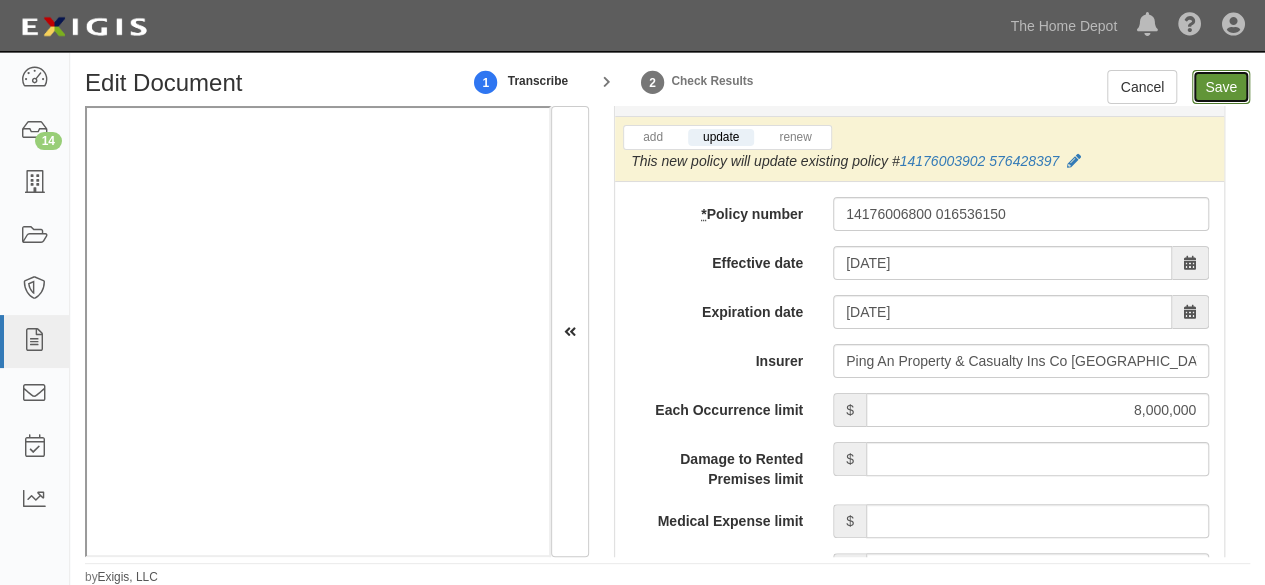 click on "Save" at bounding box center (1221, 87) 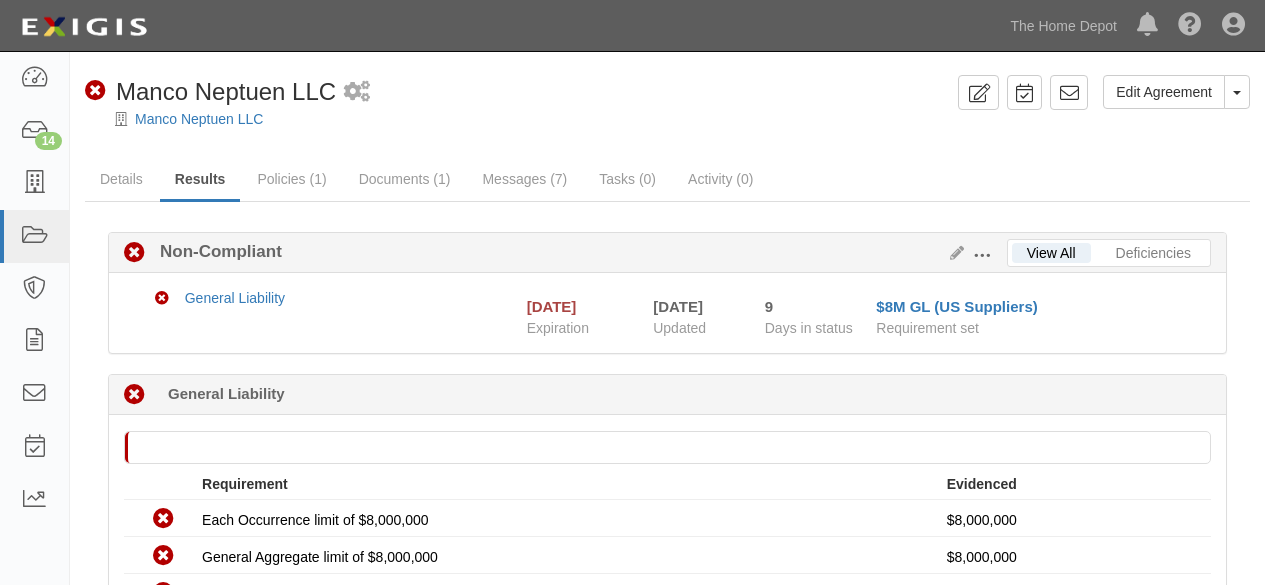 scroll, scrollTop: 0, scrollLeft: 0, axis: both 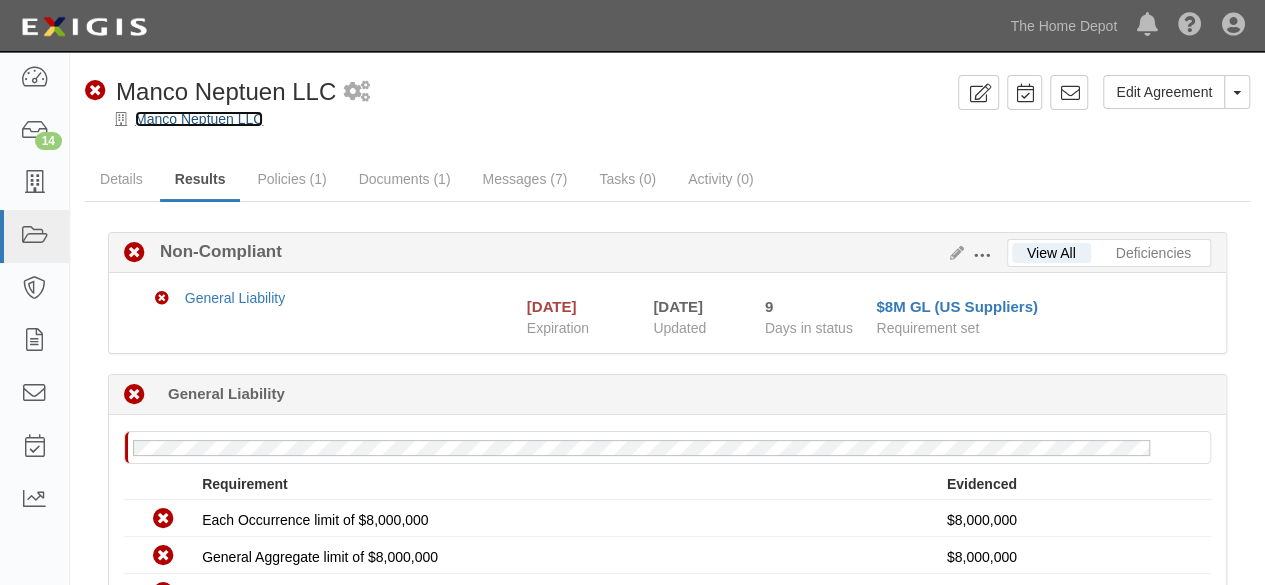 click on "Manco Neptuen LLC" at bounding box center [199, 119] 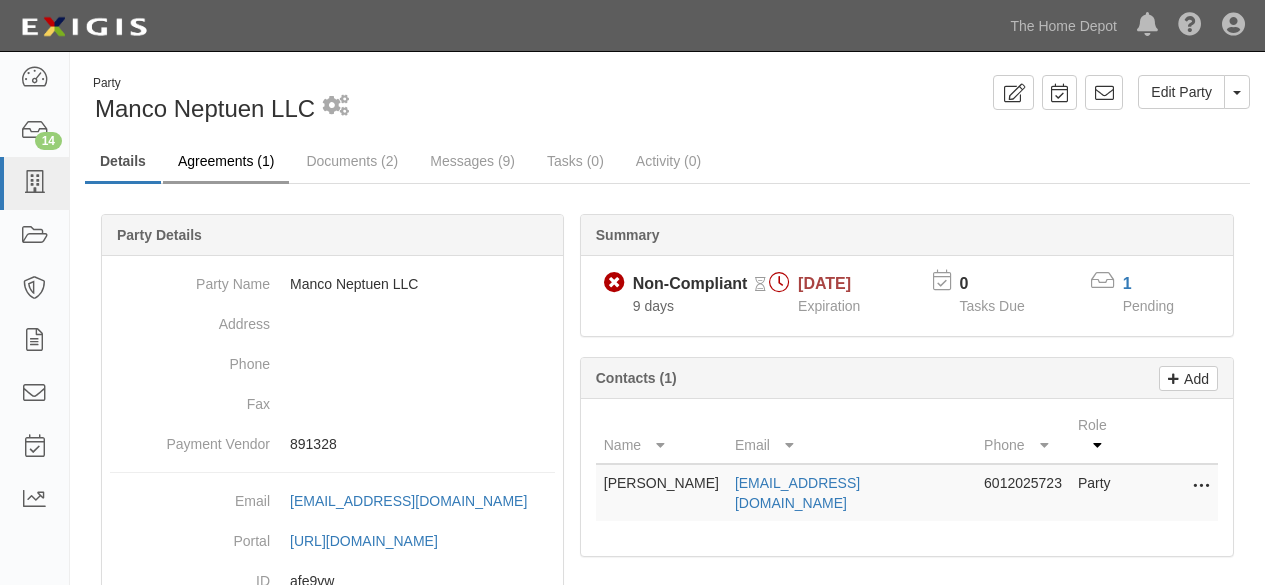 scroll, scrollTop: 0, scrollLeft: 0, axis: both 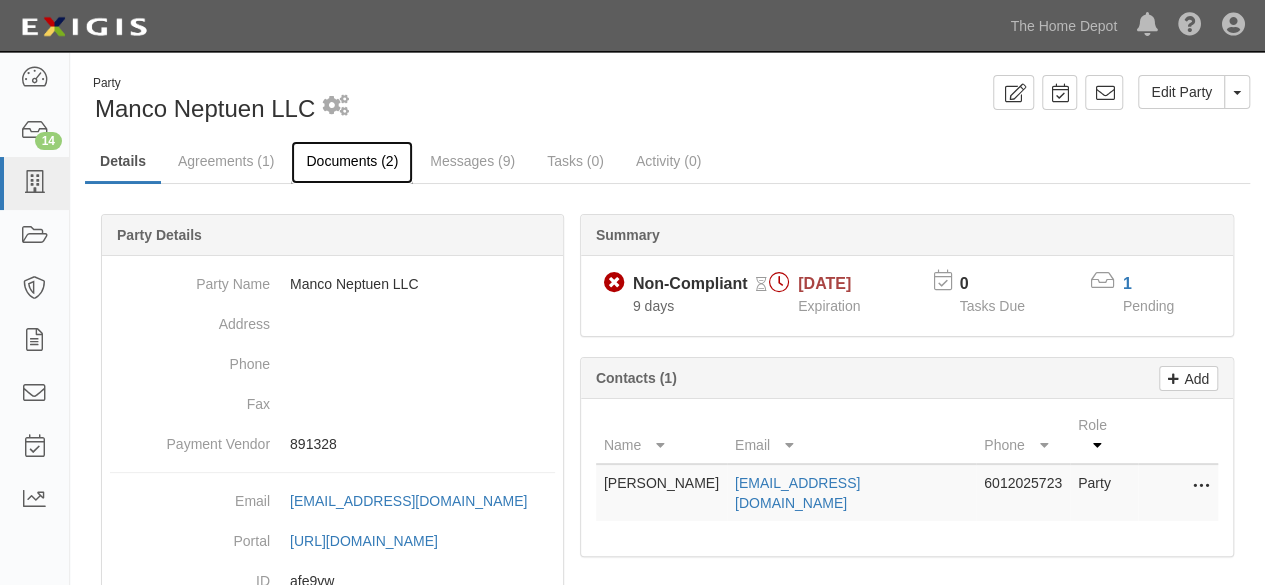 click on "Documents (2)" at bounding box center (352, 162) 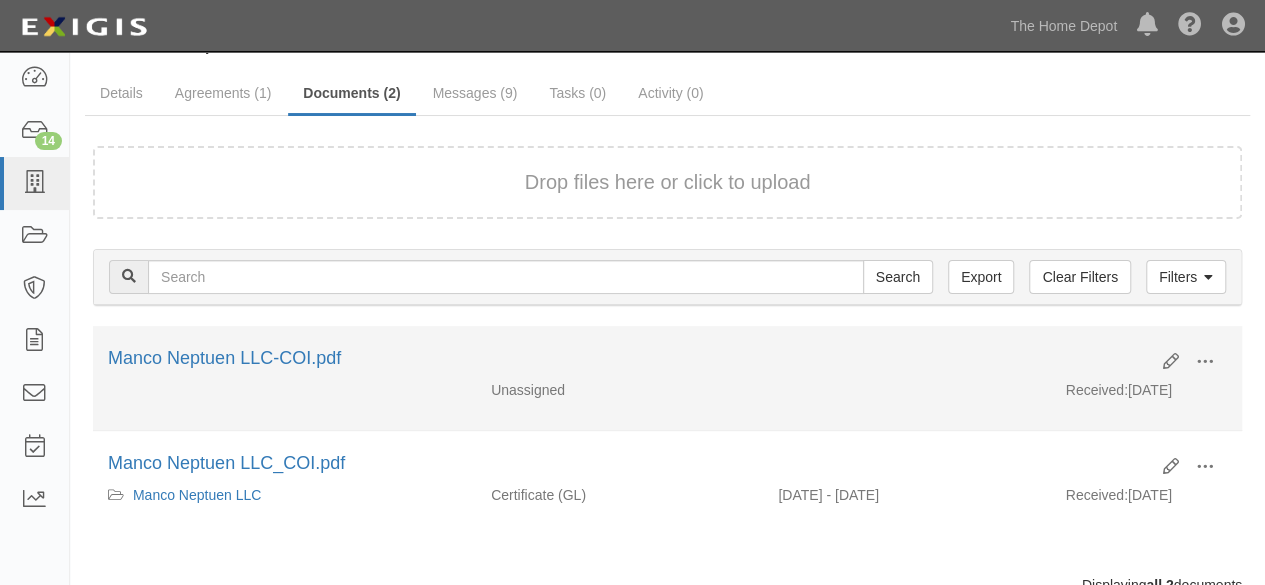 scroll, scrollTop: 100, scrollLeft: 0, axis: vertical 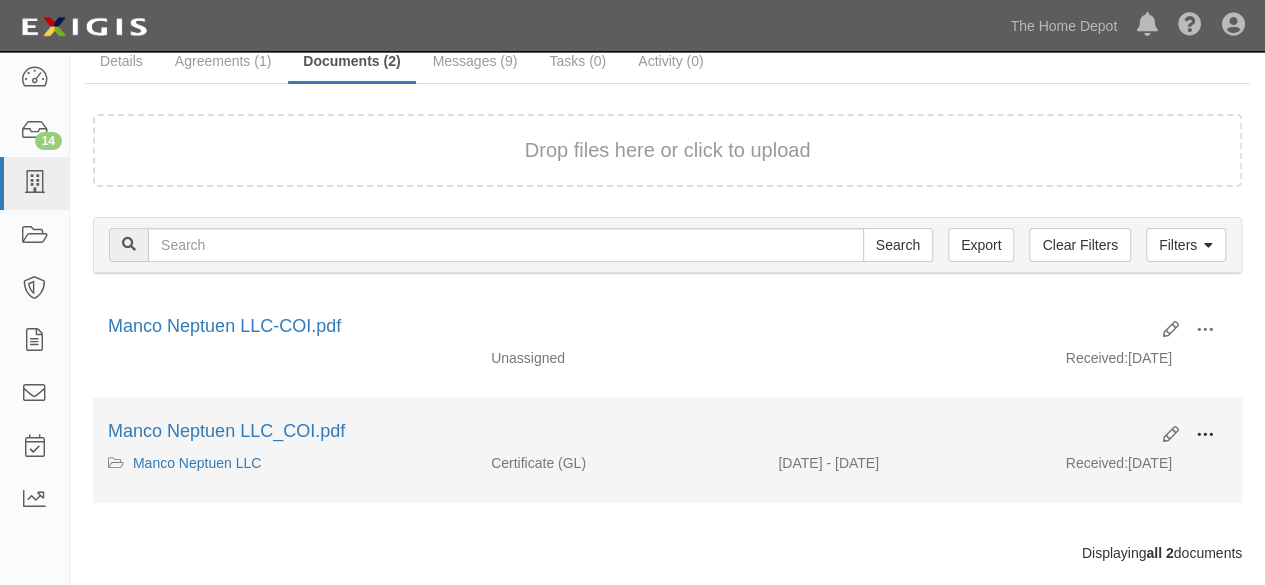 click at bounding box center [1205, 435] 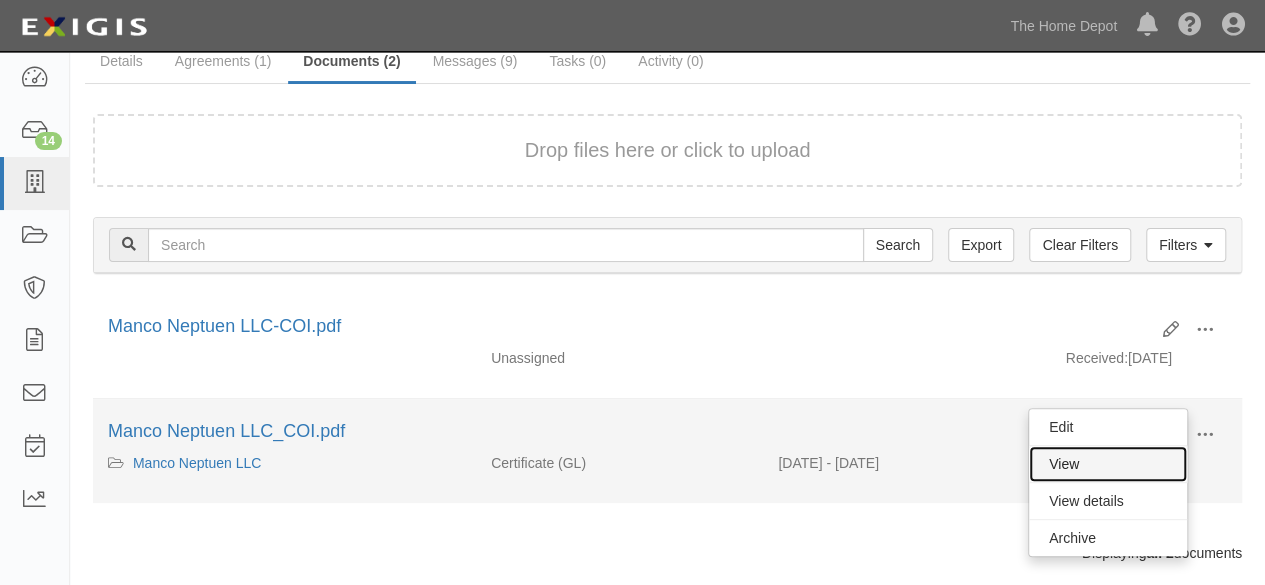 click on "View" at bounding box center [1108, 464] 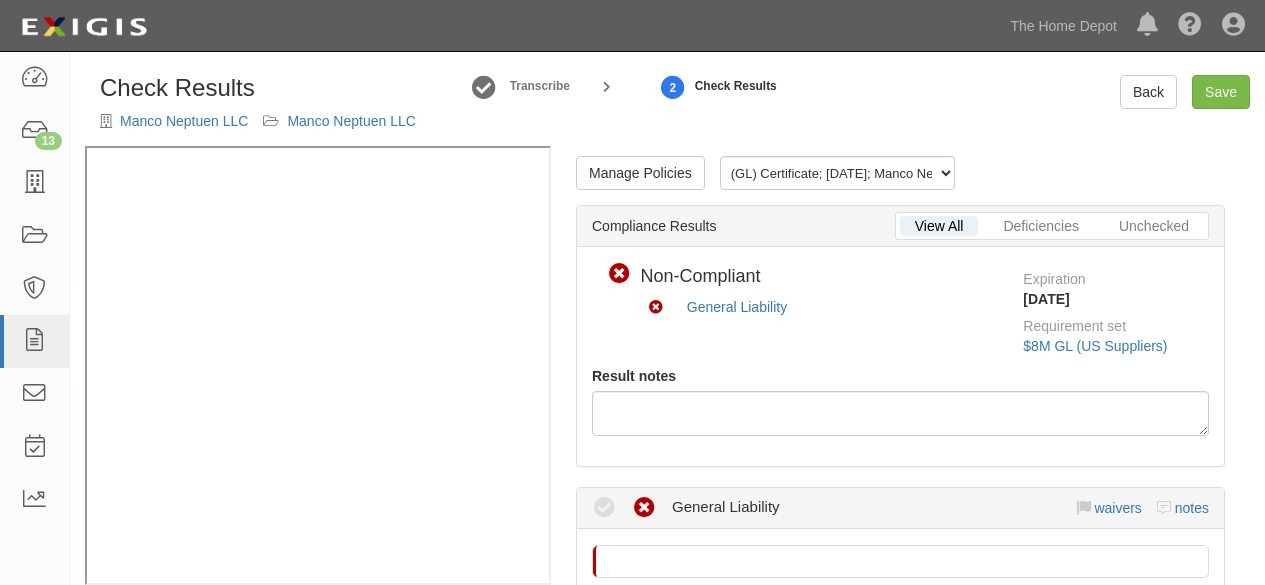 scroll, scrollTop: 0, scrollLeft: 0, axis: both 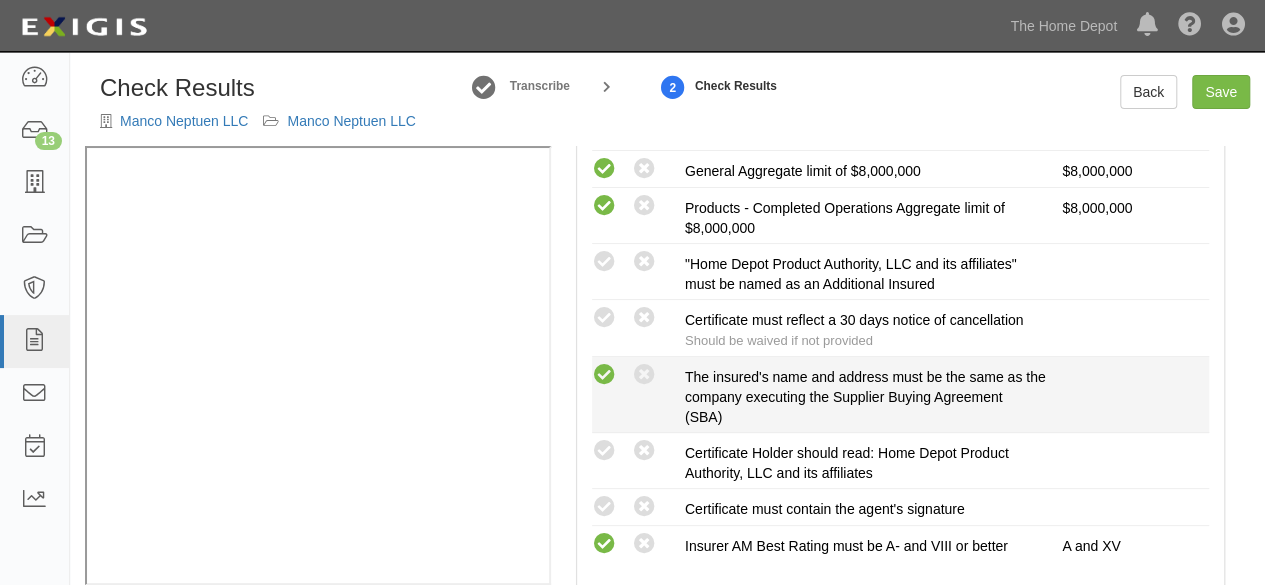 click at bounding box center [604, 375] 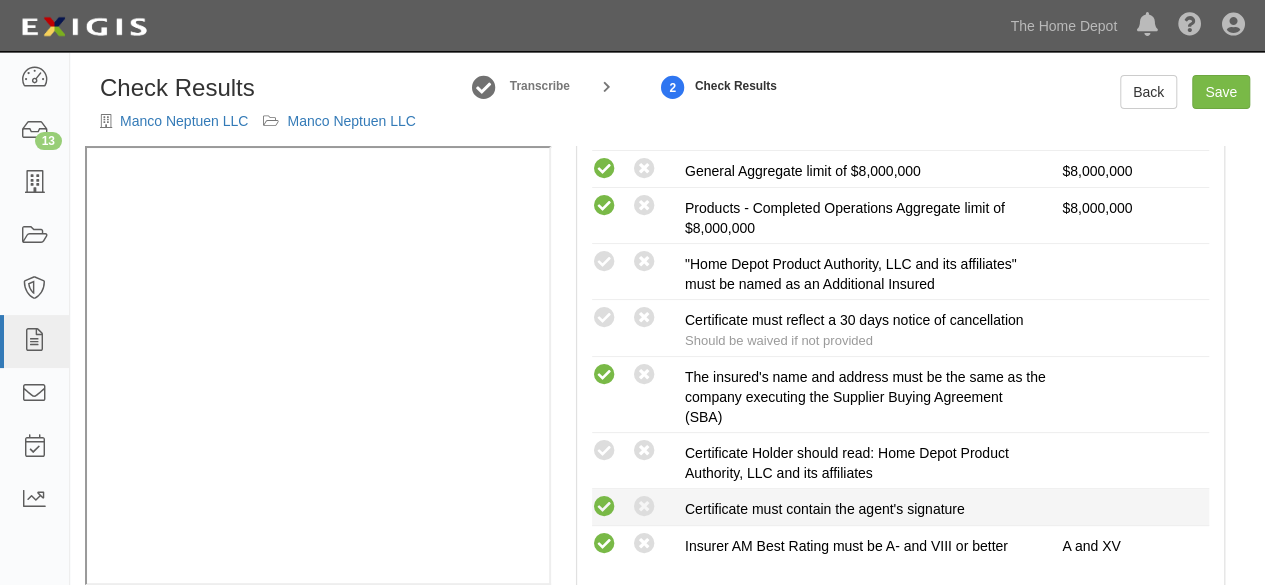 click at bounding box center (604, 507) 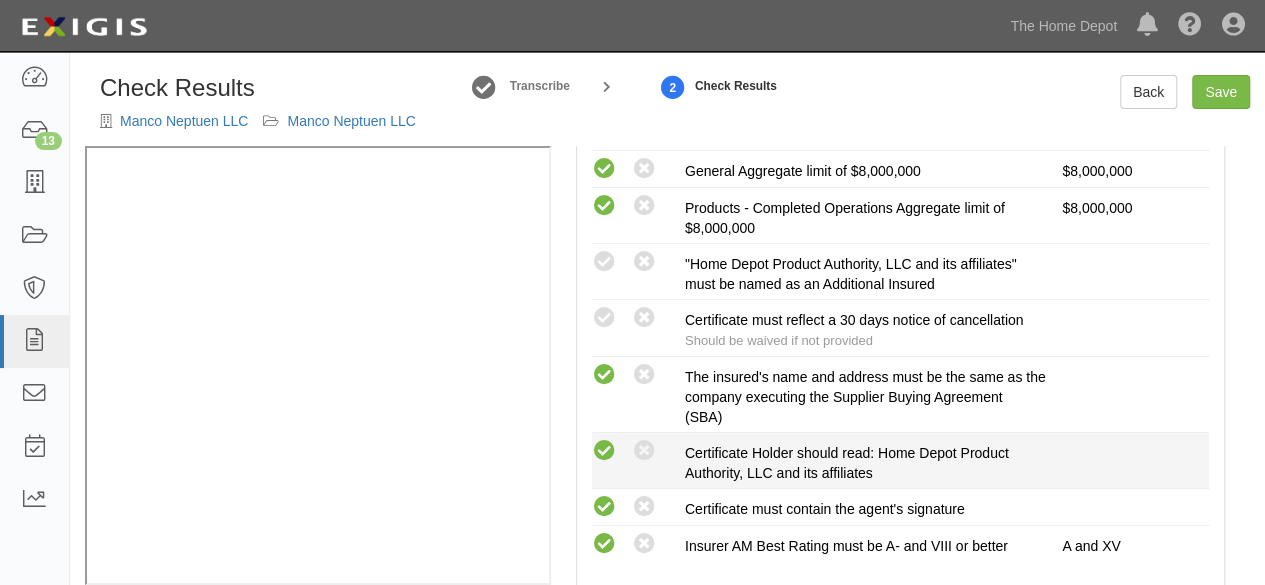click at bounding box center [604, 451] 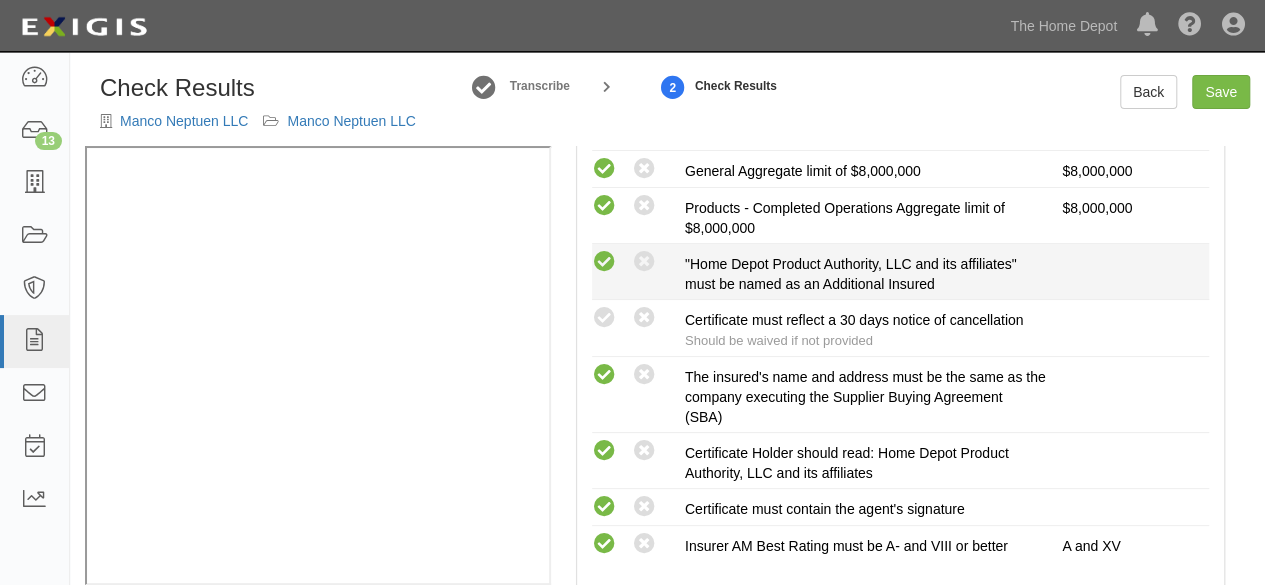 click at bounding box center [604, 262] 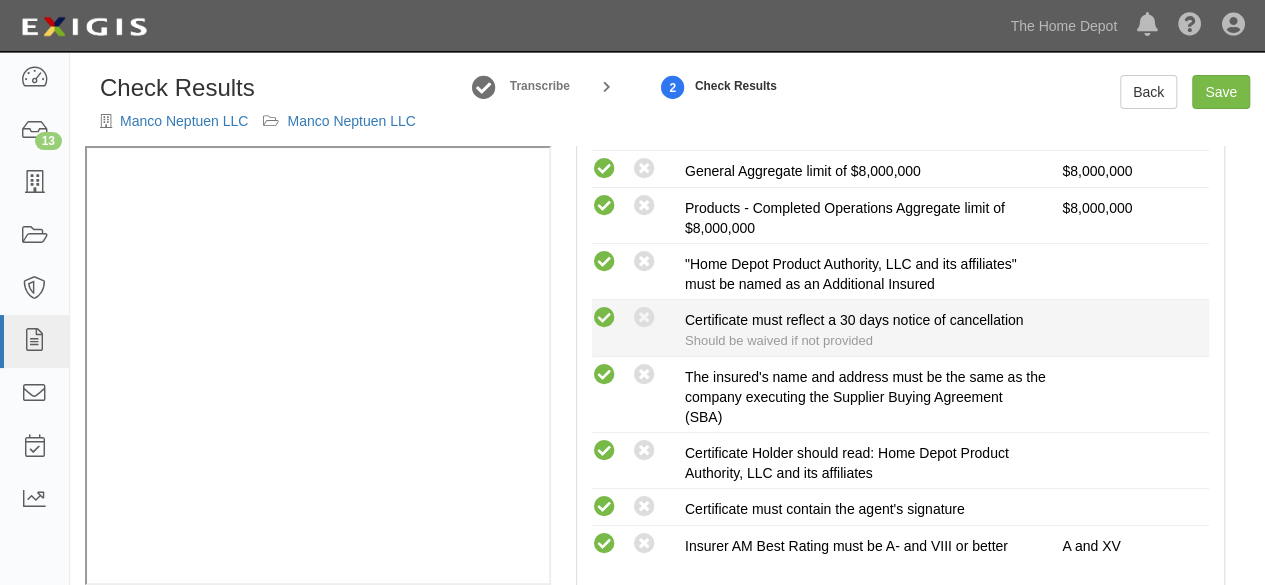 click at bounding box center [604, 318] 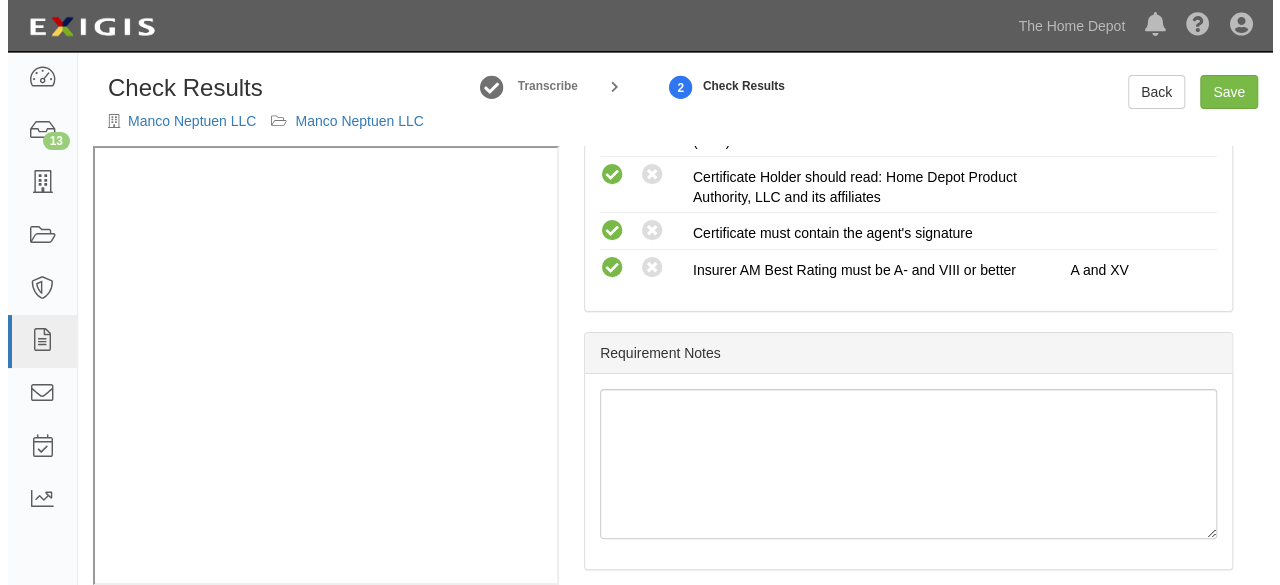 scroll, scrollTop: 784, scrollLeft: 0, axis: vertical 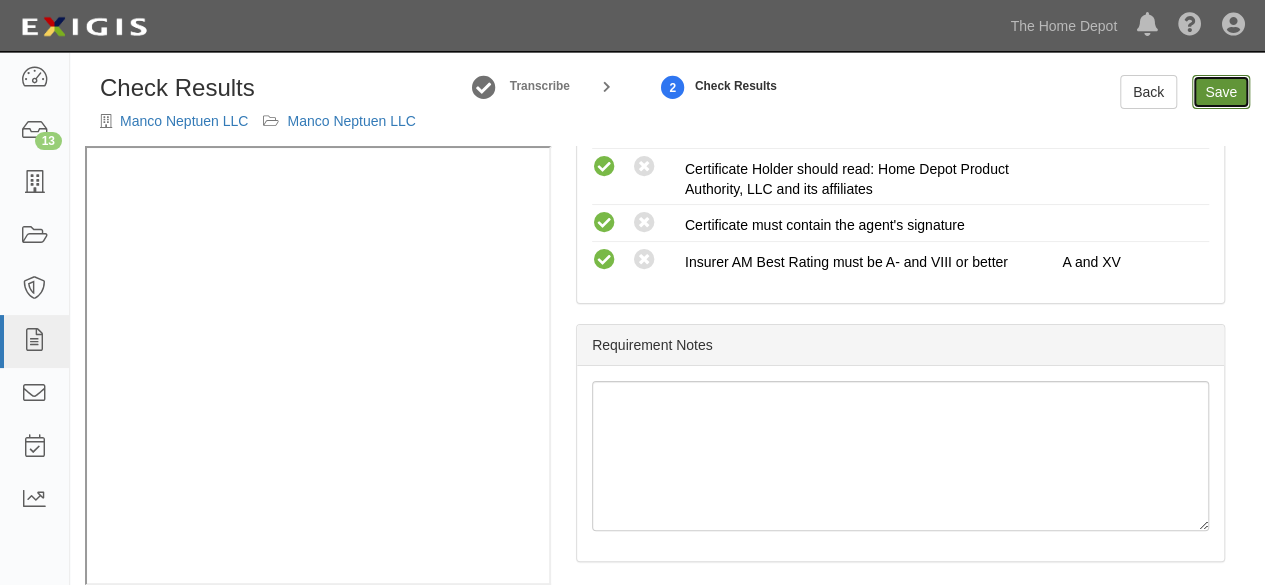 click on "Save" at bounding box center [1221, 92] 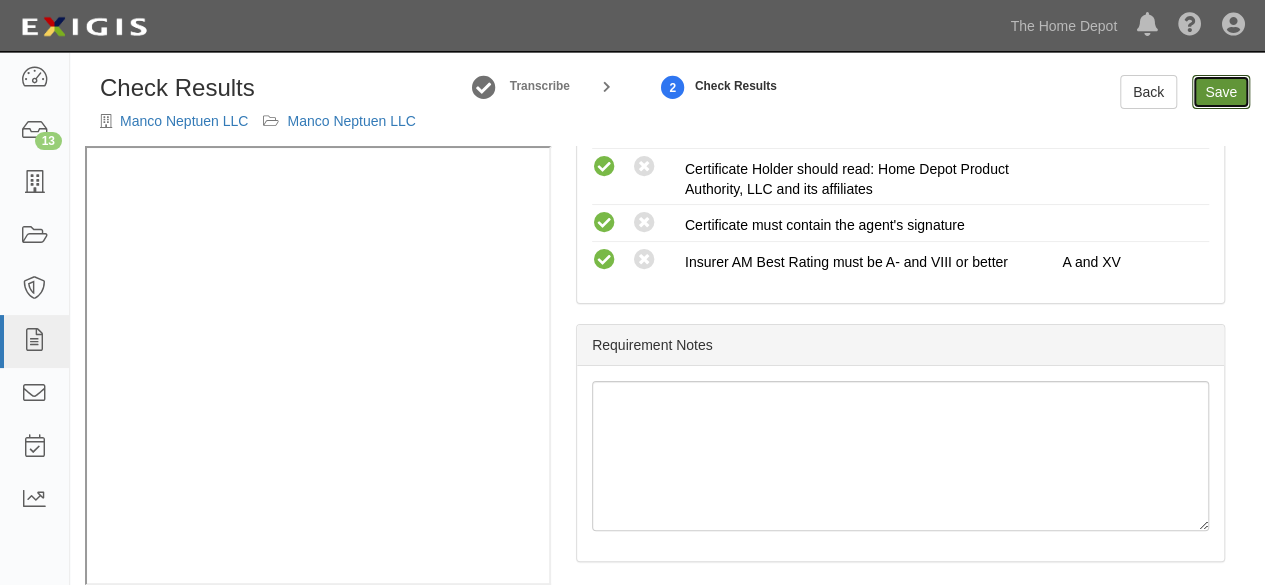 radio on "true" 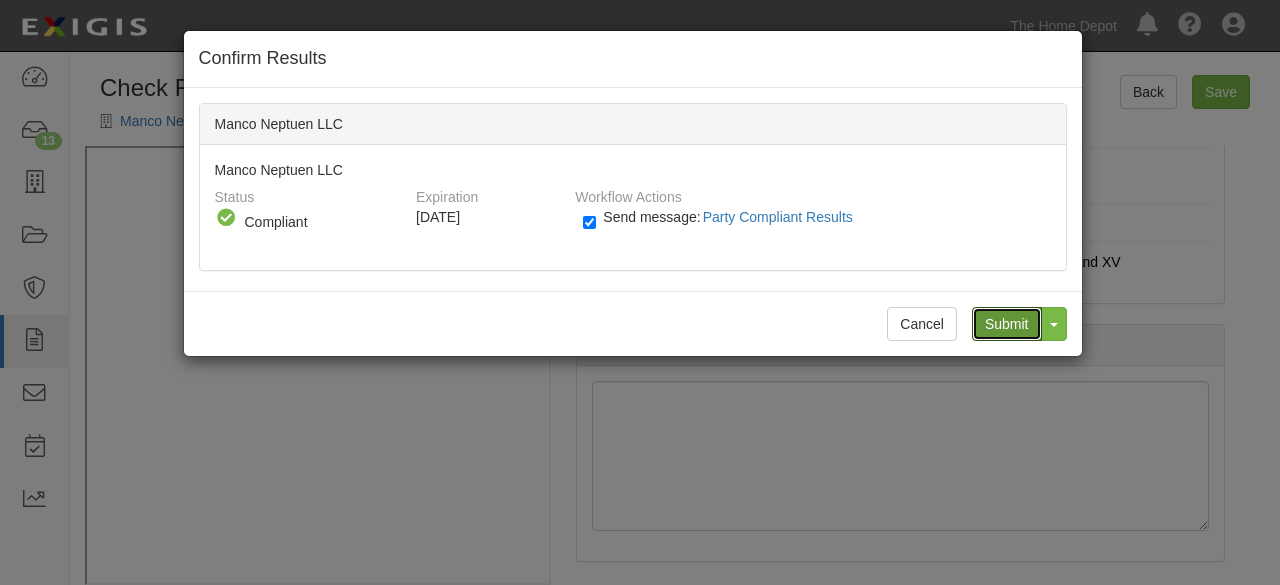 drag, startPoint x: 1006, startPoint y: 319, endPoint x: 982, endPoint y: 305, distance: 27.784887 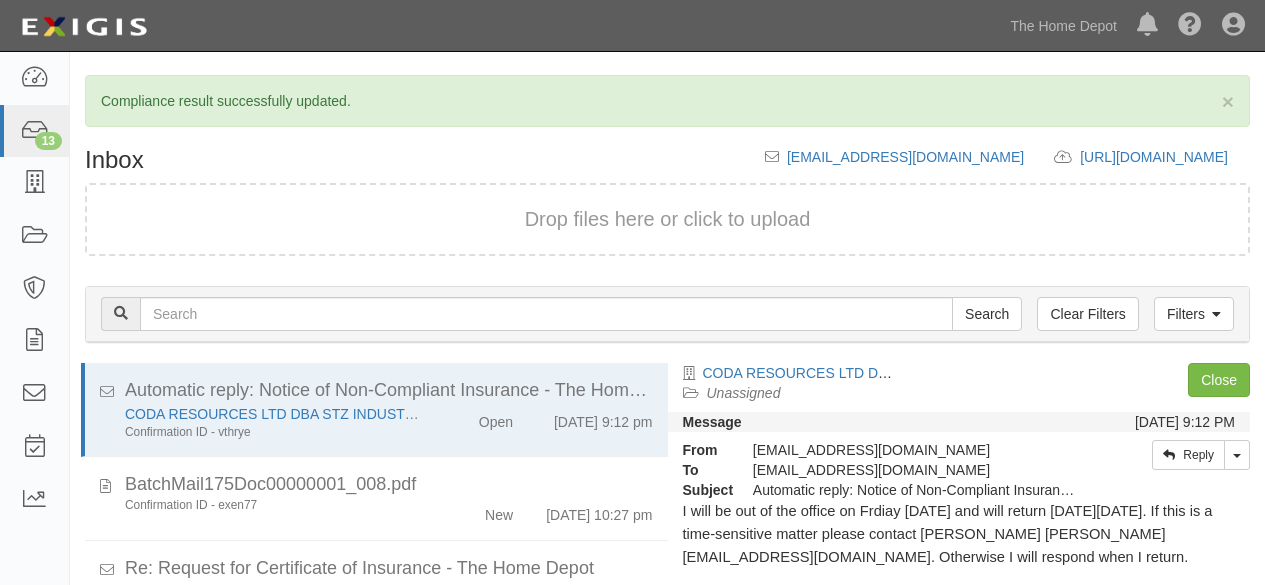 scroll, scrollTop: 0, scrollLeft: 0, axis: both 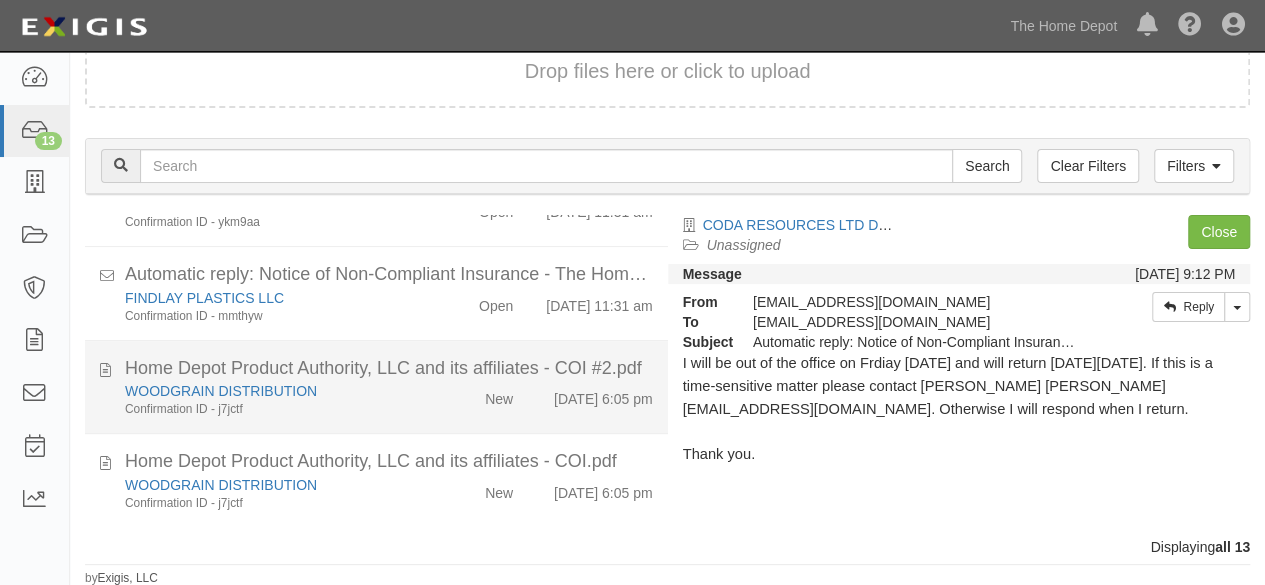 click on "Confirmation ID - j7jctf" 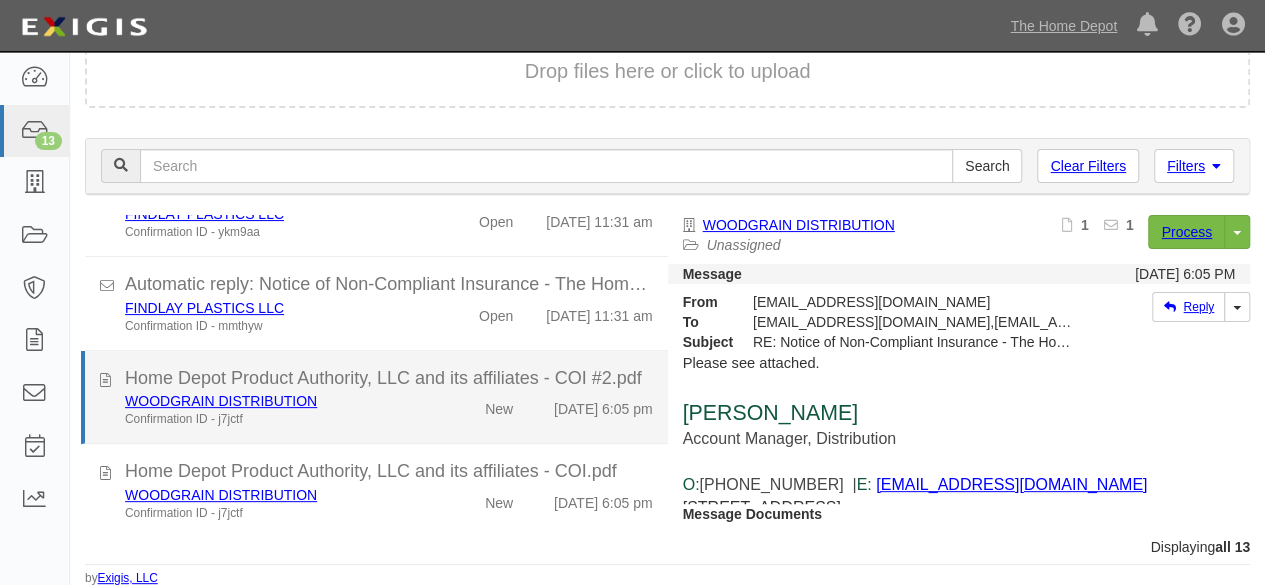 scroll, scrollTop: 986, scrollLeft: 0, axis: vertical 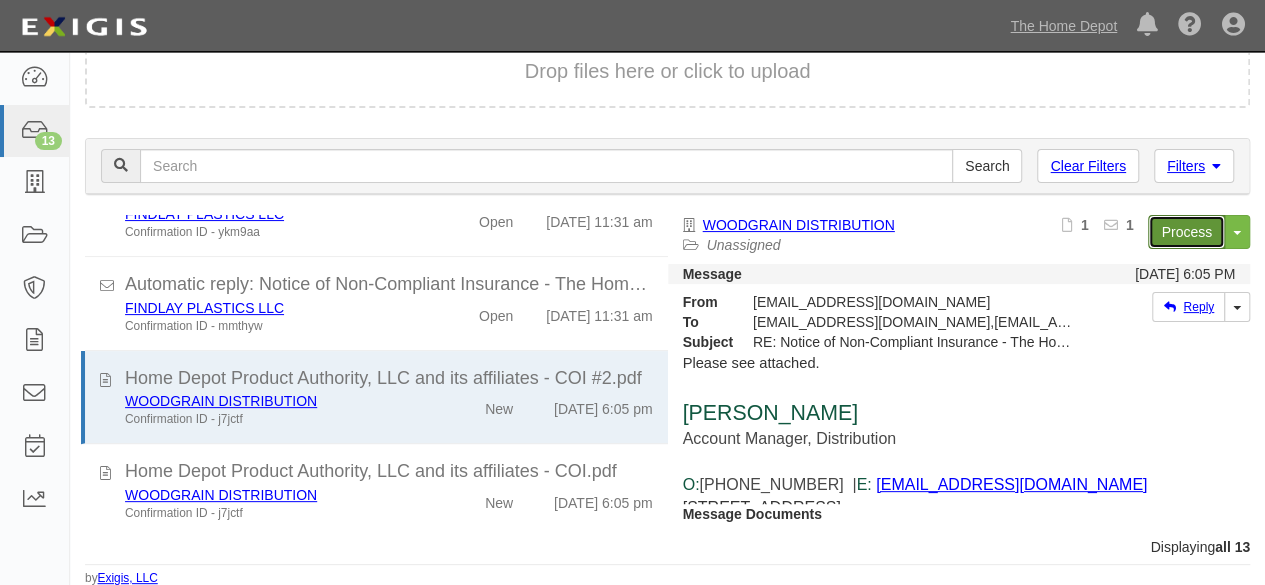 click on "Process" at bounding box center [1186, 232] 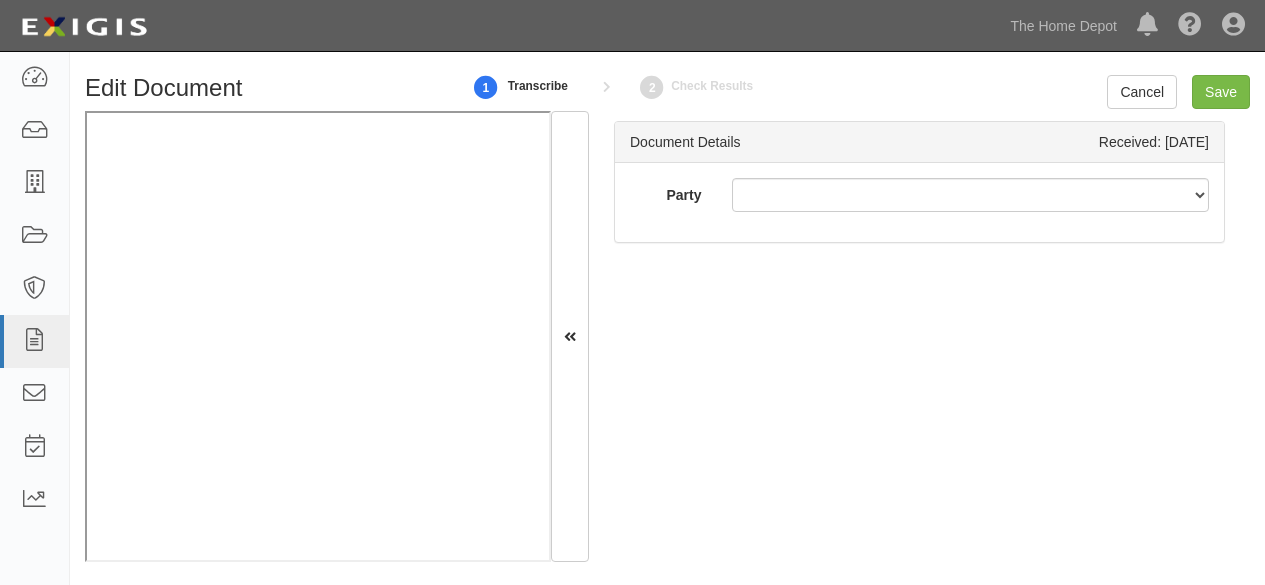 scroll, scrollTop: 0, scrollLeft: 0, axis: both 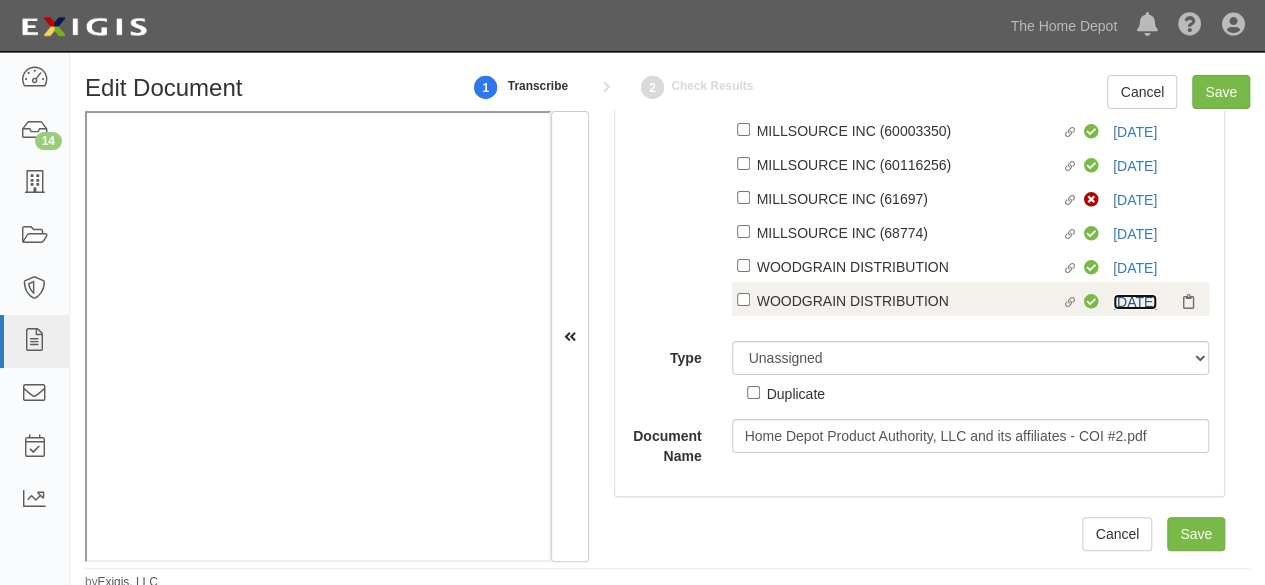click on "[DATE]" at bounding box center (1135, 302) 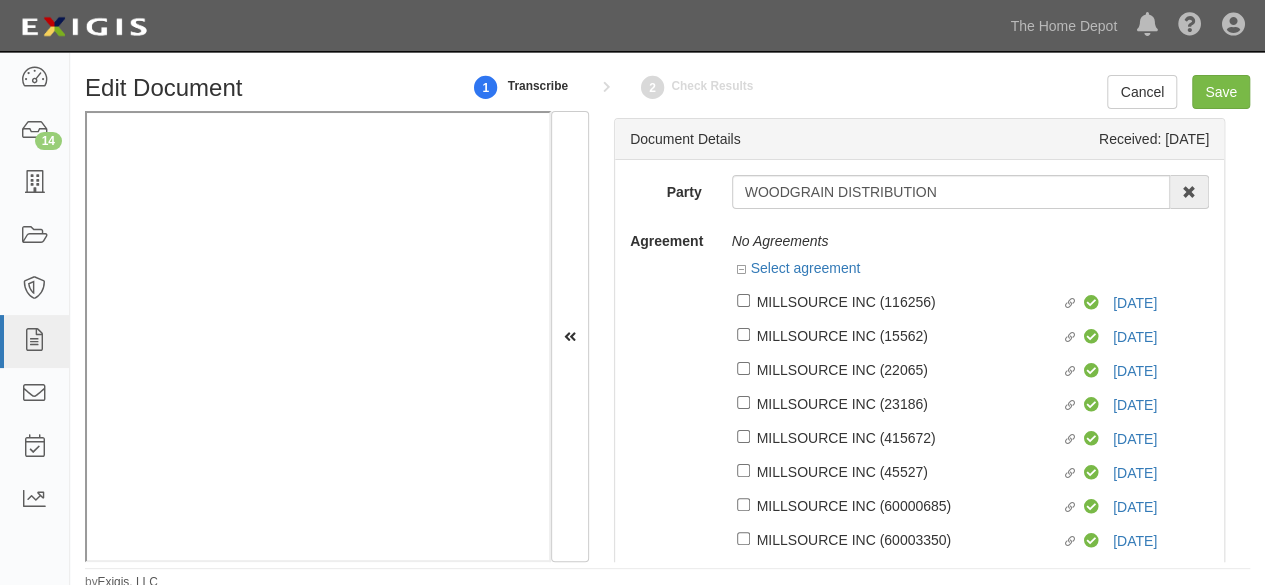 scroll, scrollTop: 0, scrollLeft: 0, axis: both 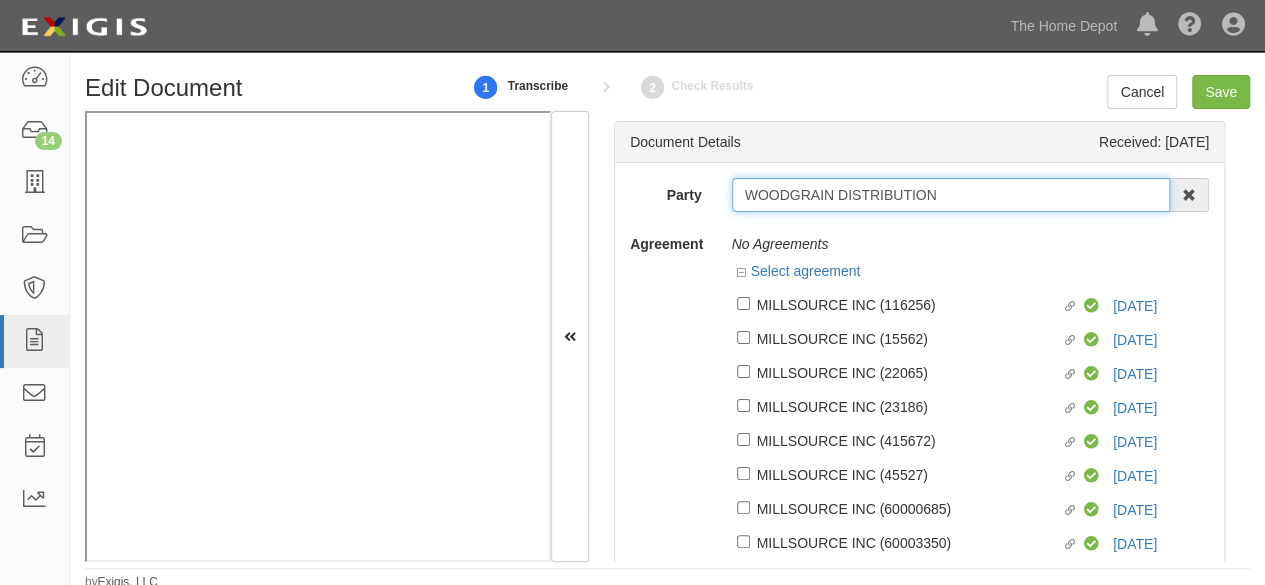 click on "WOODGRAIN DISTRIBUTION" at bounding box center [951, 195] 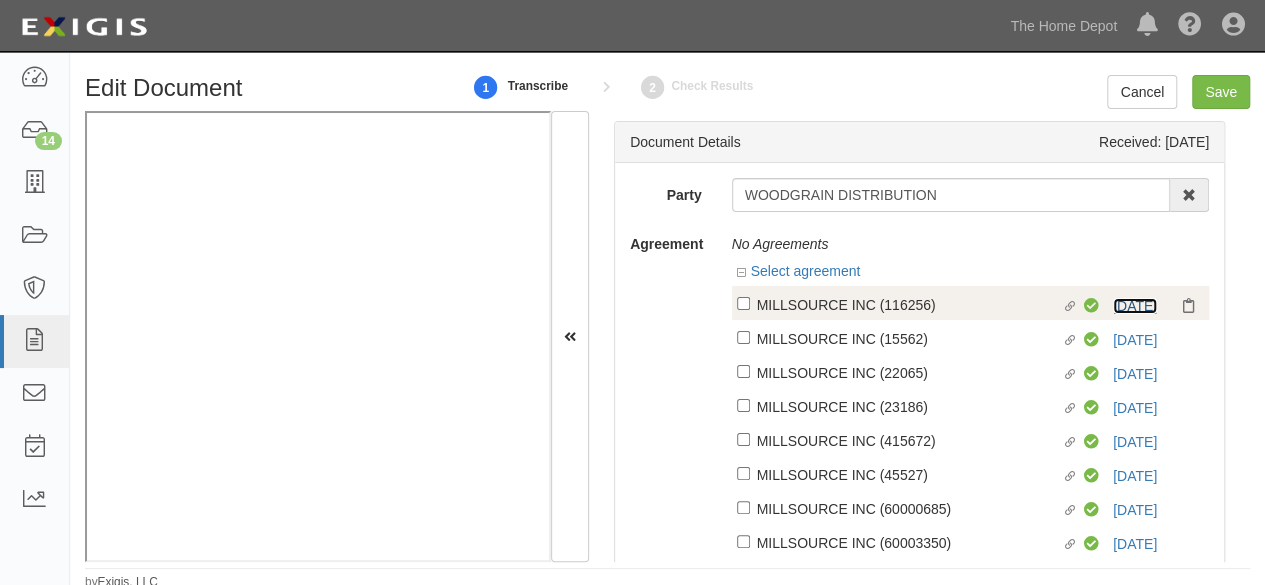 click on "7/1/26" at bounding box center [1135, 306] 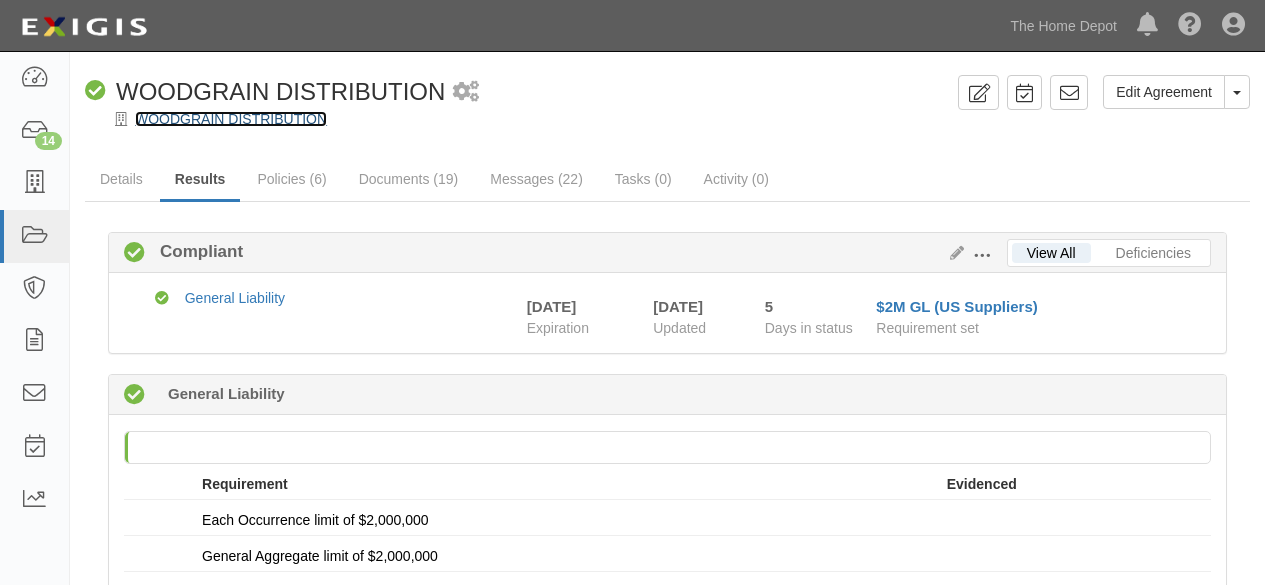 scroll, scrollTop: 0, scrollLeft: 0, axis: both 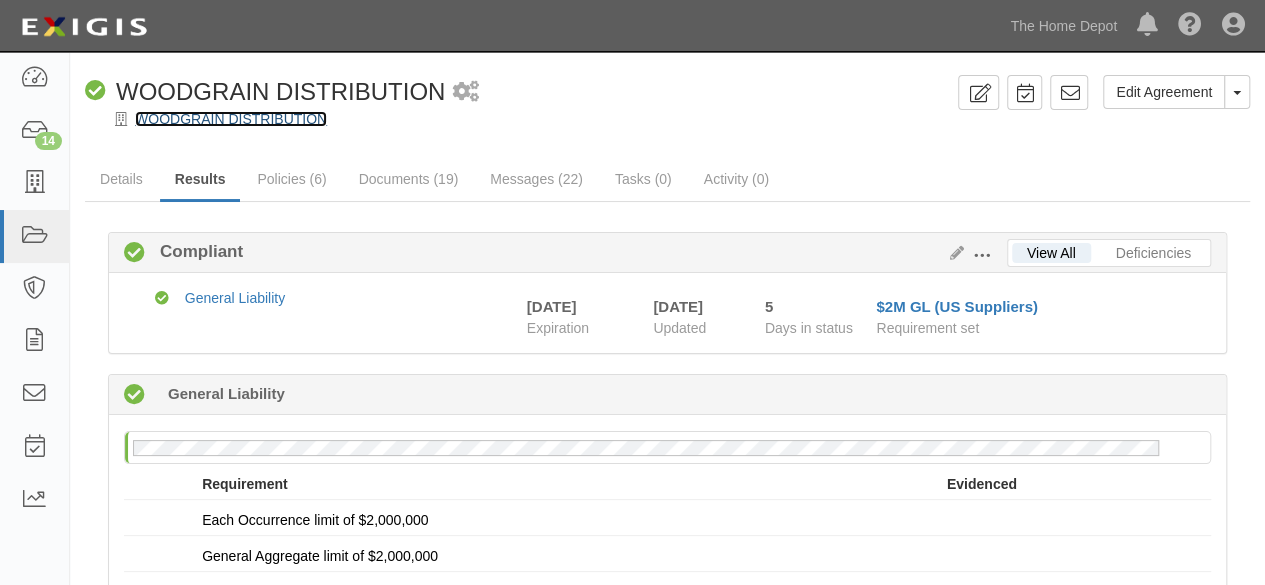 drag, startPoint x: 0, startPoint y: 0, endPoint x: 299, endPoint y: 121, distance: 322.55542 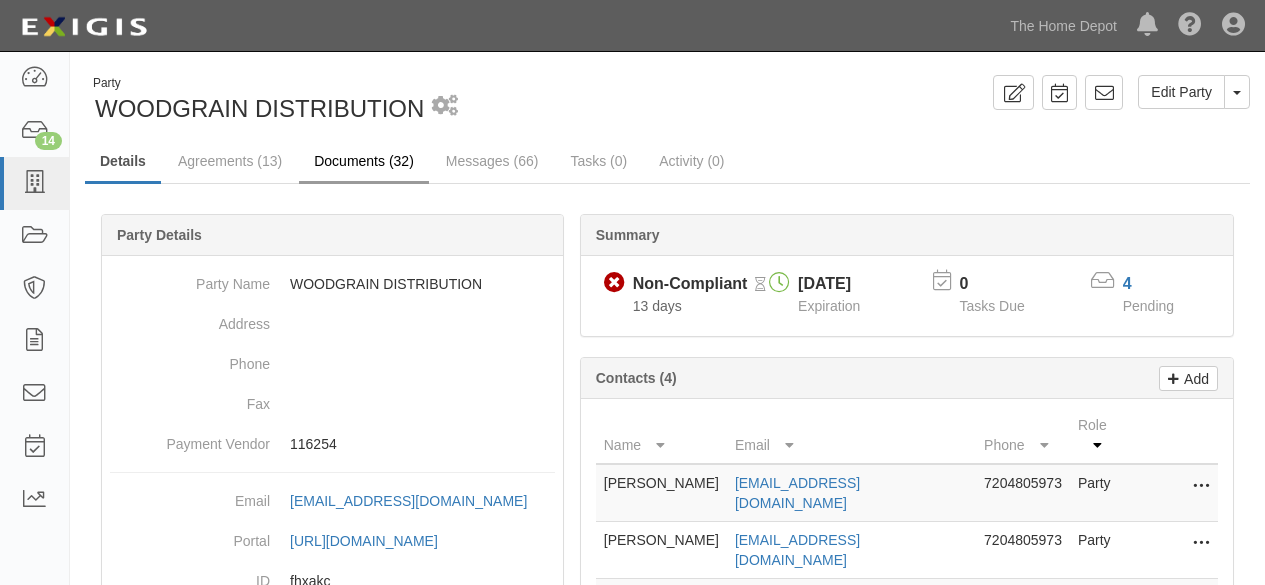 scroll, scrollTop: 0, scrollLeft: 0, axis: both 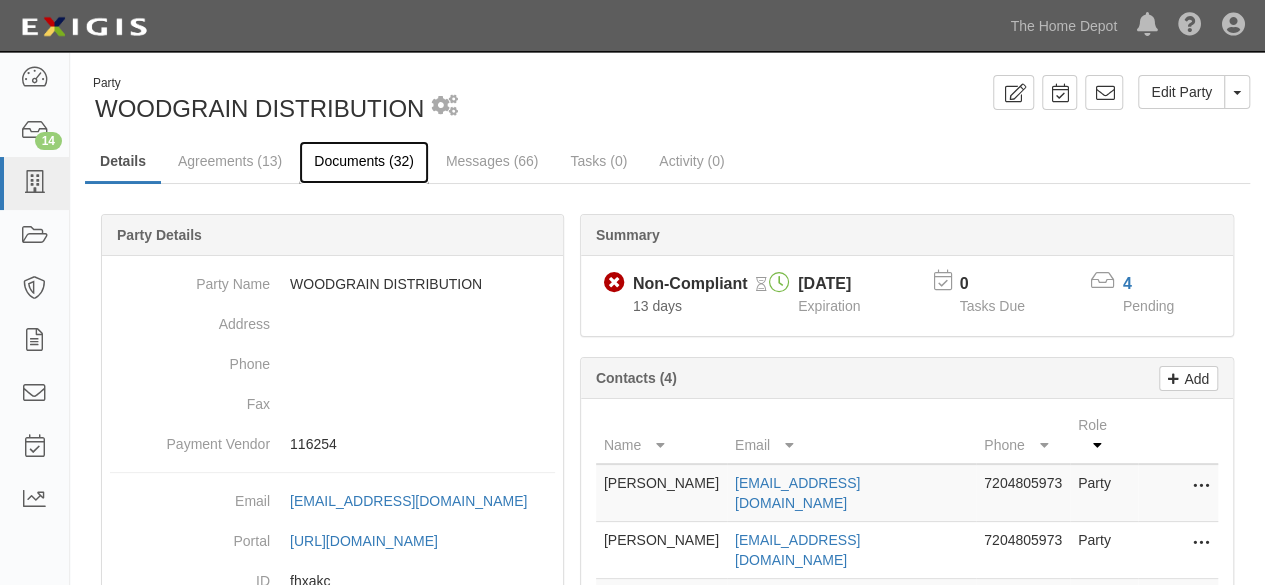 click on "Documents (32)" at bounding box center [364, 162] 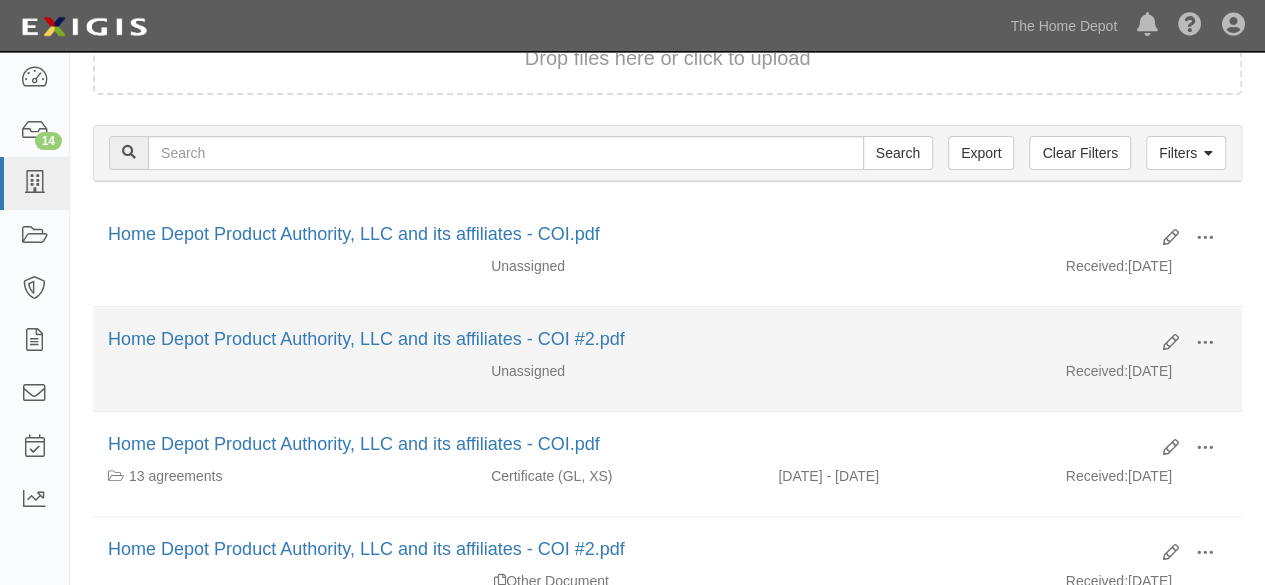 scroll, scrollTop: 200, scrollLeft: 0, axis: vertical 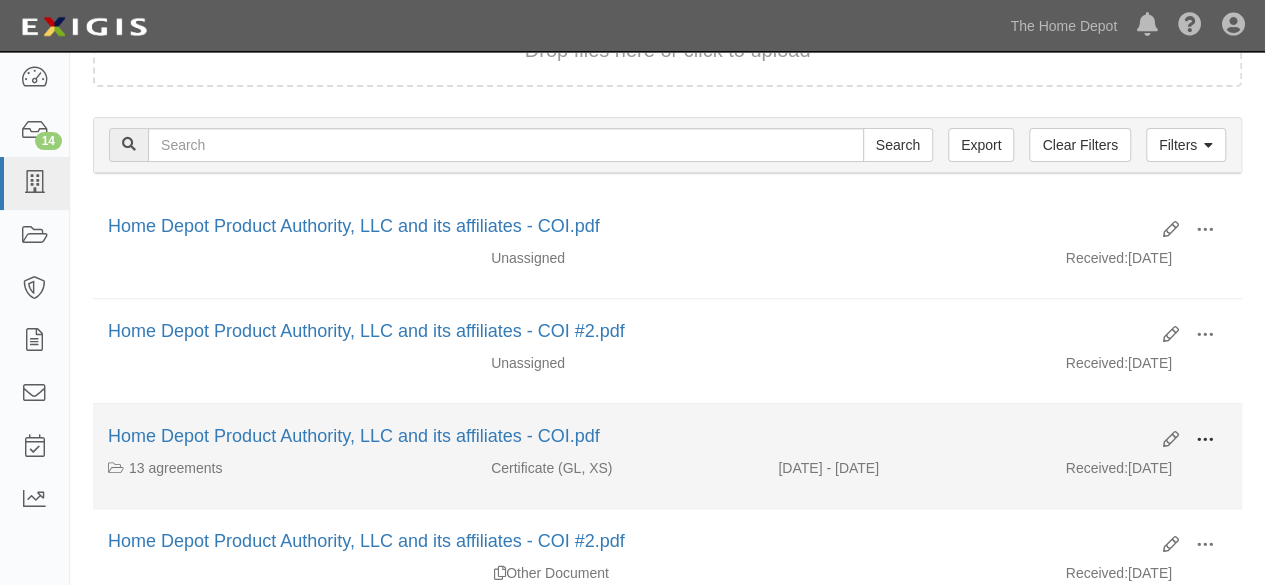 click at bounding box center [1205, 440] 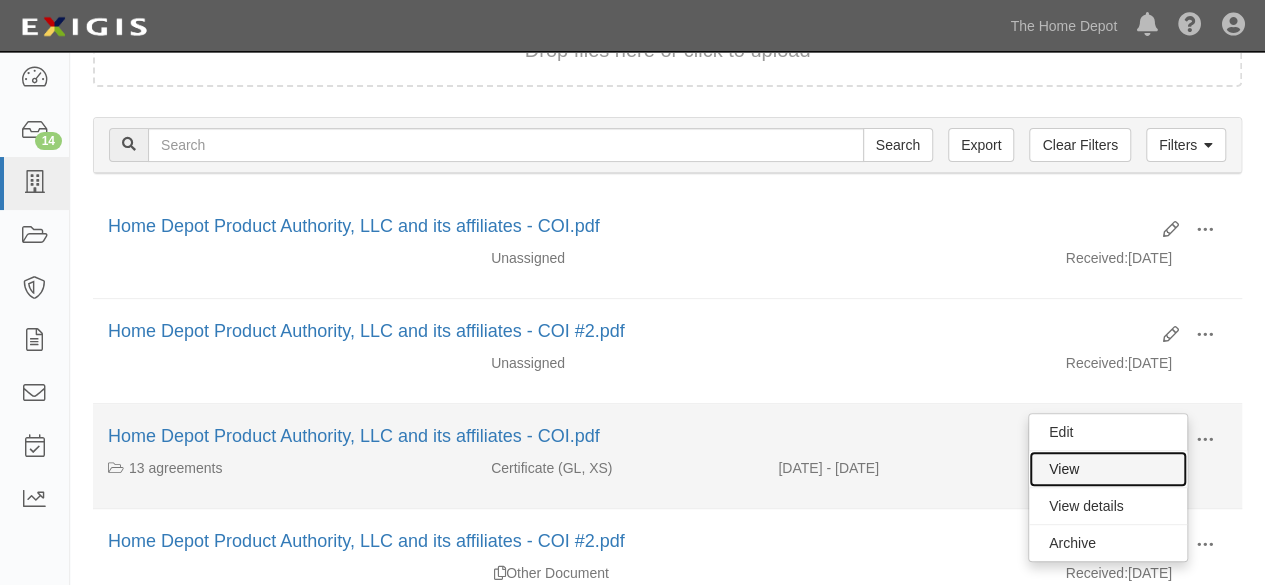 click on "View" at bounding box center (1108, 469) 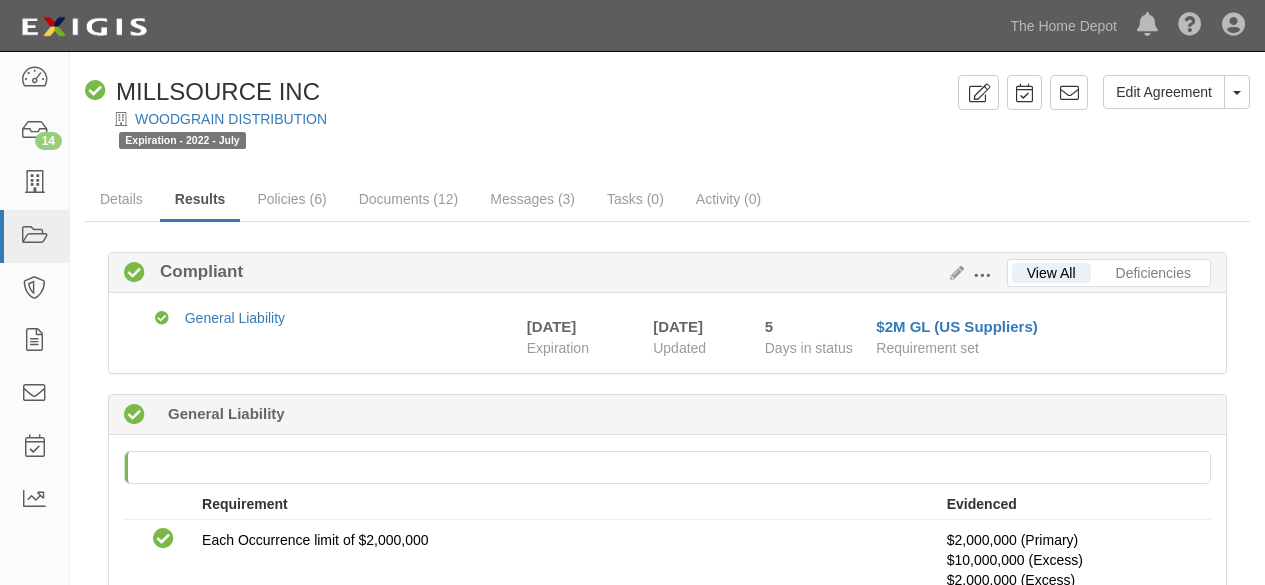 scroll, scrollTop: 0, scrollLeft: 0, axis: both 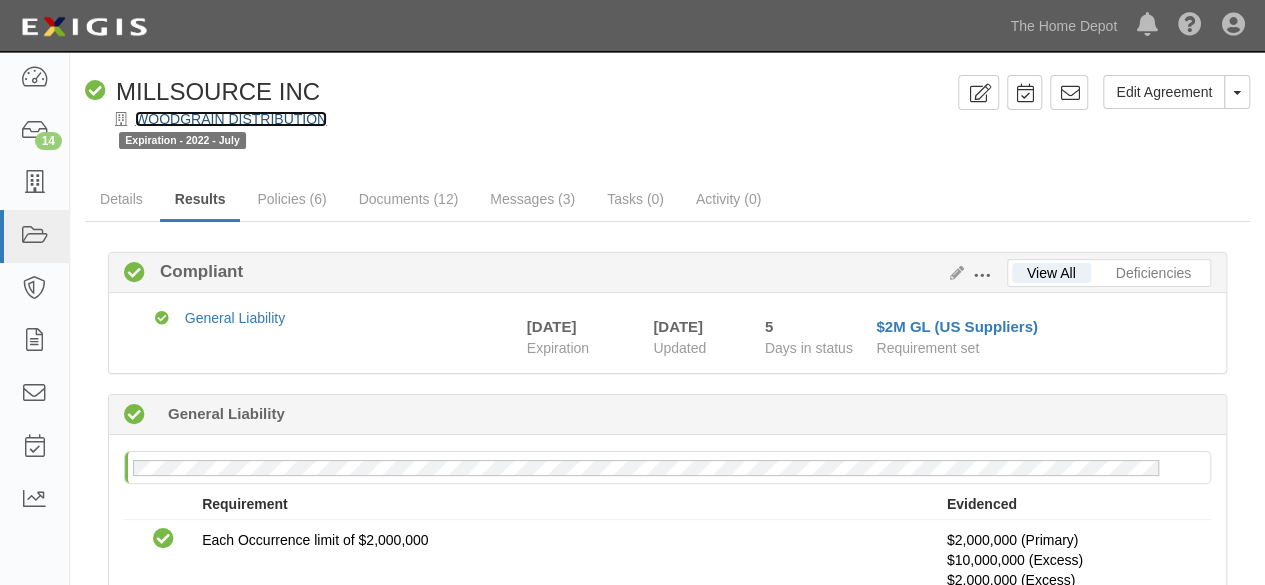 click on "WOODGRAIN DISTRIBUTION" at bounding box center [231, 119] 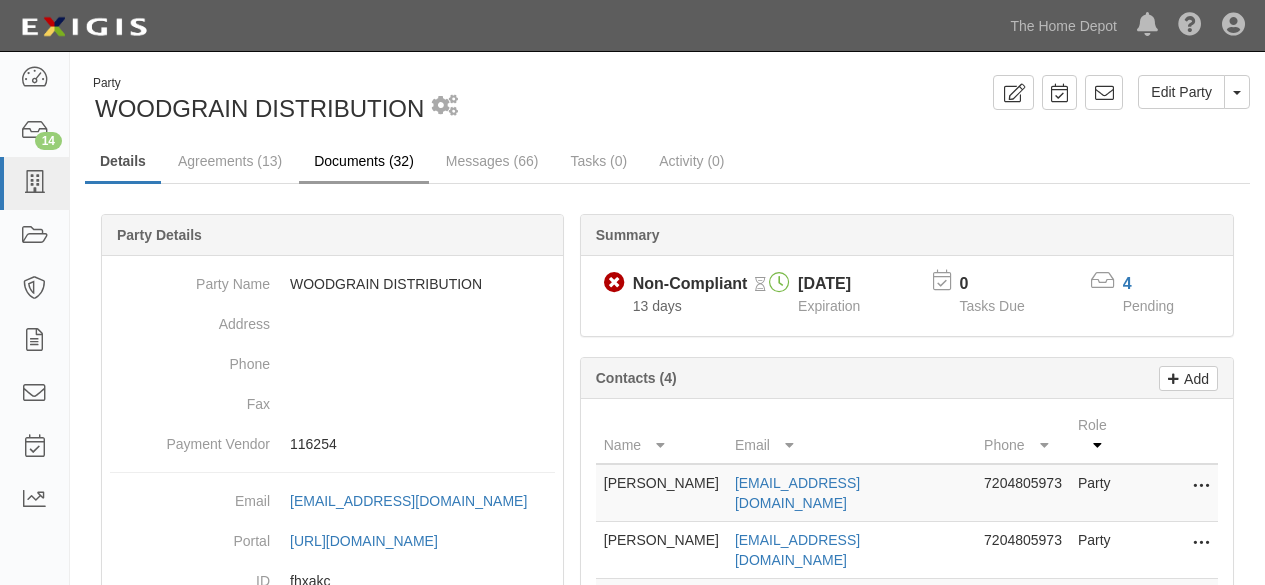 scroll, scrollTop: 0, scrollLeft: 0, axis: both 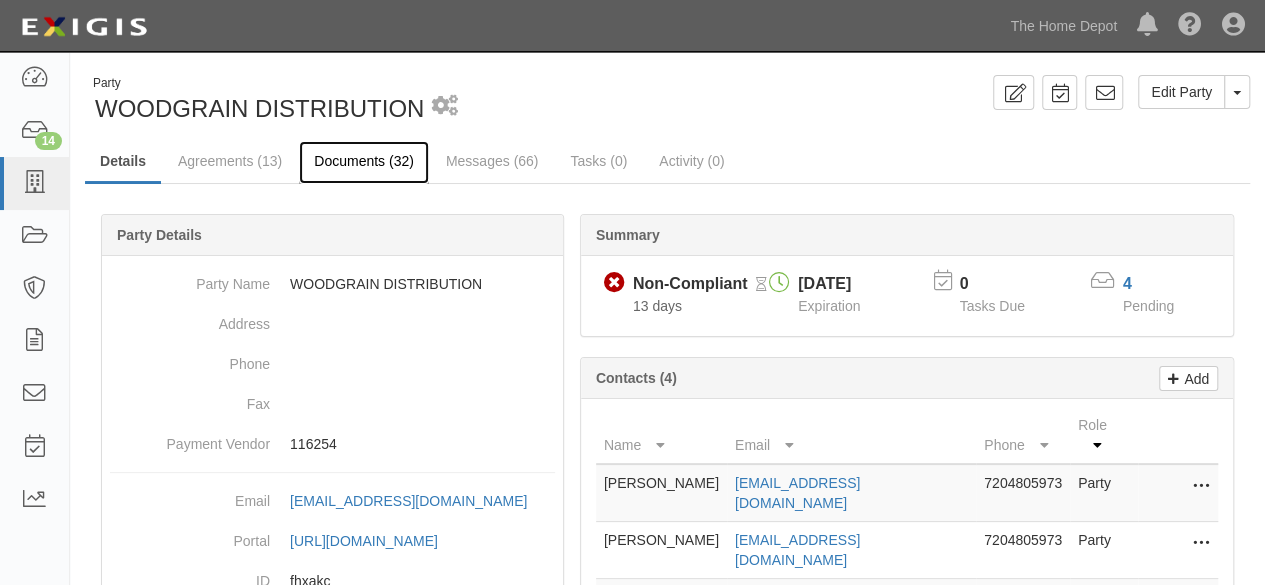 click on "Documents (32)" at bounding box center [364, 162] 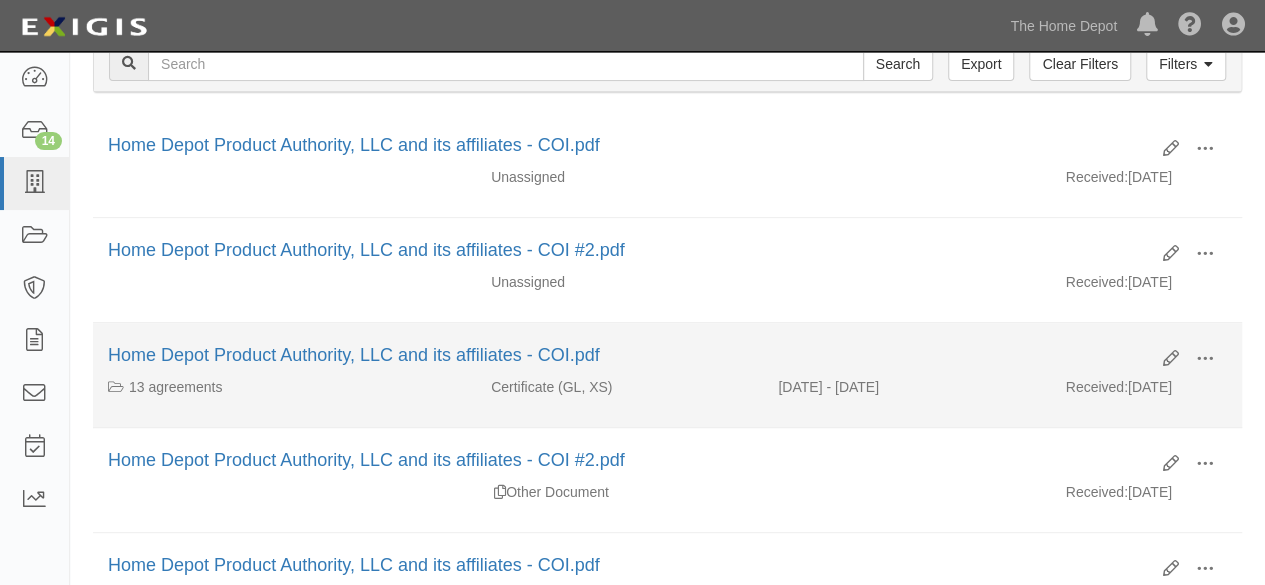 scroll, scrollTop: 300, scrollLeft: 0, axis: vertical 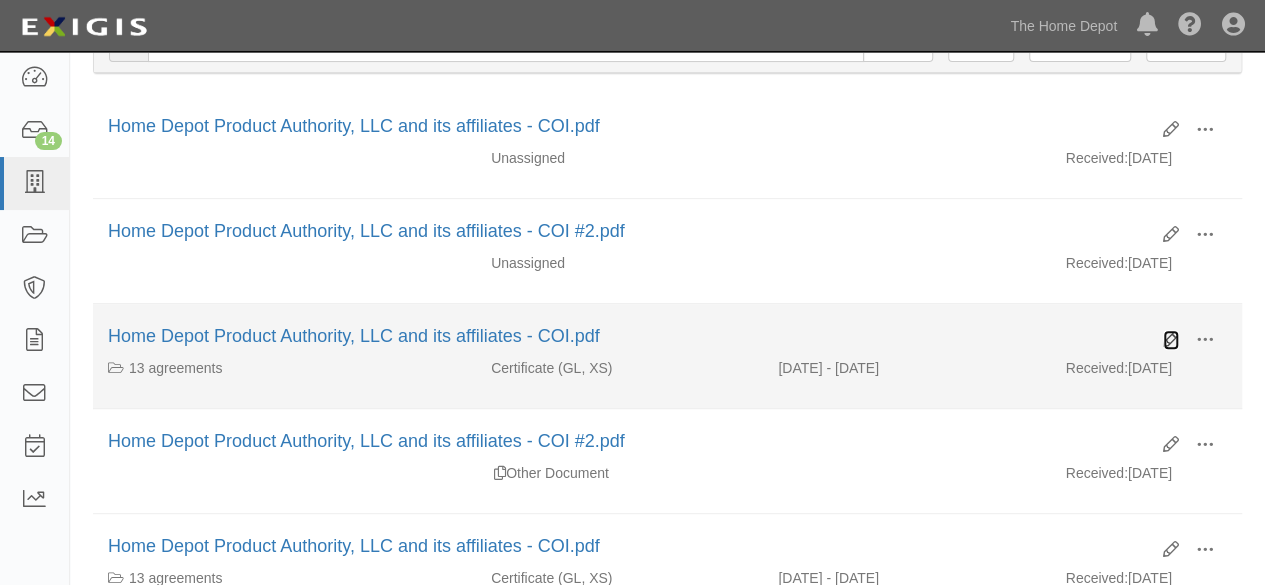 click at bounding box center [1171, 340] 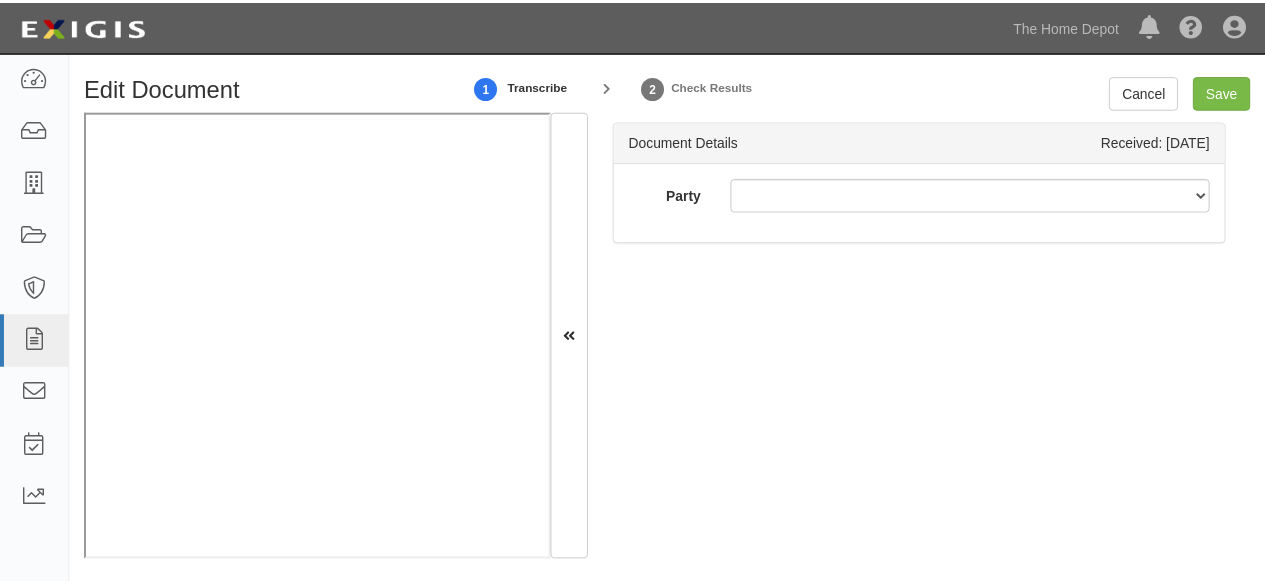 scroll, scrollTop: 0, scrollLeft: 0, axis: both 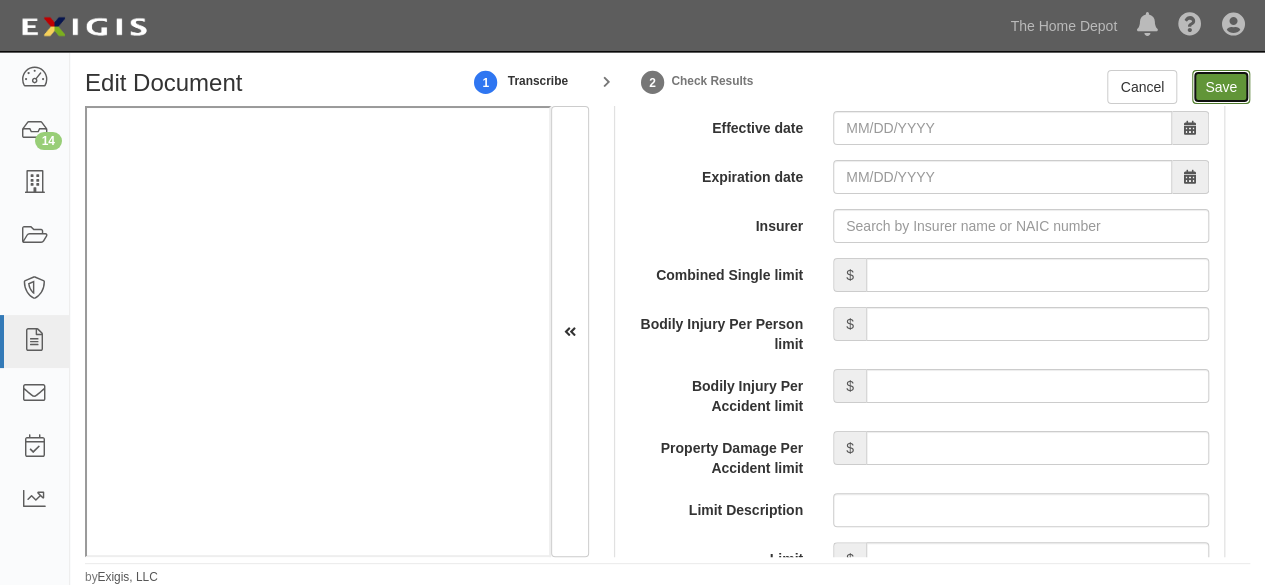 click on "Save" at bounding box center [1221, 87] 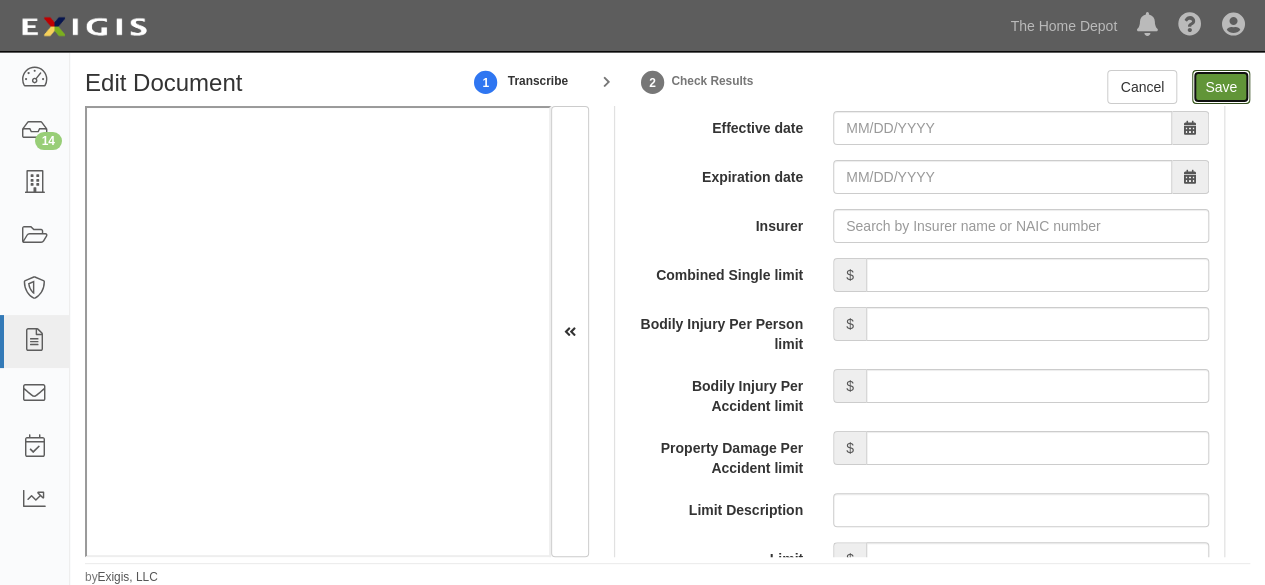 type on "2000000" 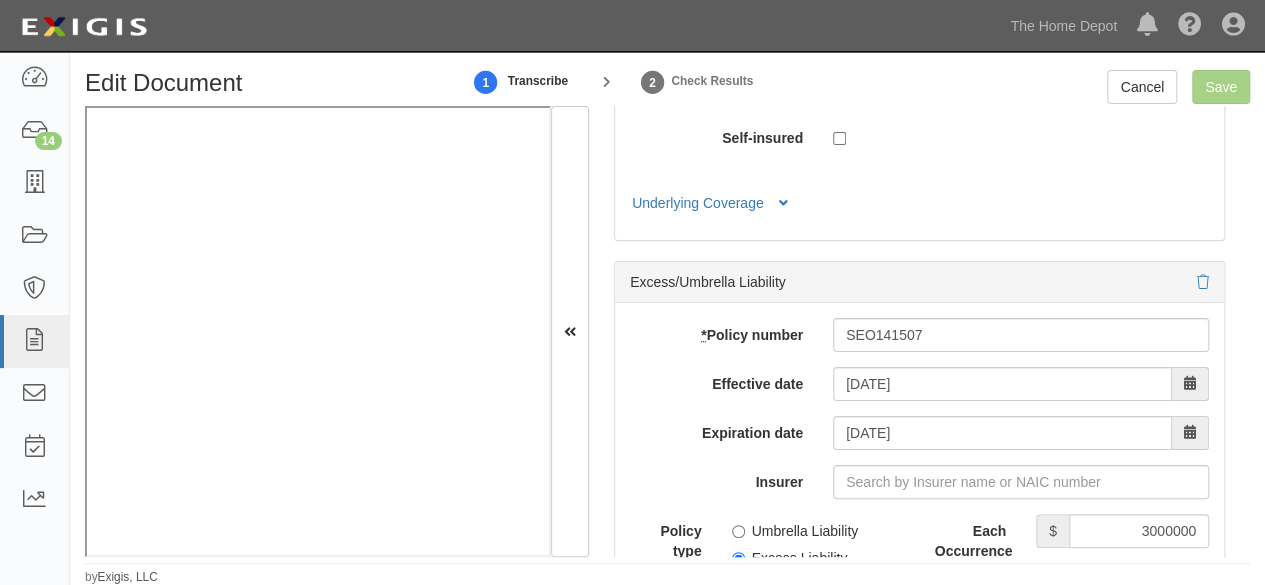 scroll, scrollTop: 4992, scrollLeft: 0, axis: vertical 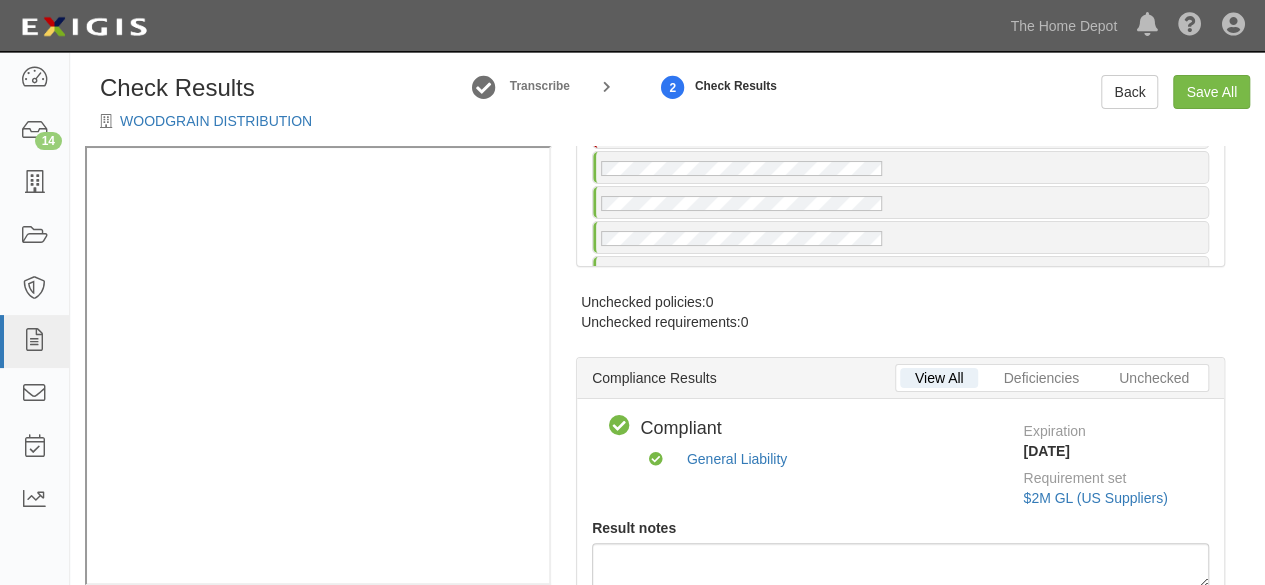 radio on "false" 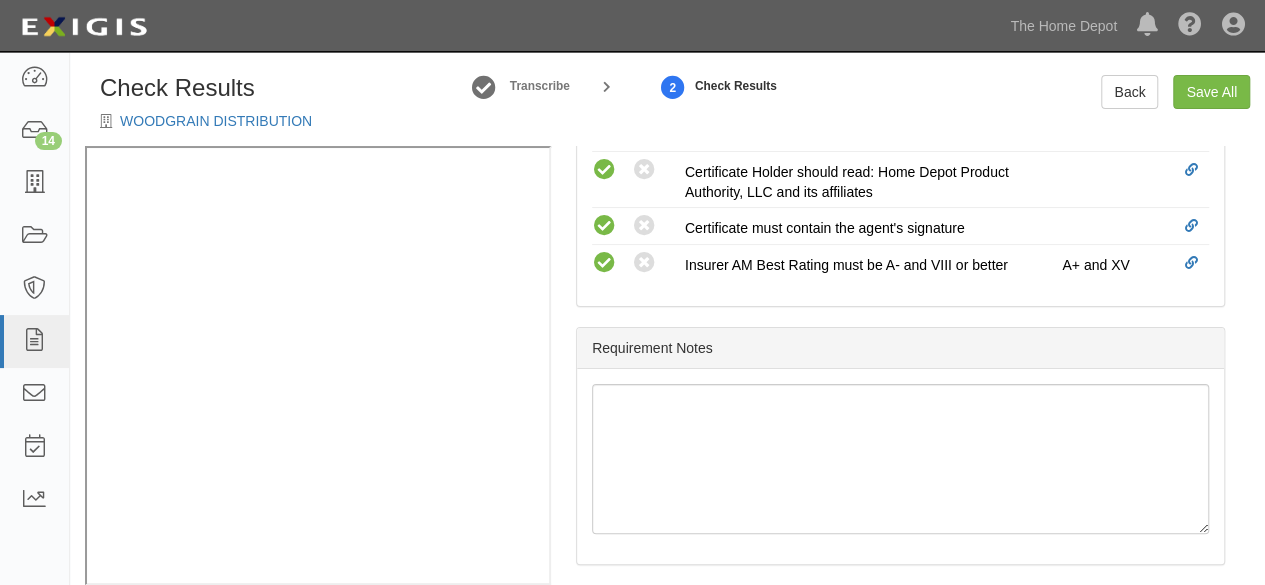 scroll, scrollTop: 1564, scrollLeft: 0, axis: vertical 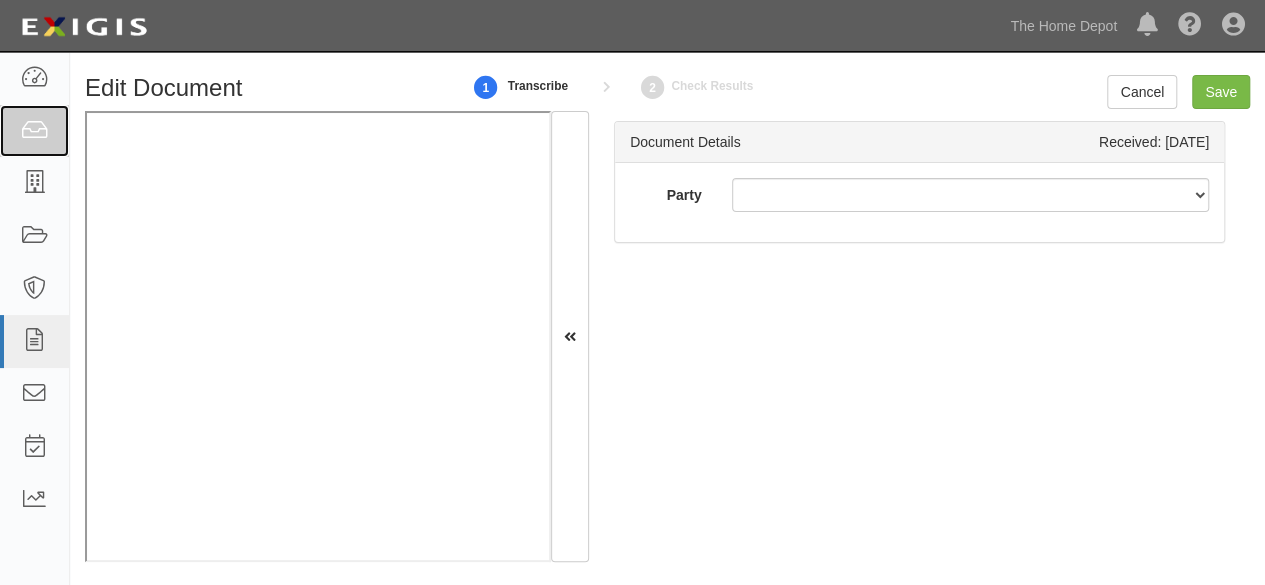 click at bounding box center (34, 131) 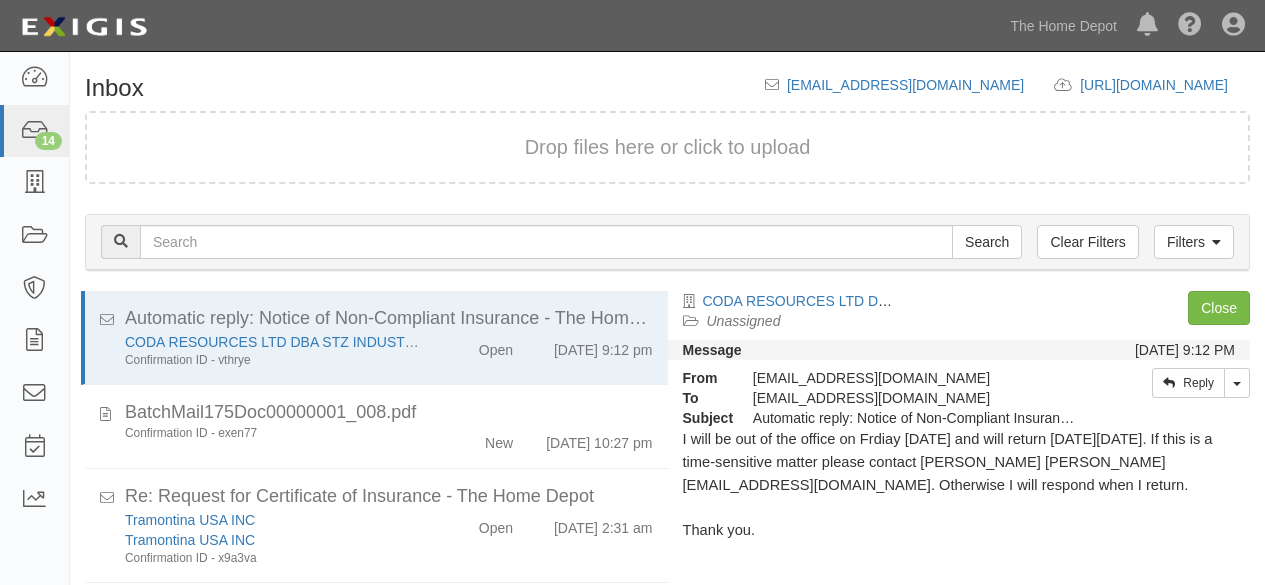 scroll, scrollTop: 0, scrollLeft: 0, axis: both 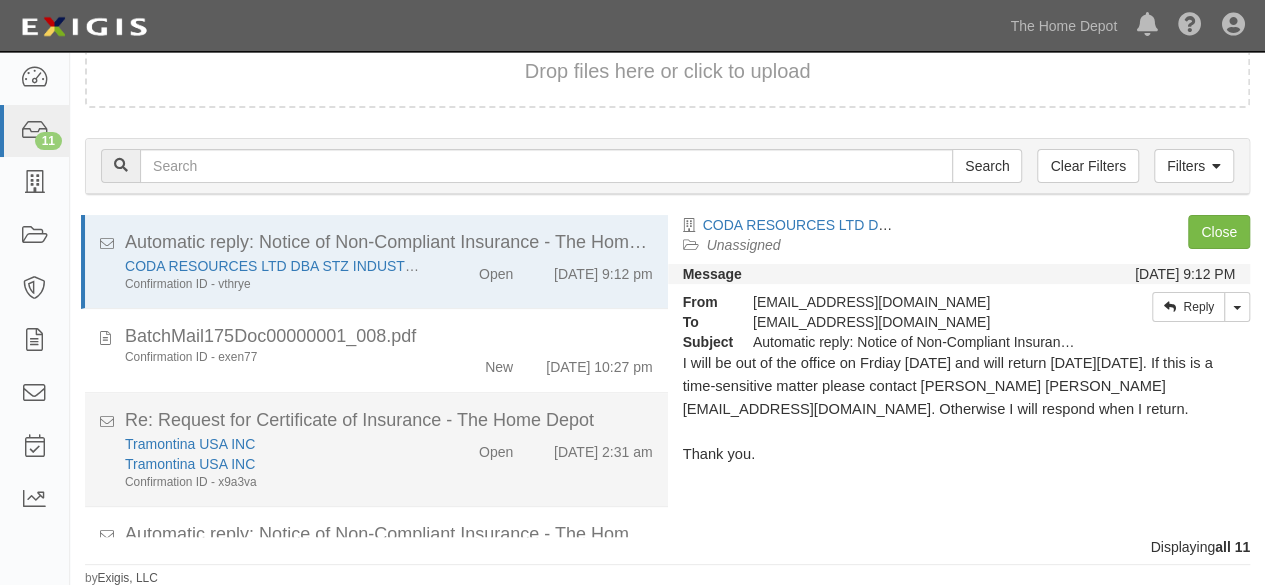 click on "Tramontina USA INC" at bounding box center [272, 558] 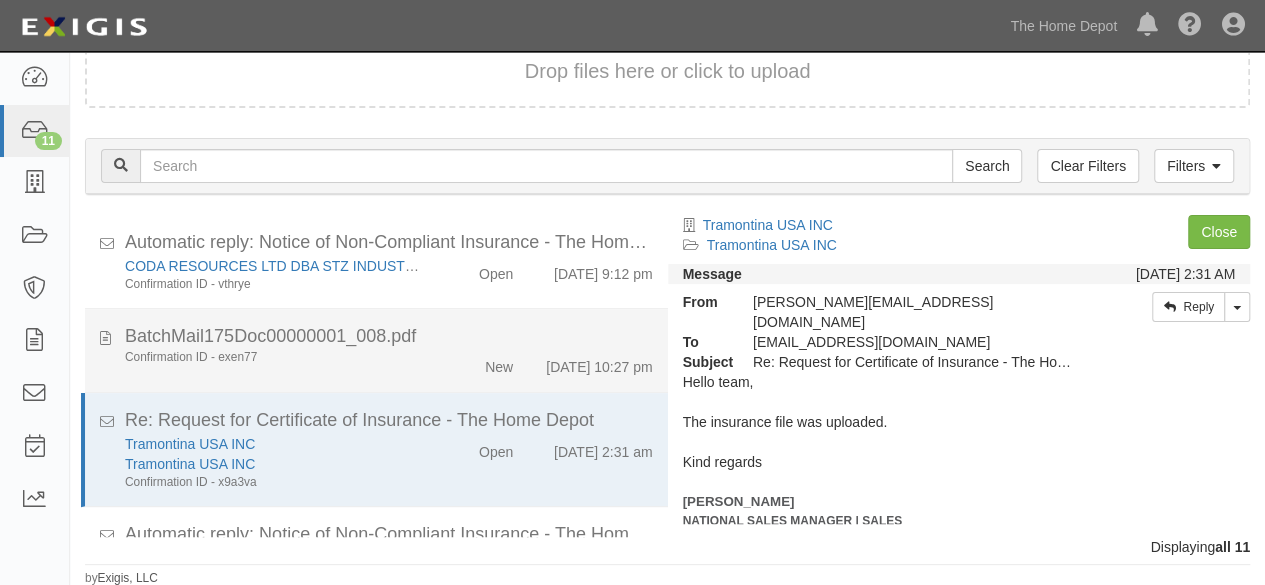 click on "Confirmation ID - exen77
New
7/11/25 10:27 pm" 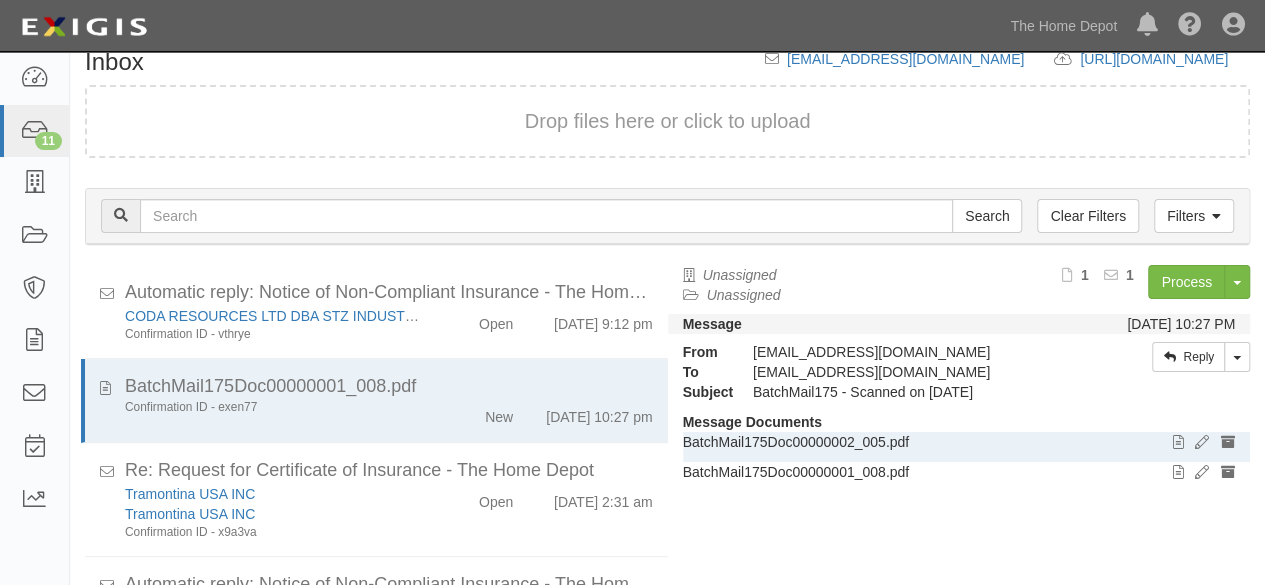 scroll, scrollTop: 0, scrollLeft: 0, axis: both 